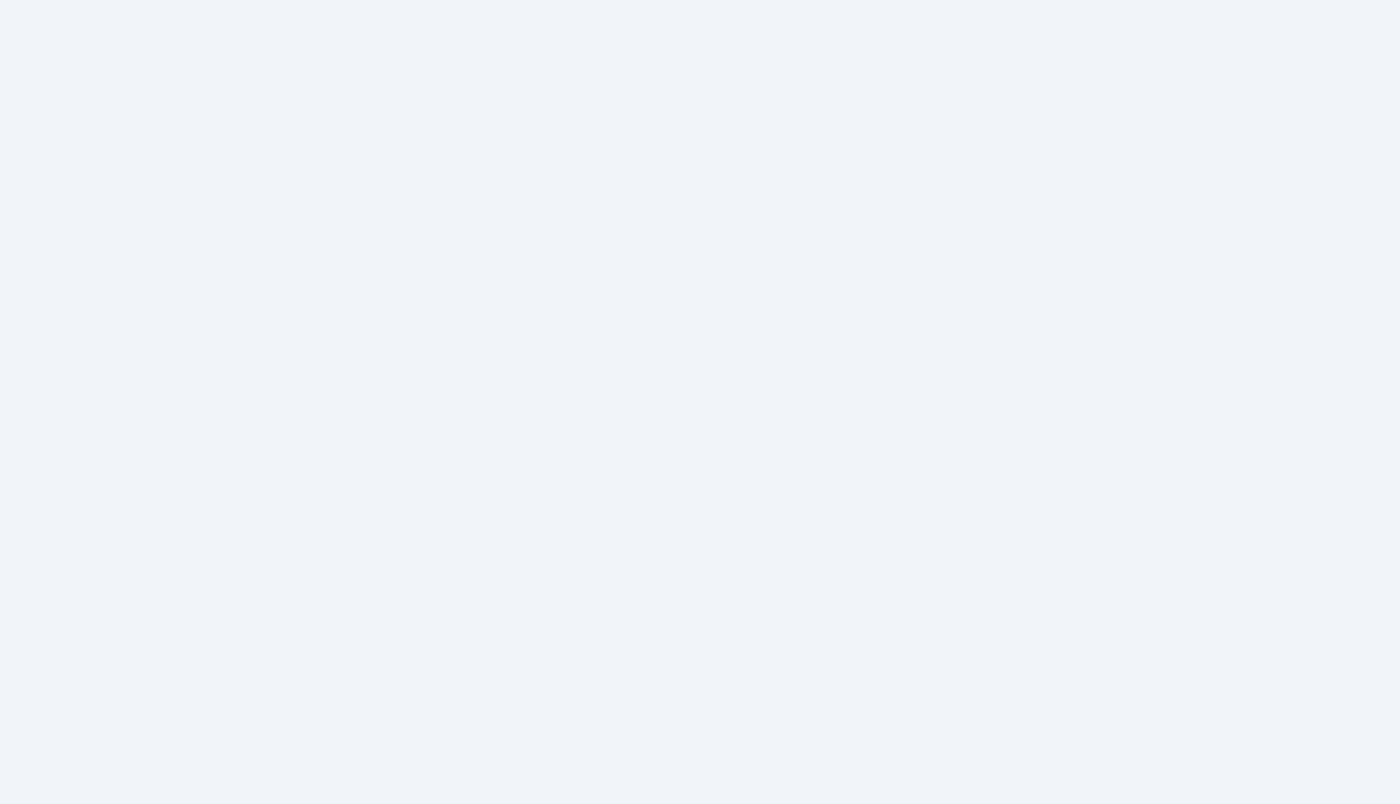 scroll, scrollTop: 0, scrollLeft: 0, axis: both 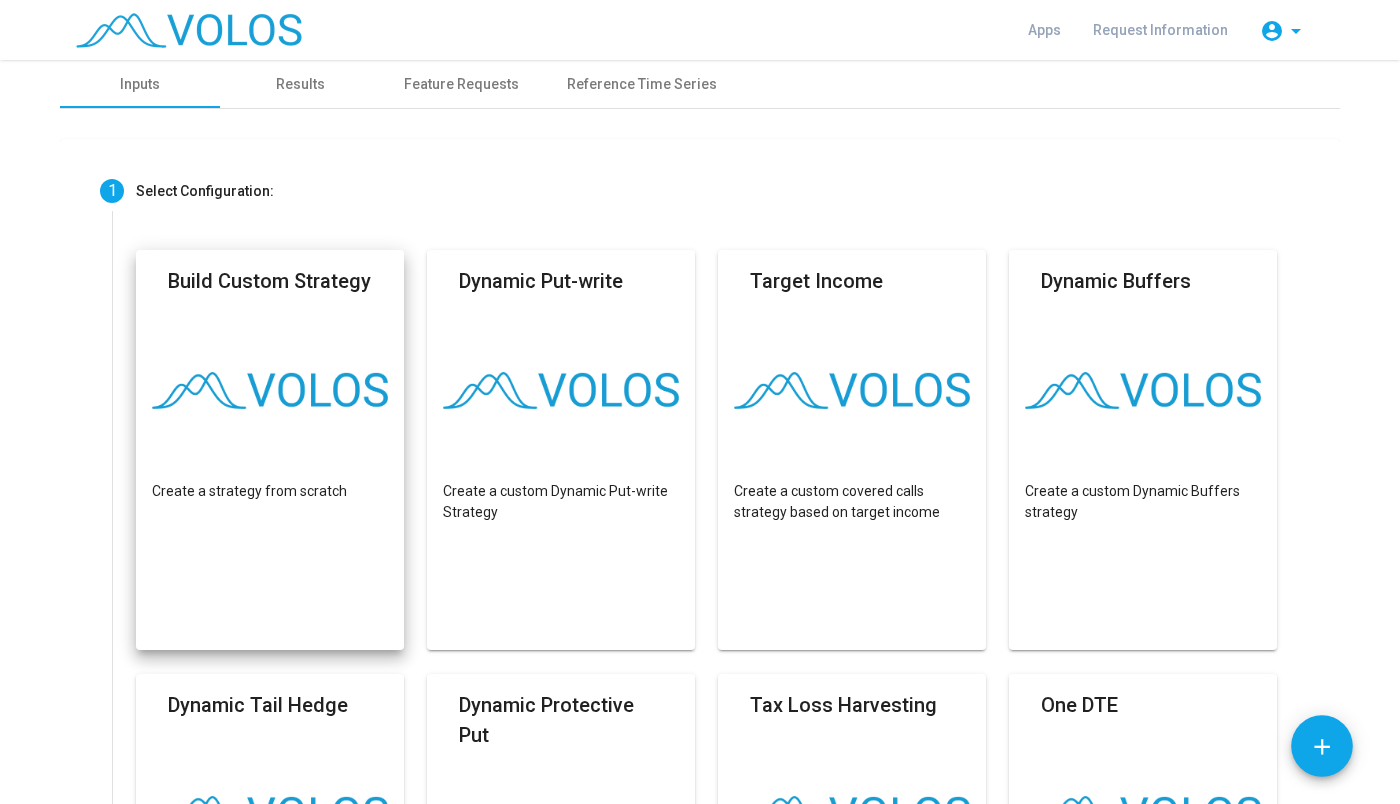 click at bounding box center (270, 390) 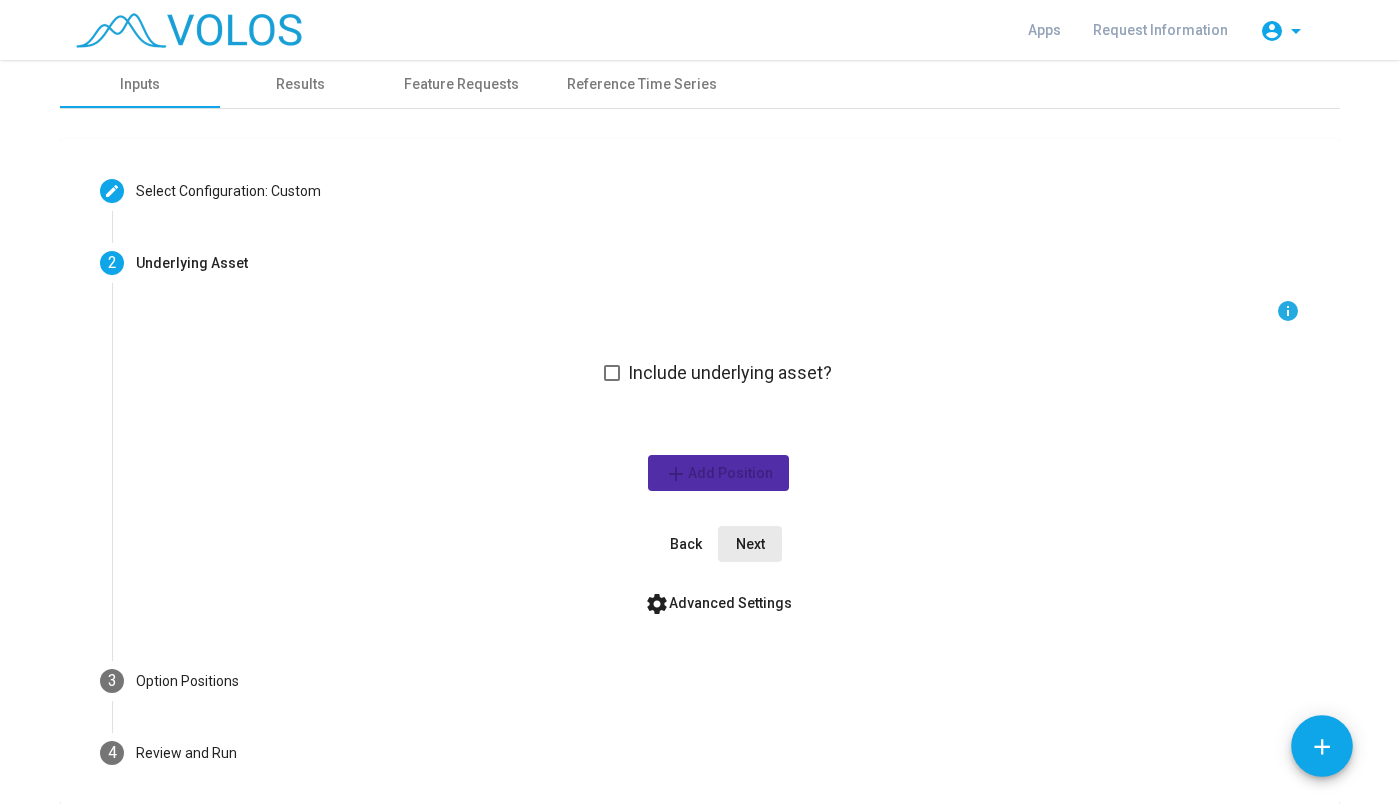 click on "Next" at bounding box center [750, 544] 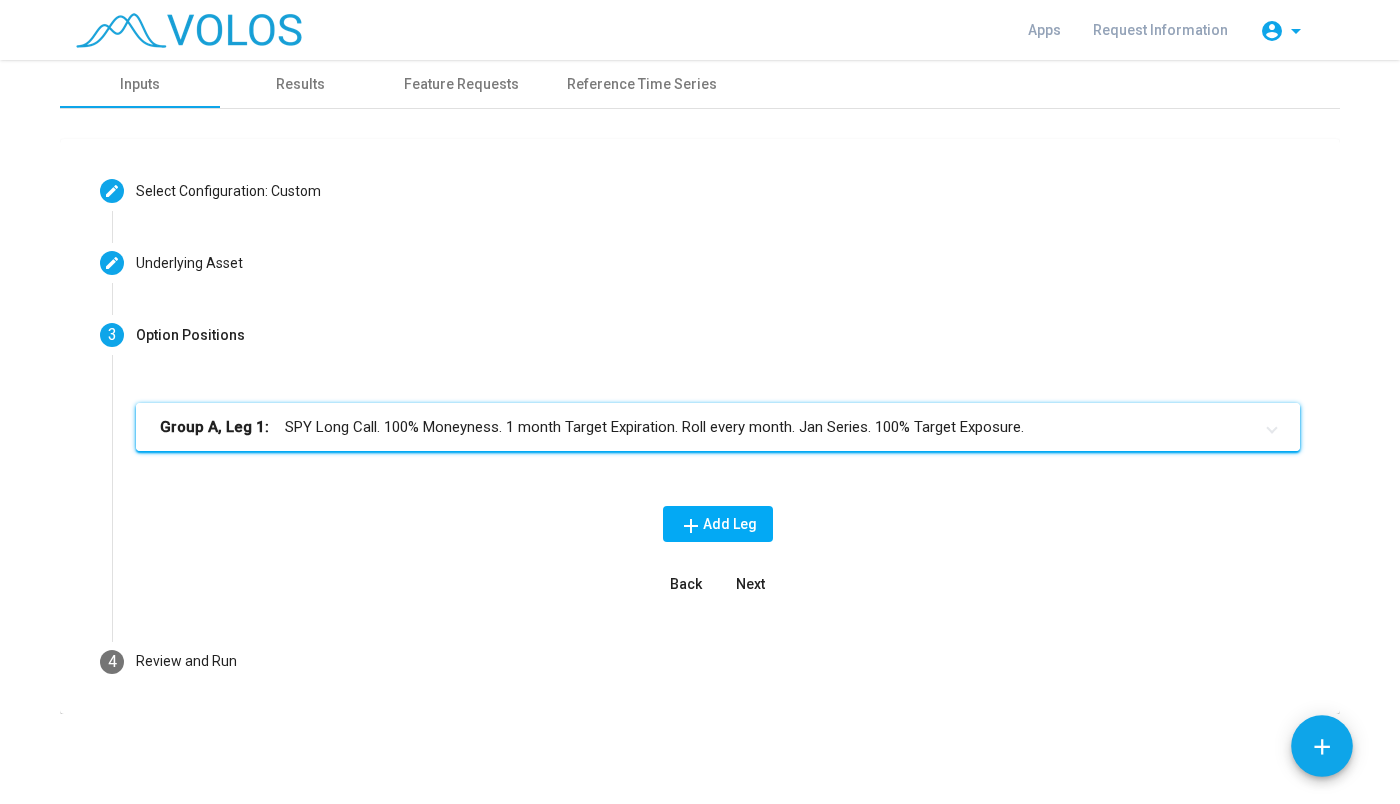 click on "Group A, Leg 1:   SPY Long Call. 100% Moneyness. 1 month Target Expiration. Roll every month. Jan Series. 100% Target Exposure." at bounding box center [706, 427] 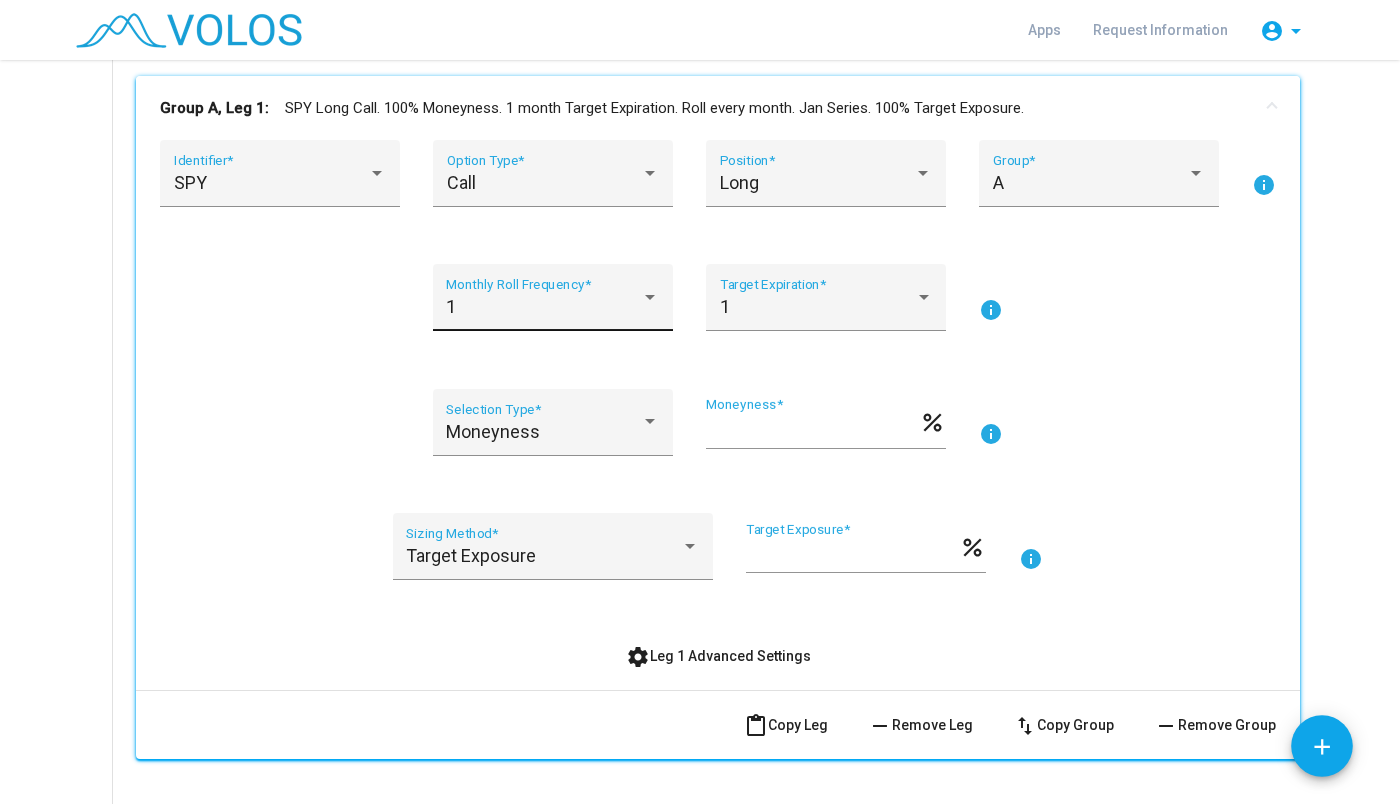 scroll, scrollTop: 368, scrollLeft: 0, axis: vertical 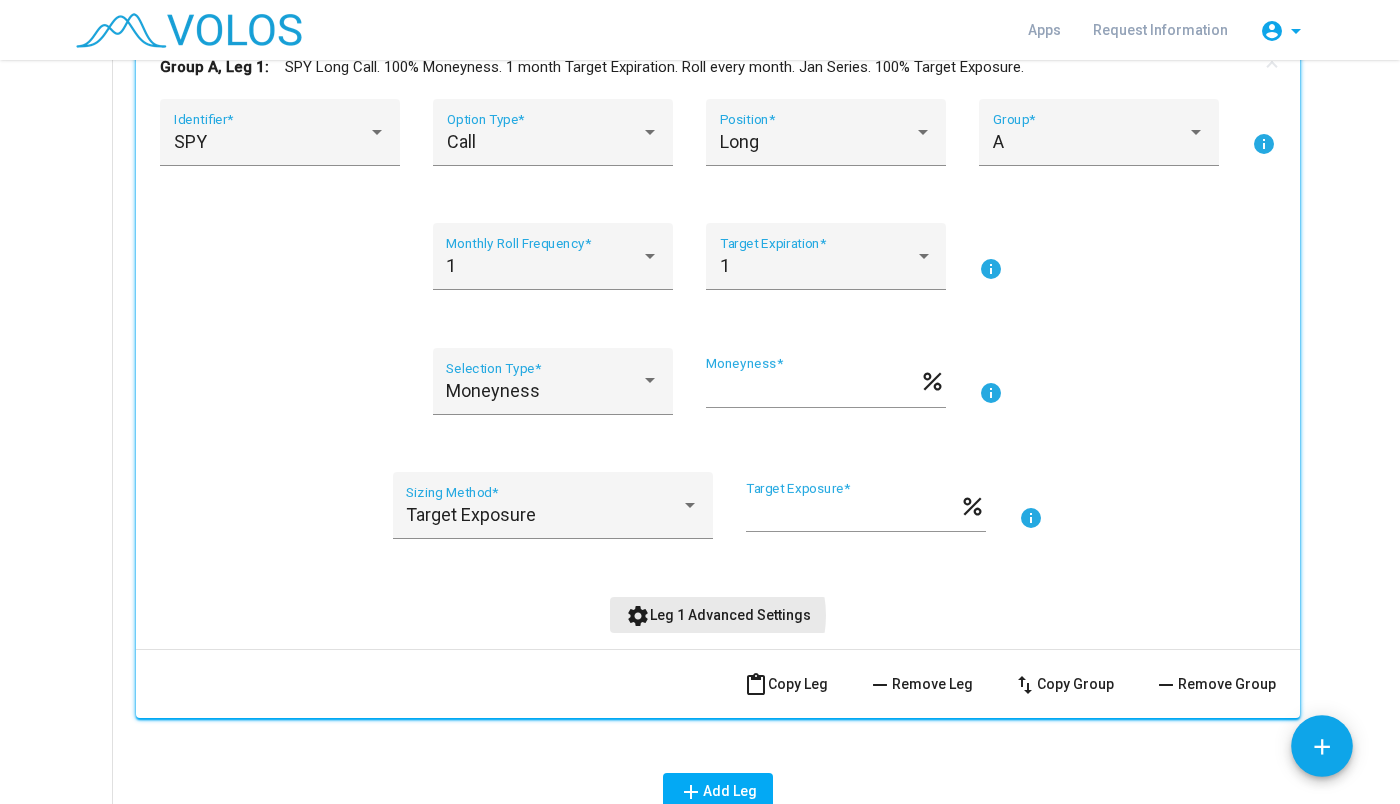click on "settings  Leg 1 Advanced Settings" at bounding box center [718, 615] 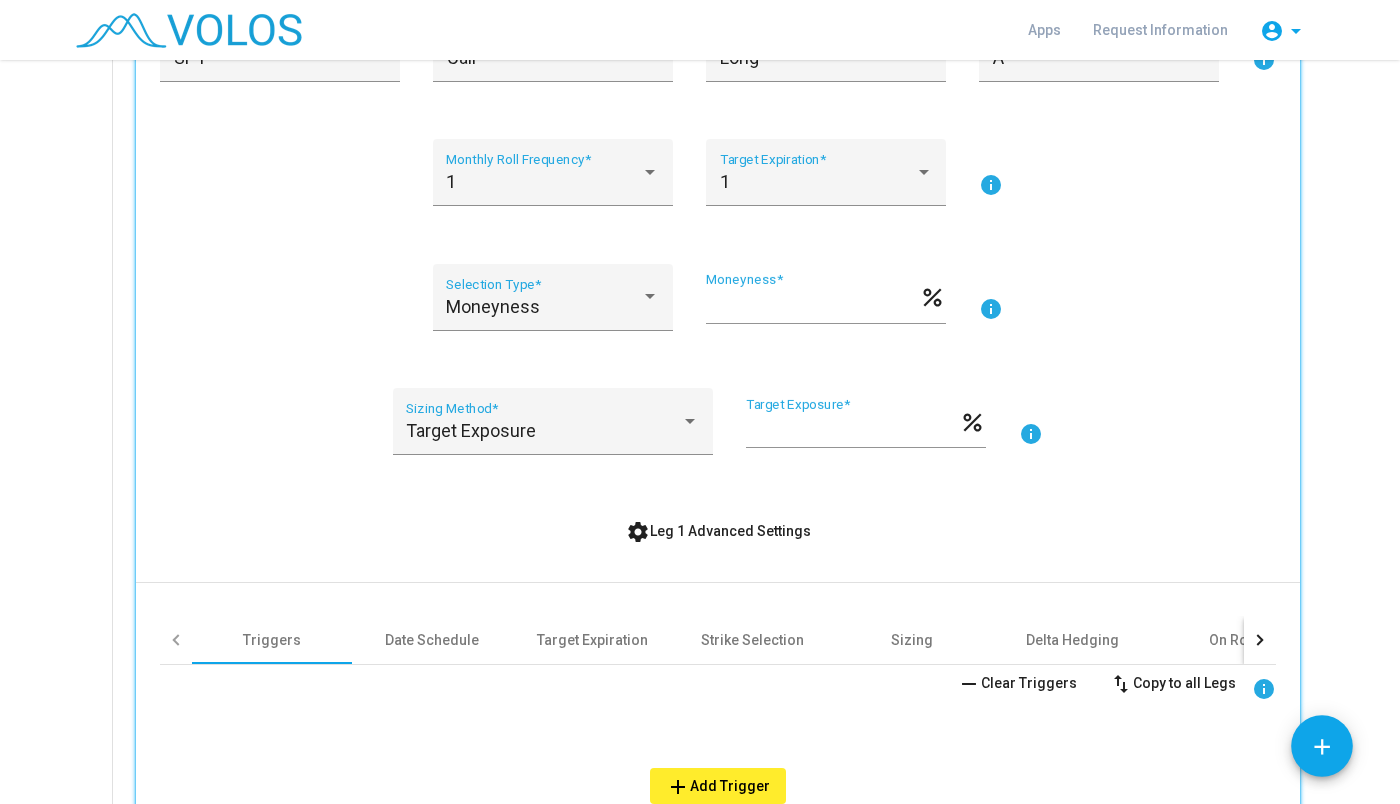 scroll, scrollTop: 452, scrollLeft: 0, axis: vertical 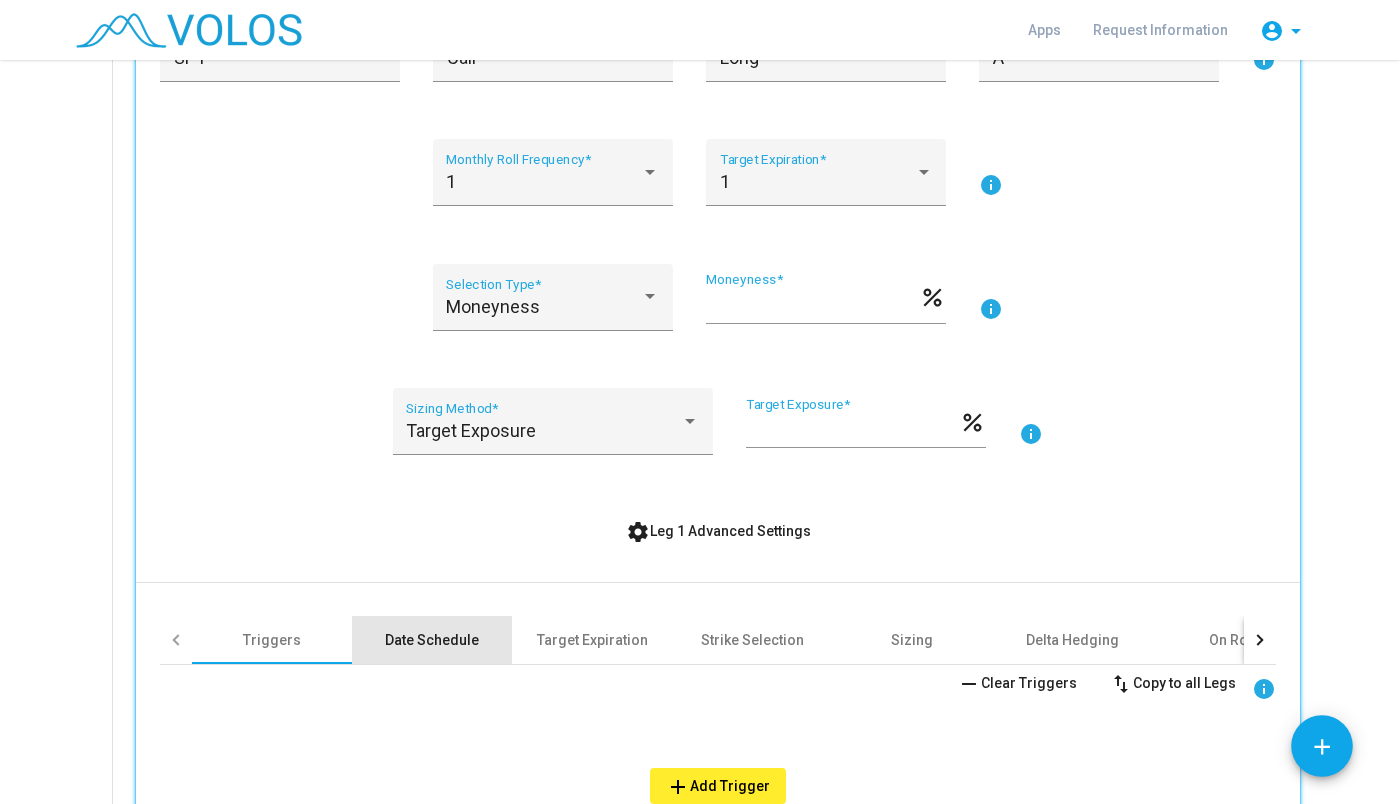 click on "Date Schedule" at bounding box center [432, 640] 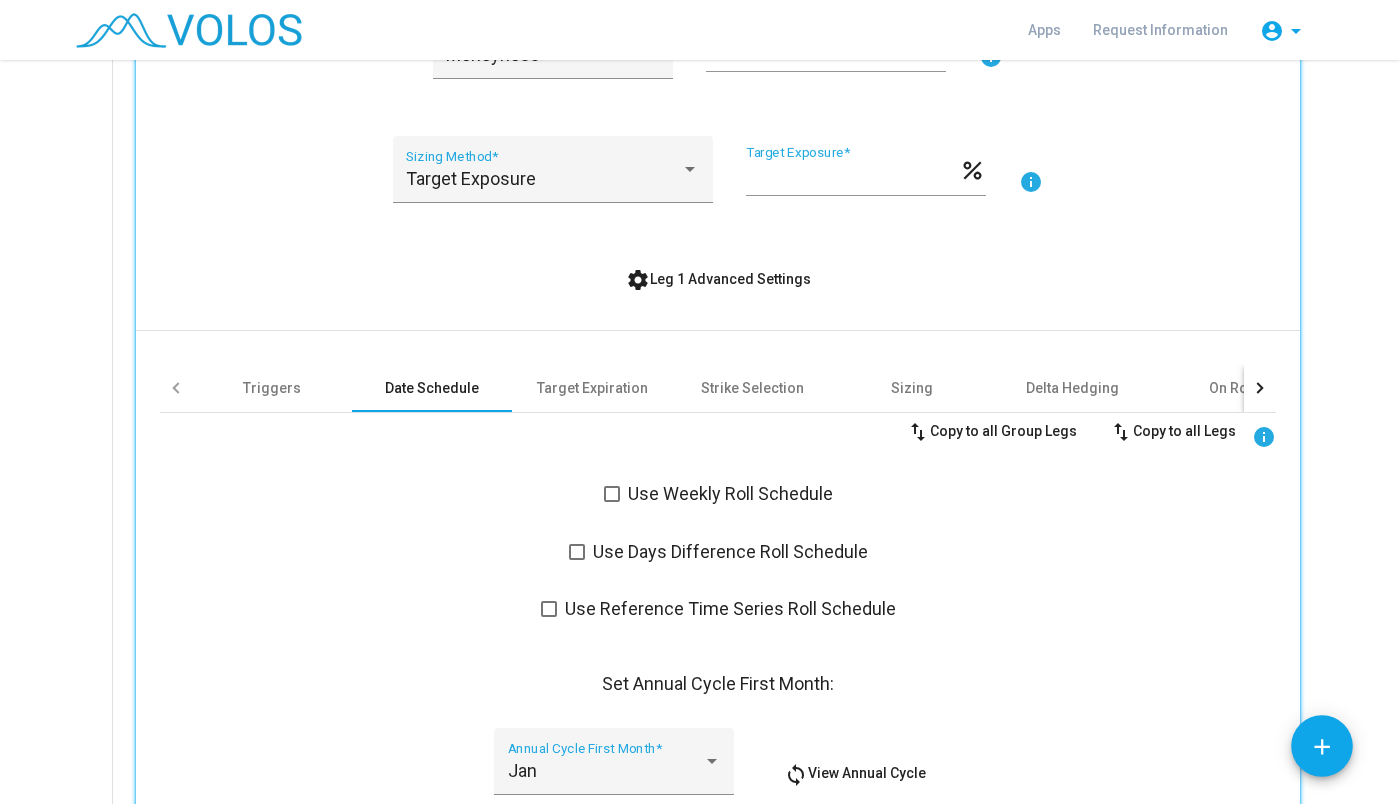 scroll, scrollTop: 704, scrollLeft: 0, axis: vertical 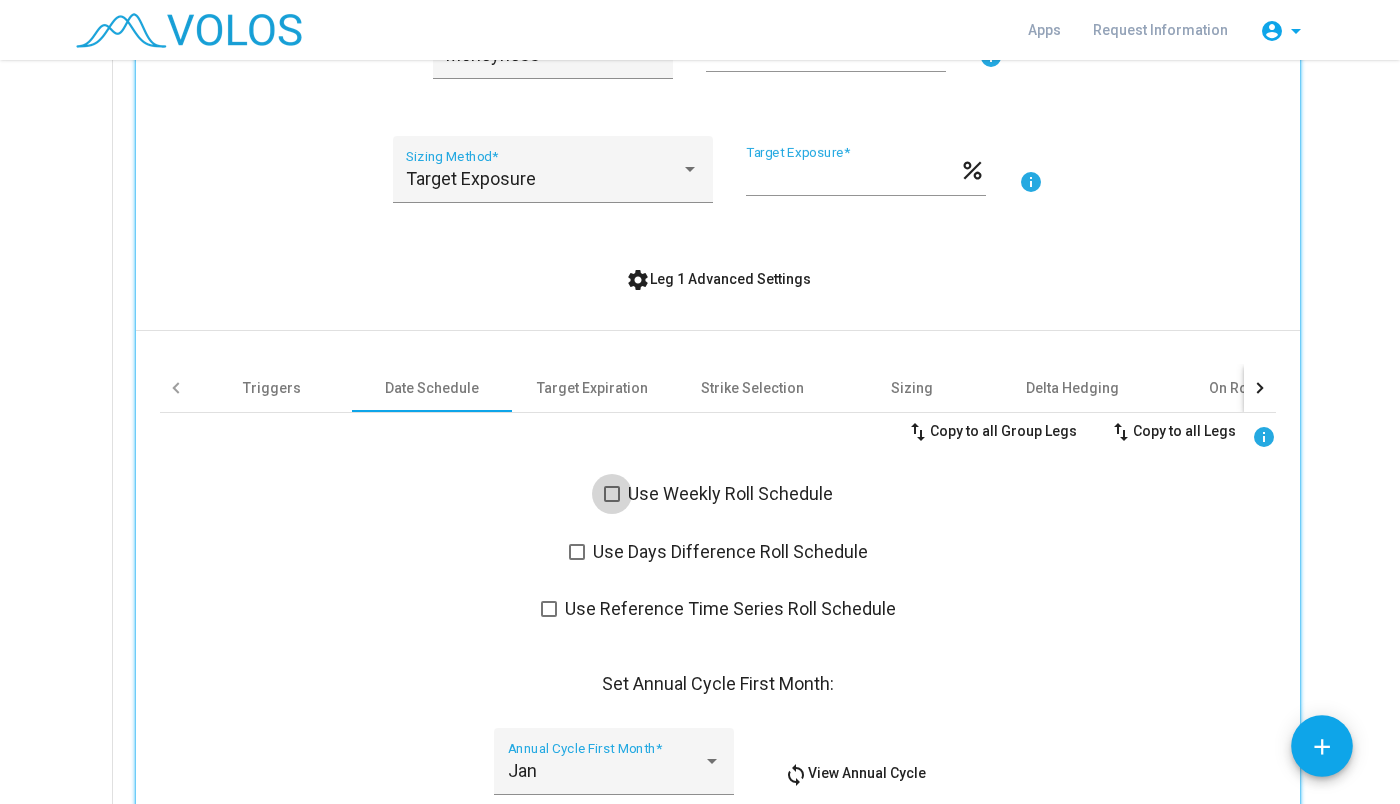 click at bounding box center (612, 494) 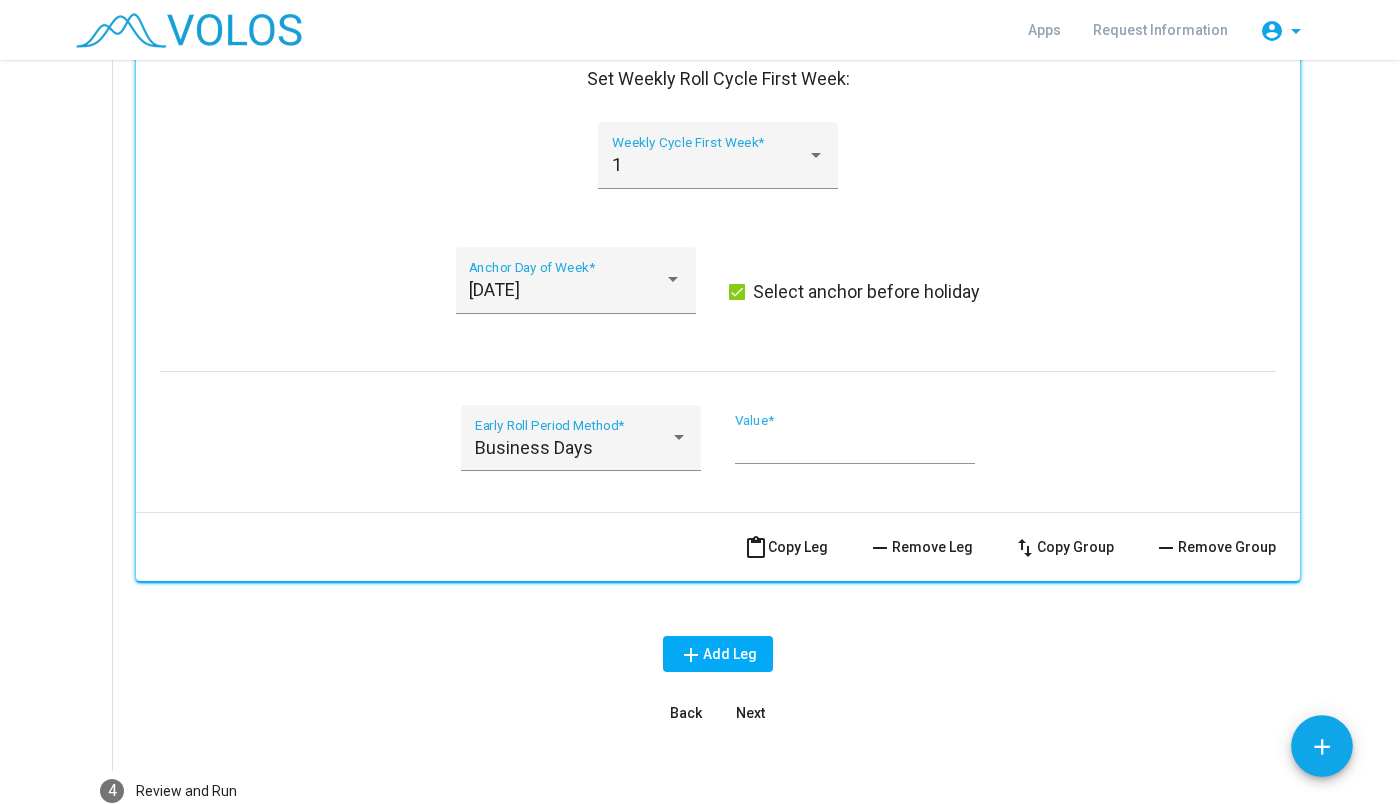 scroll, scrollTop: 1263, scrollLeft: 0, axis: vertical 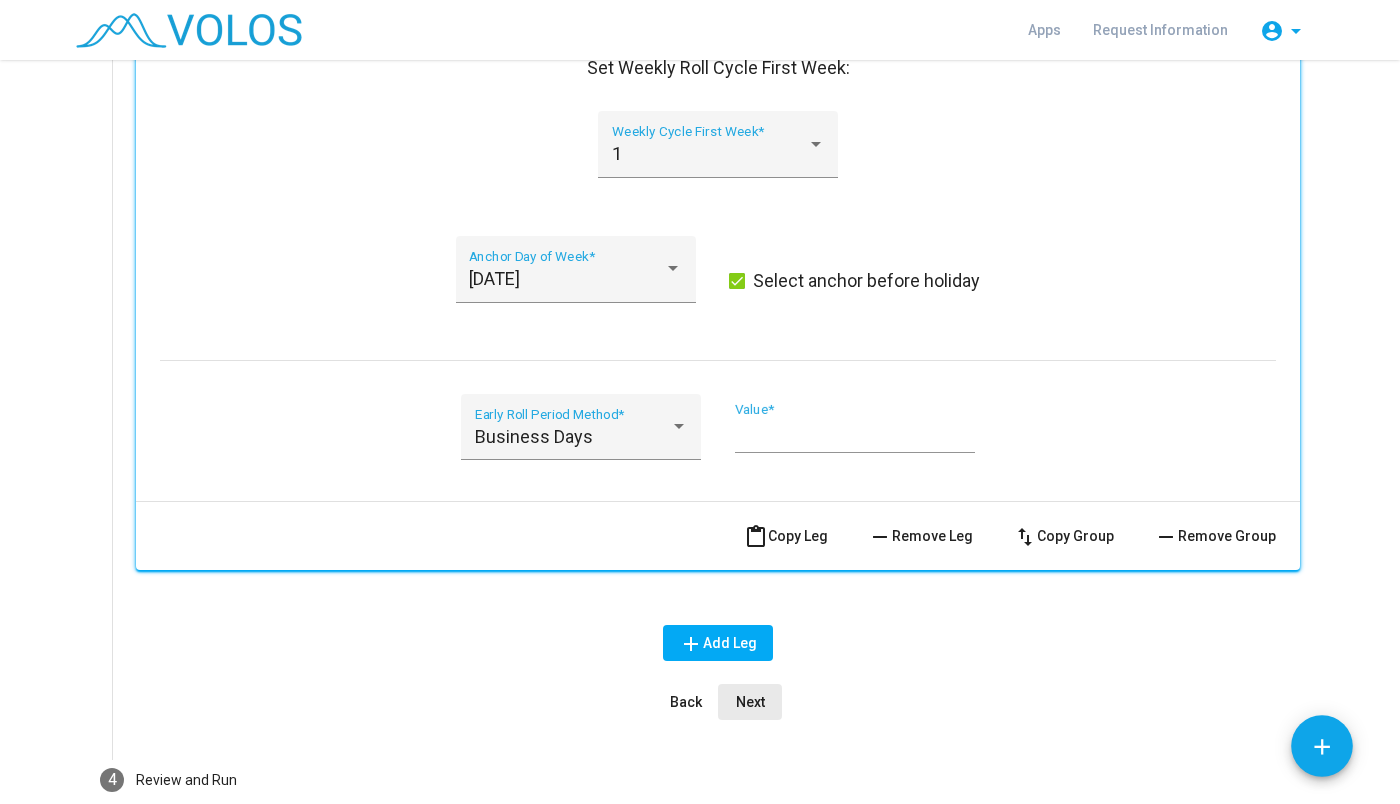 click on "Next" at bounding box center (750, 702) 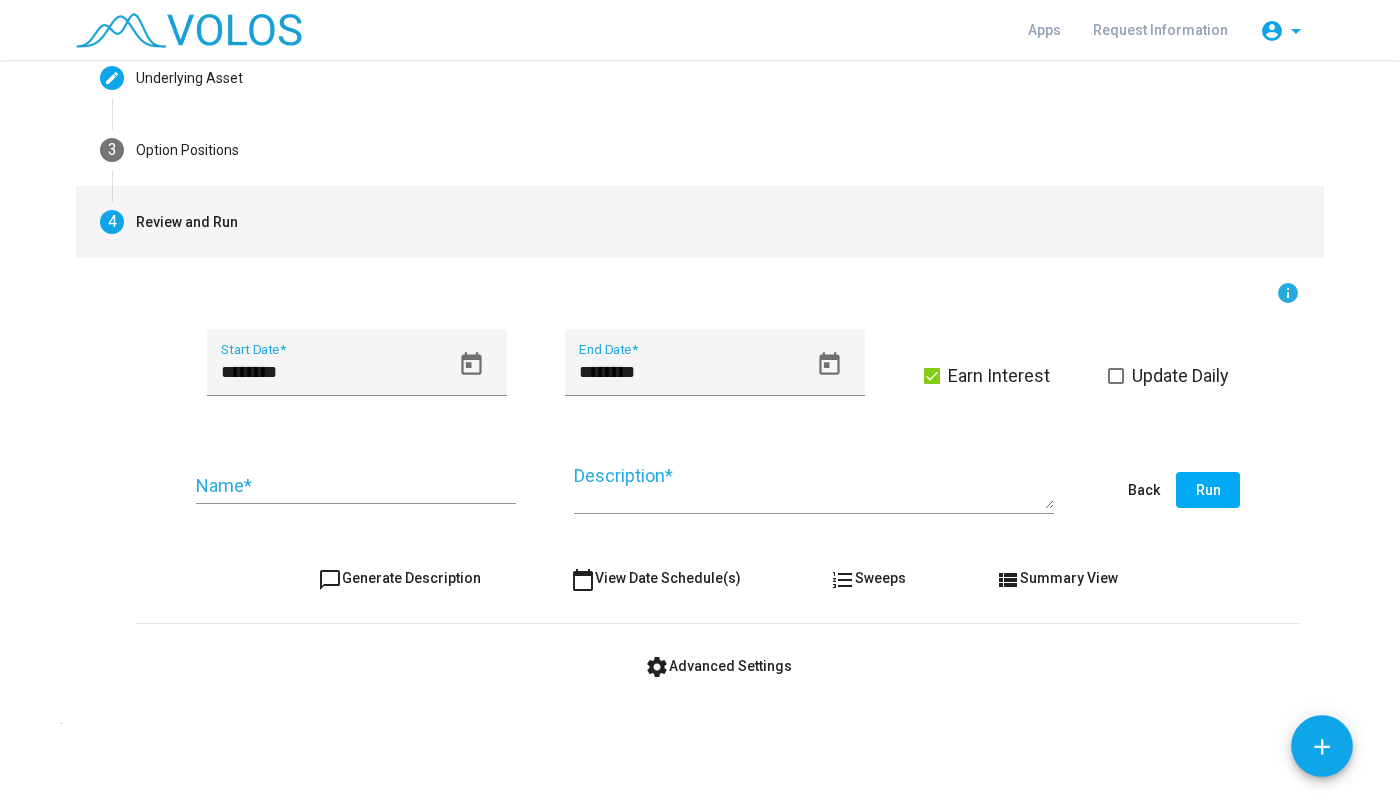scroll, scrollTop: 183, scrollLeft: 0, axis: vertical 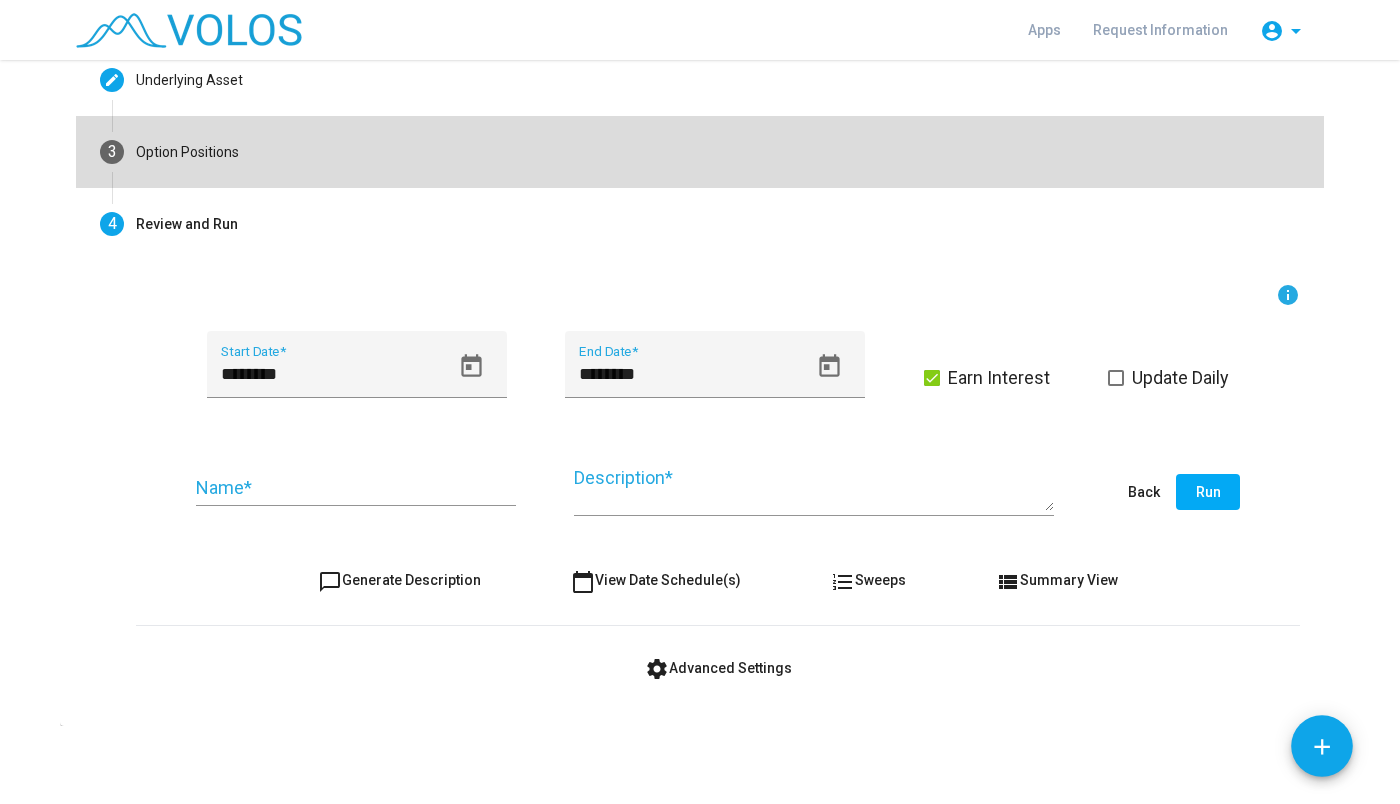 click on "3 Option Positions" at bounding box center (700, 152) 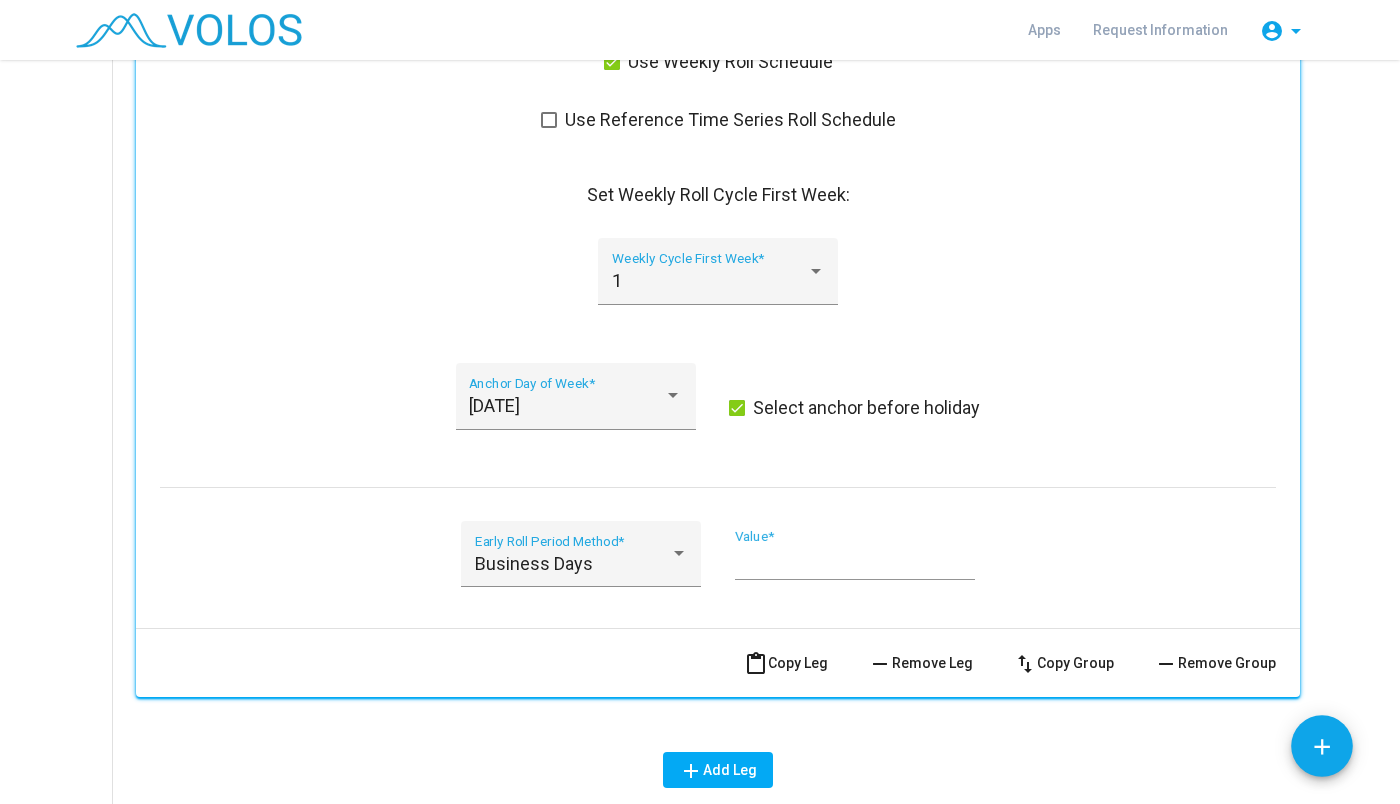 scroll, scrollTop: 1135, scrollLeft: 0, axis: vertical 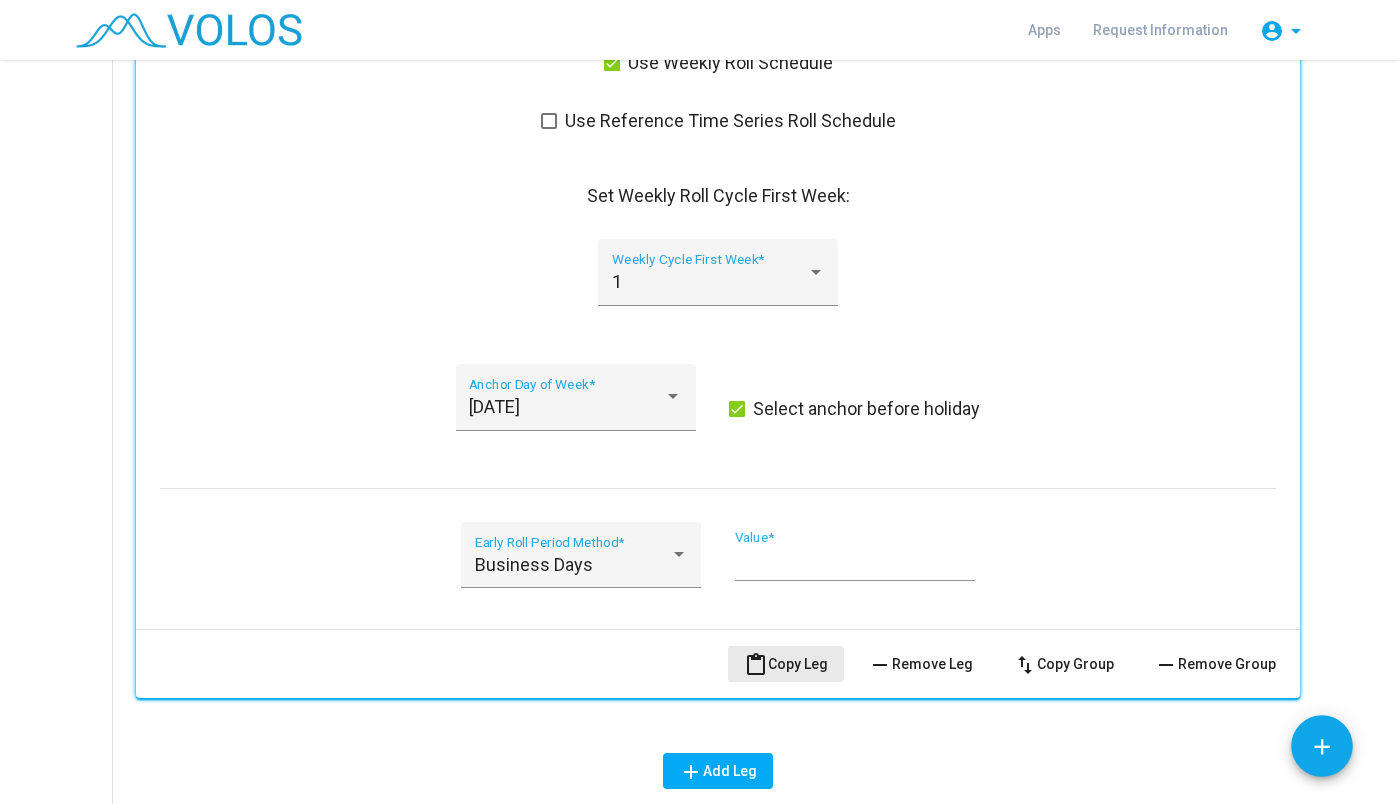 click on "content_paste  Copy Leg" at bounding box center [786, 664] 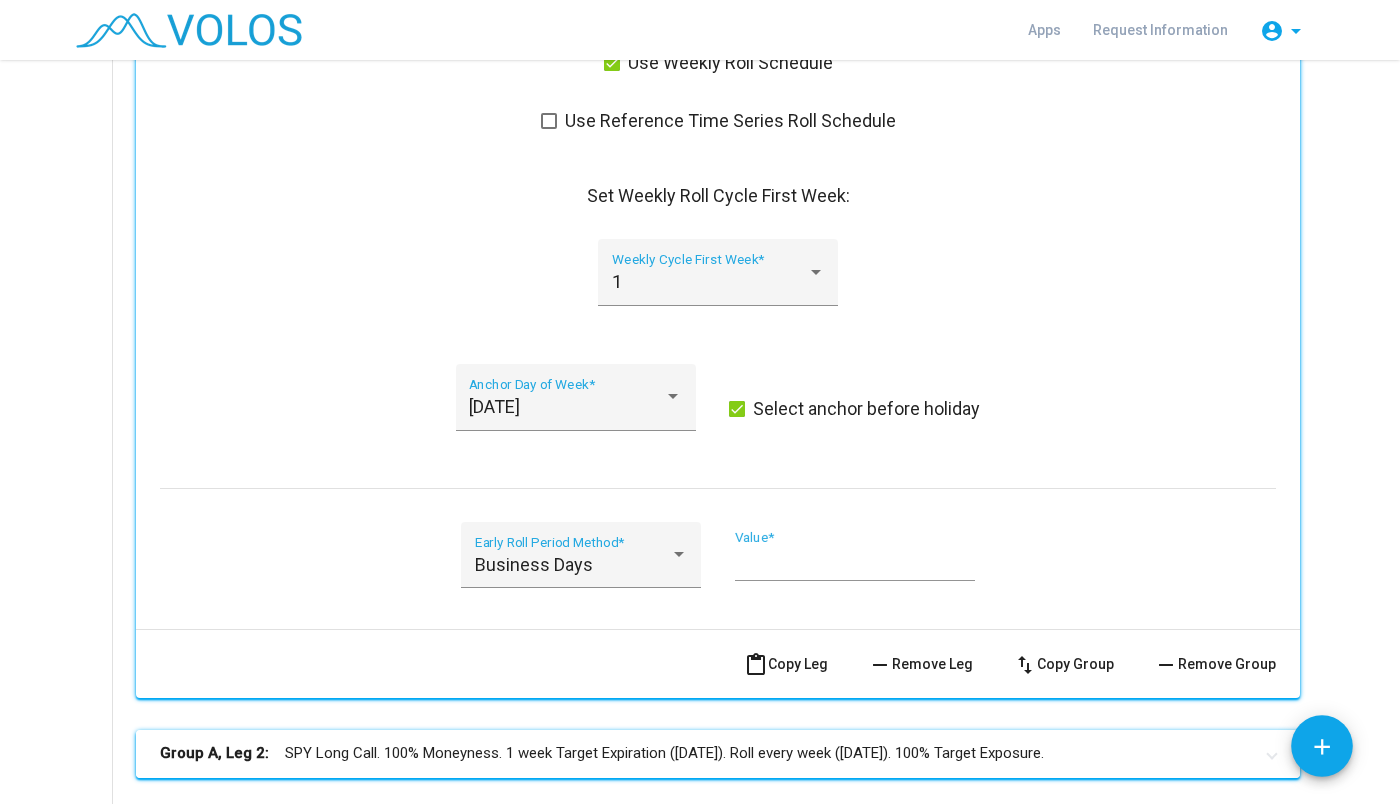 click on "Group A, Leg 2:   SPY Long Call. 100% Moneyness. 1 week Target Expiration (Friday). Roll every week (Friday). 100% Target Exposure." at bounding box center (706, 753) 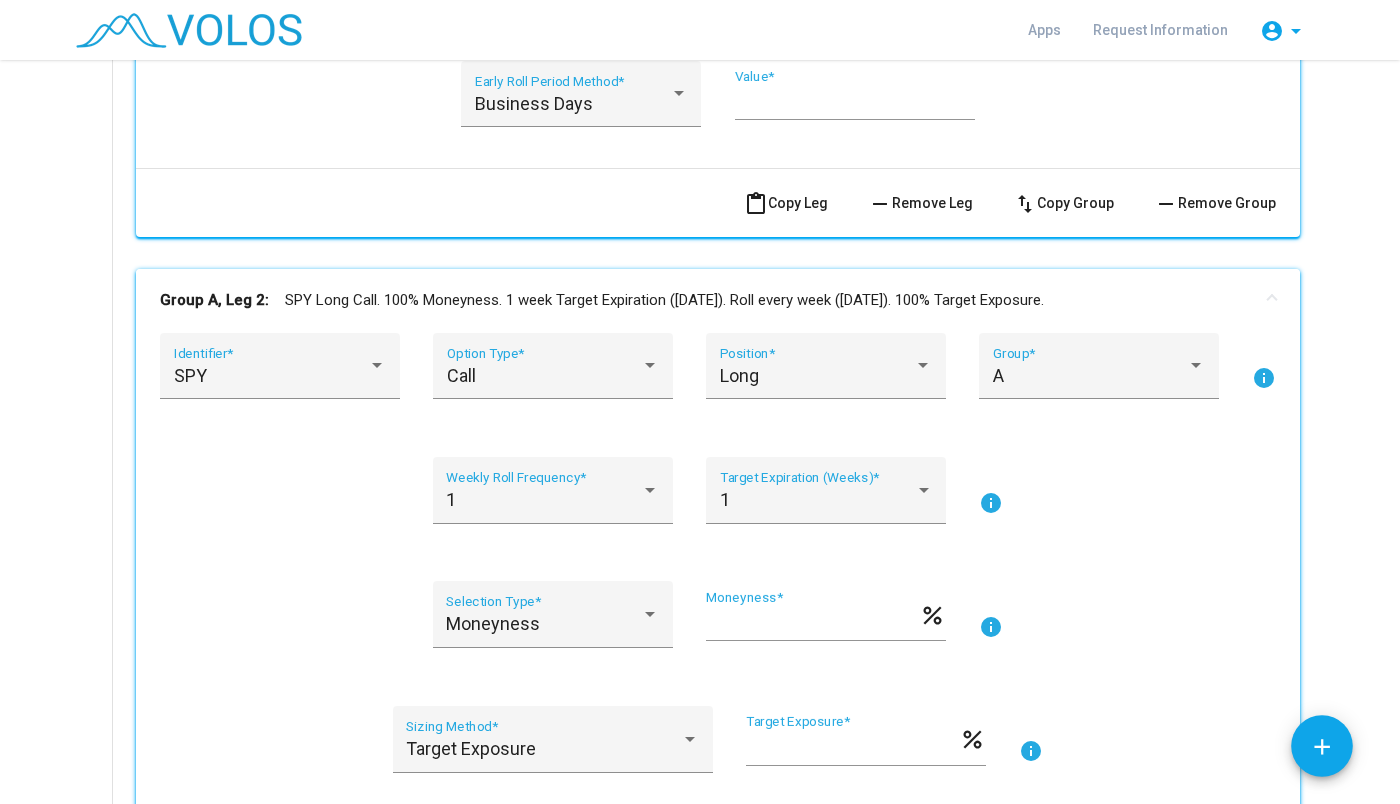 scroll, scrollTop: 1592, scrollLeft: 0, axis: vertical 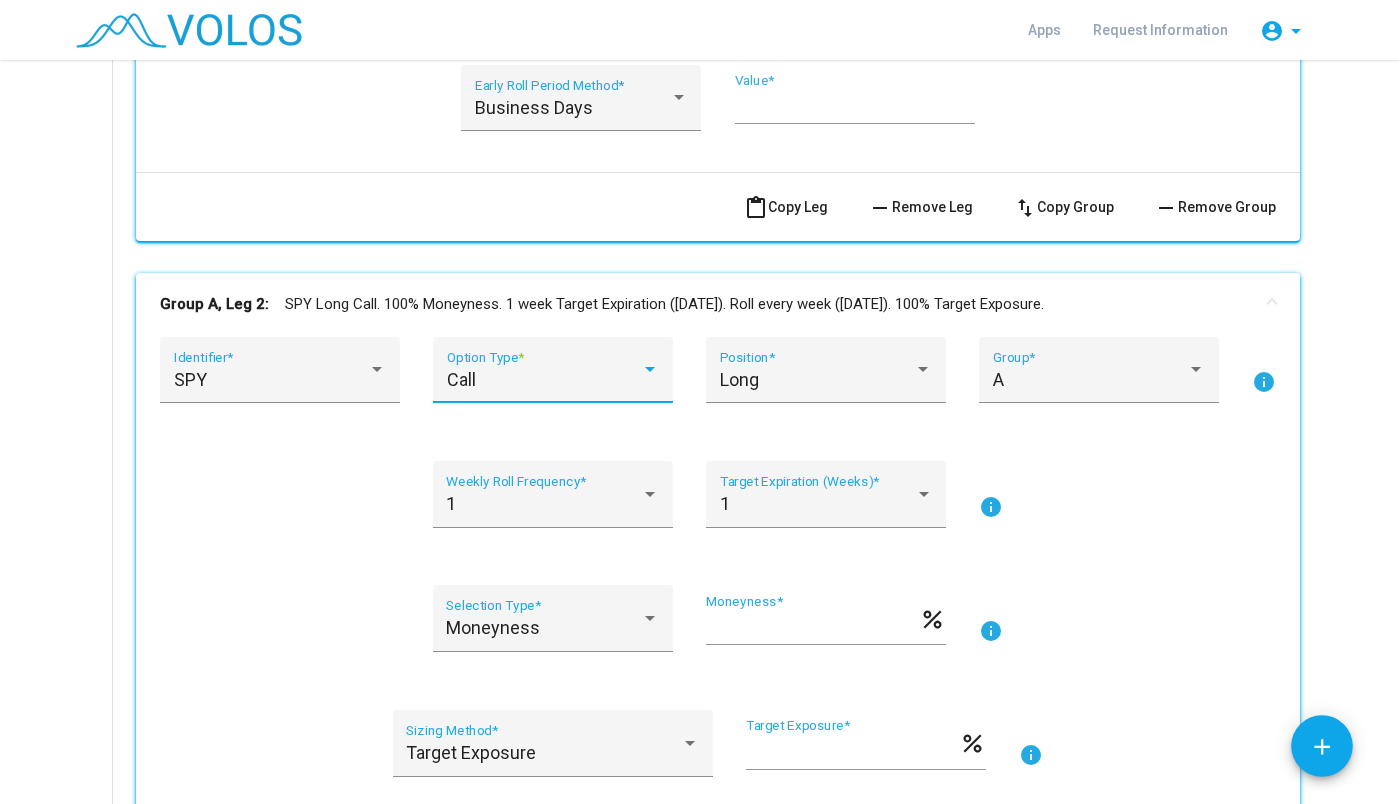 click on "Call" at bounding box center [544, 380] 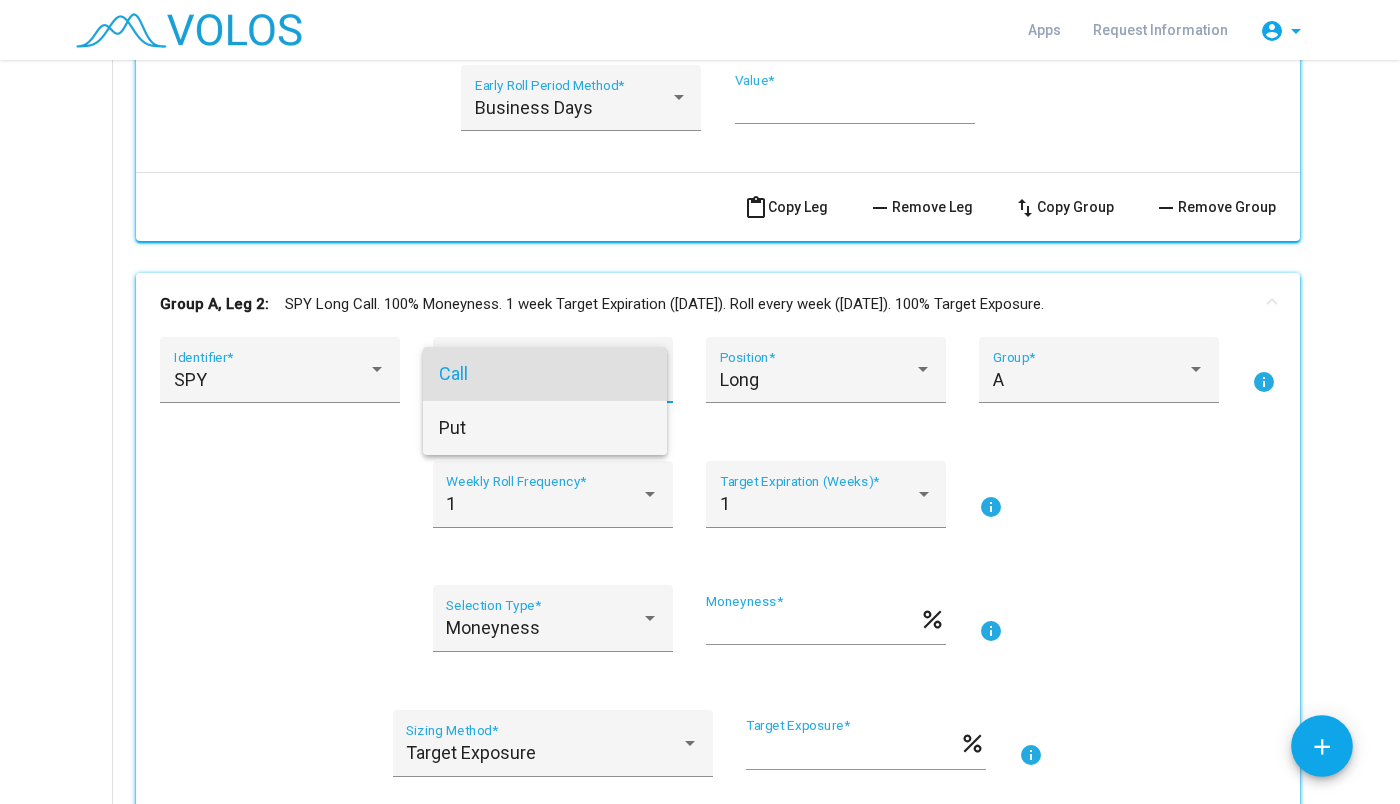 click on "Put" at bounding box center [545, 428] 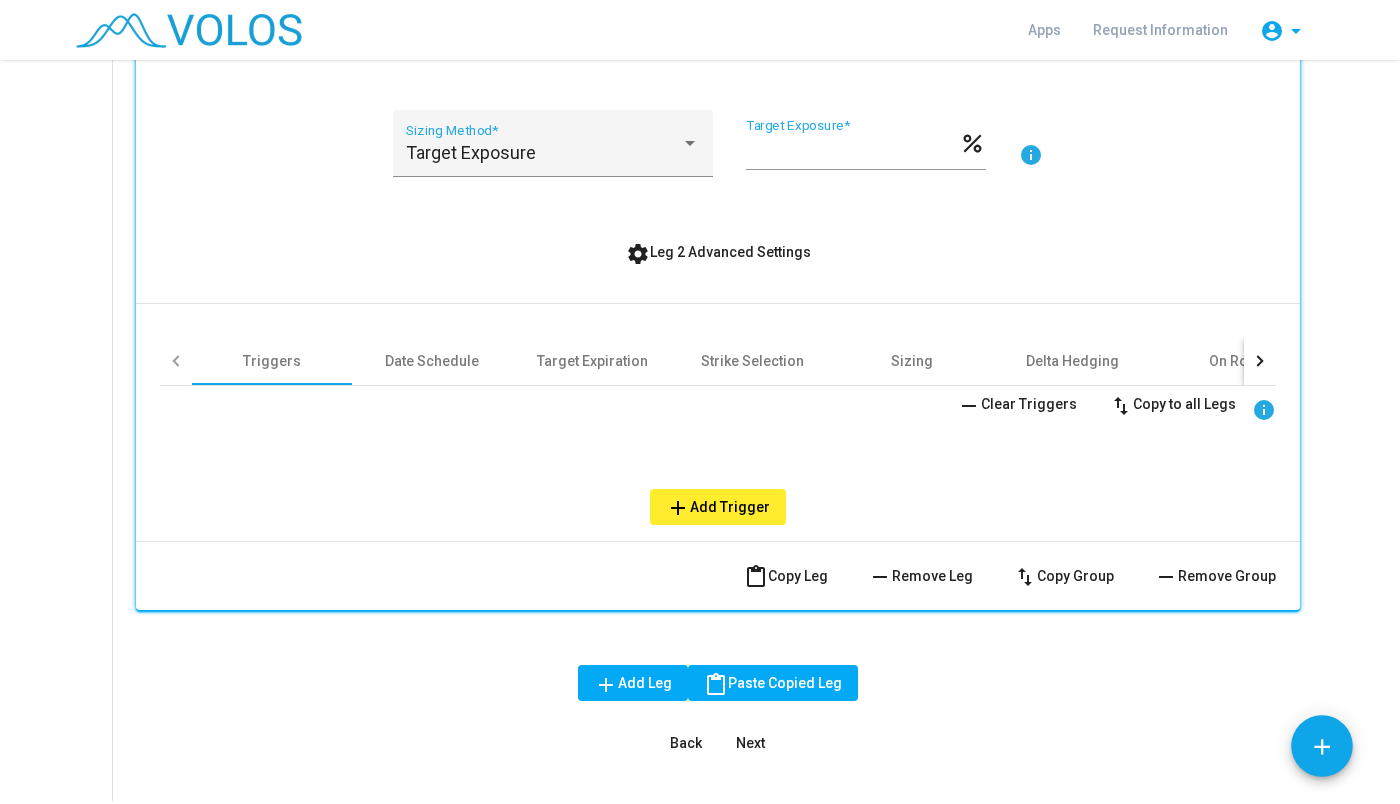 scroll, scrollTop: 2300, scrollLeft: 0, axis: vertical 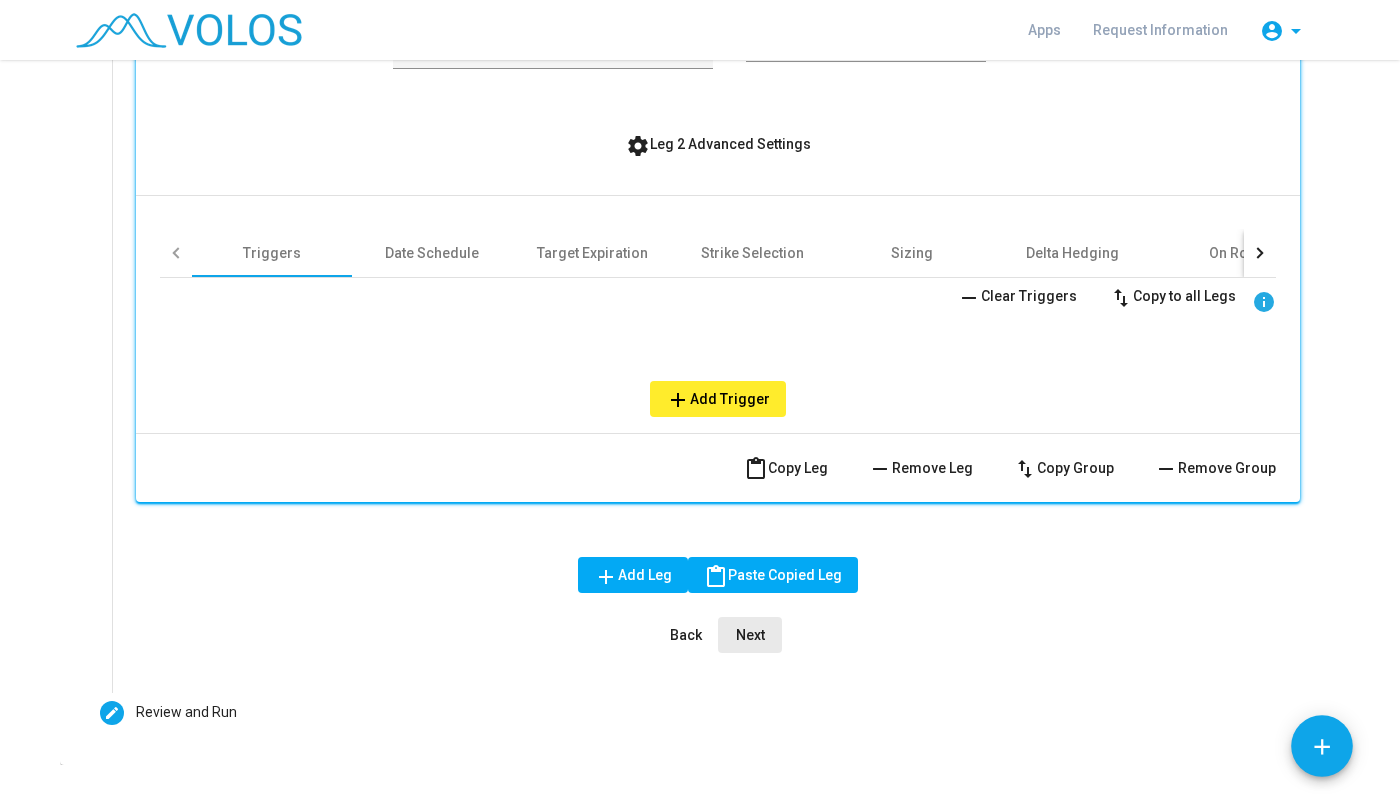 click on "Next" at bounding box center [750, 635] 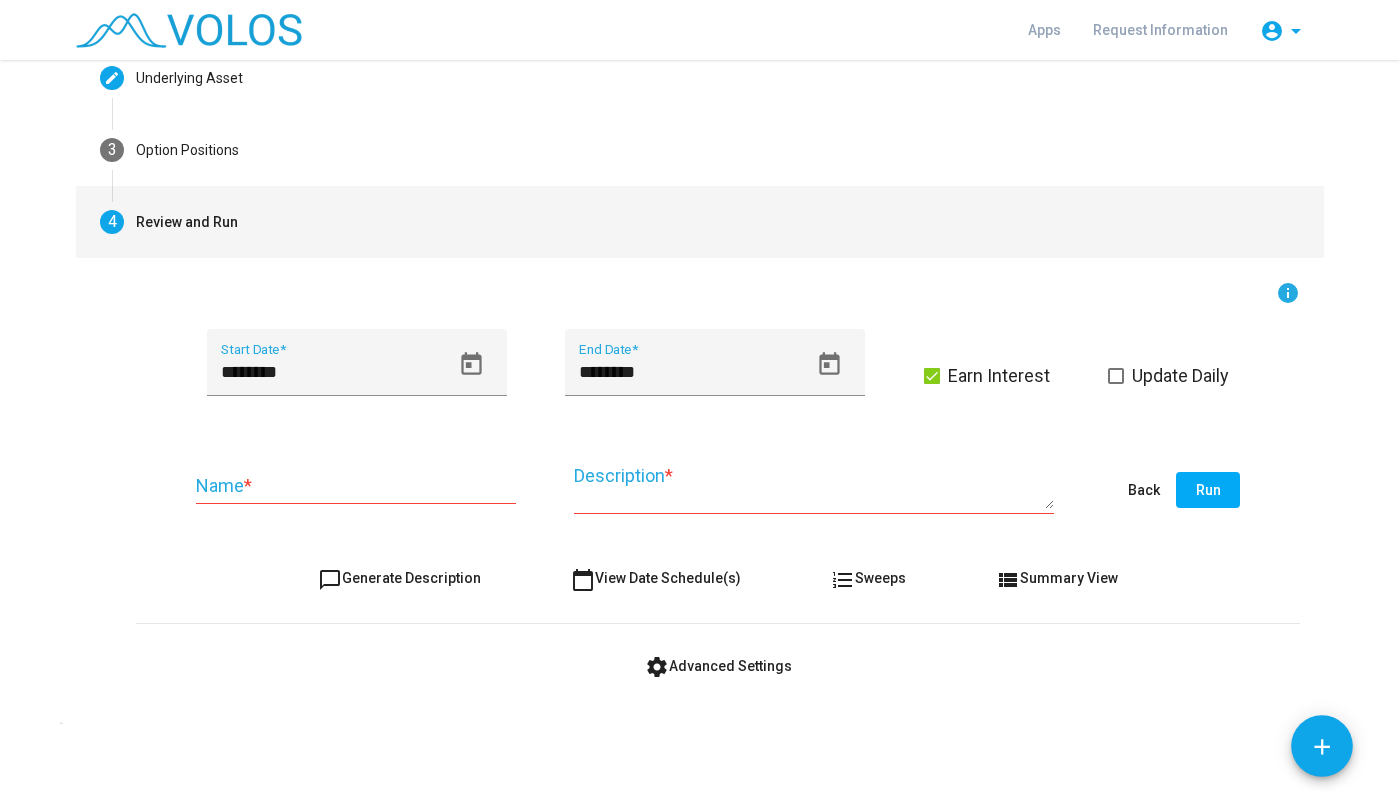 scroll, scrollTop: 183, scrollLeft: 0, axis: vertical 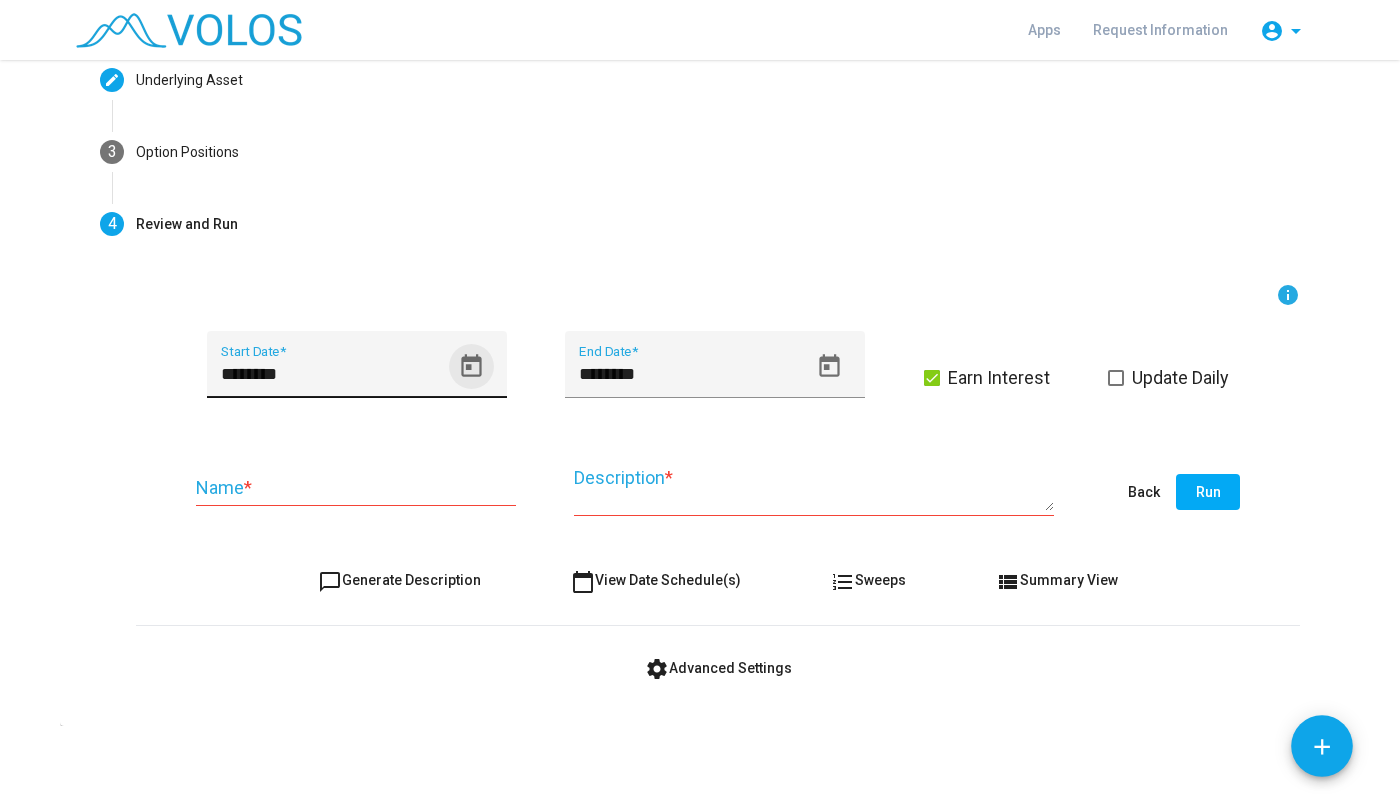 click 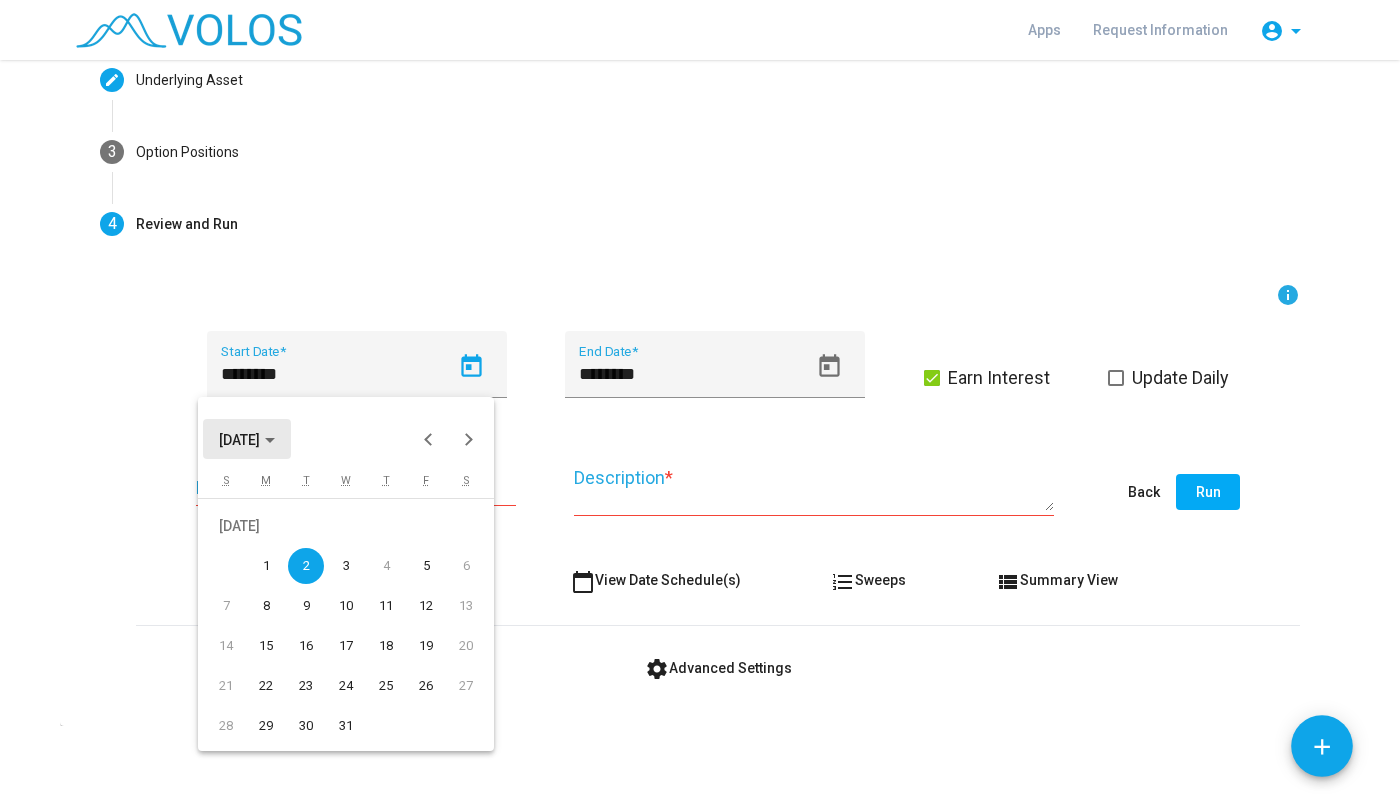 click on "JUL 2024" at bounding box center (239, 440) 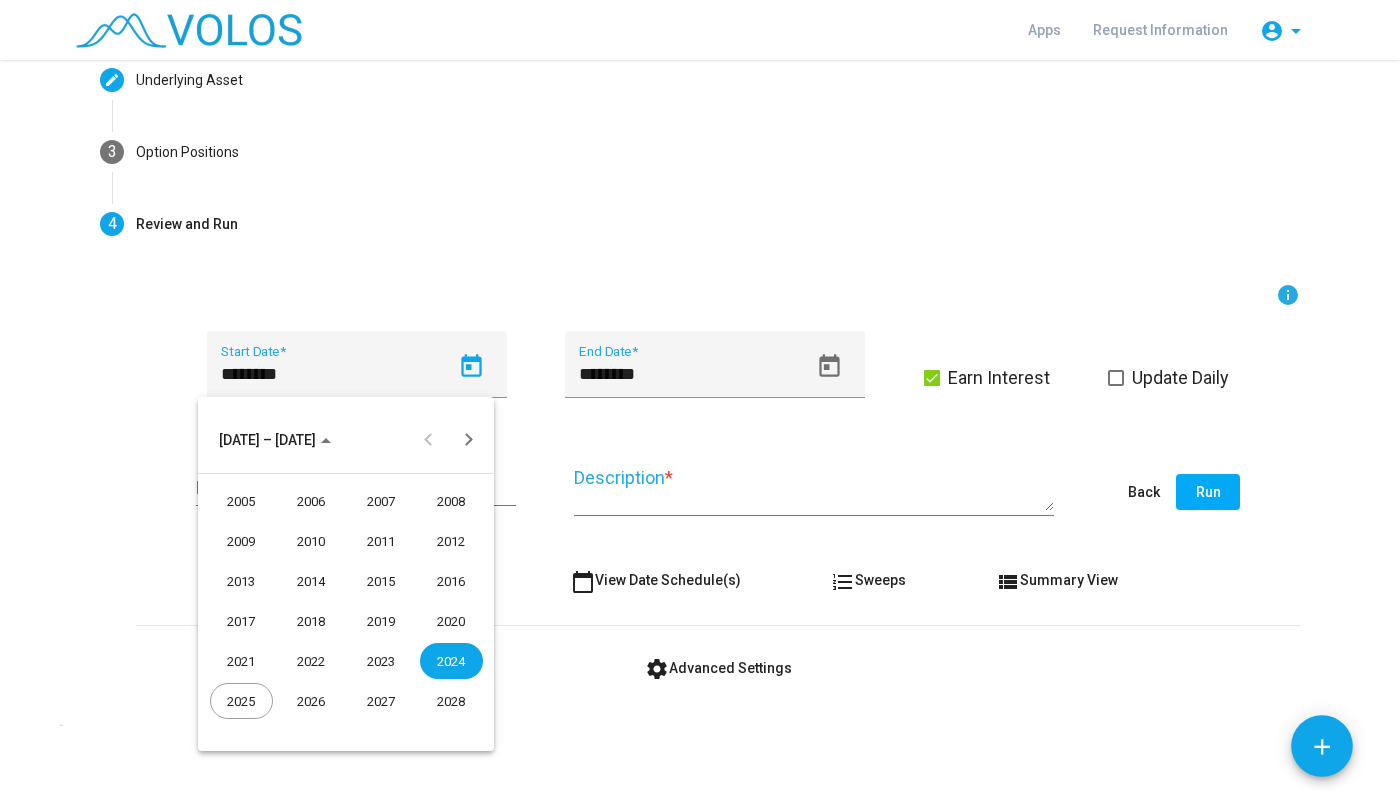 click on "2020" at bounding box center [451, 621] 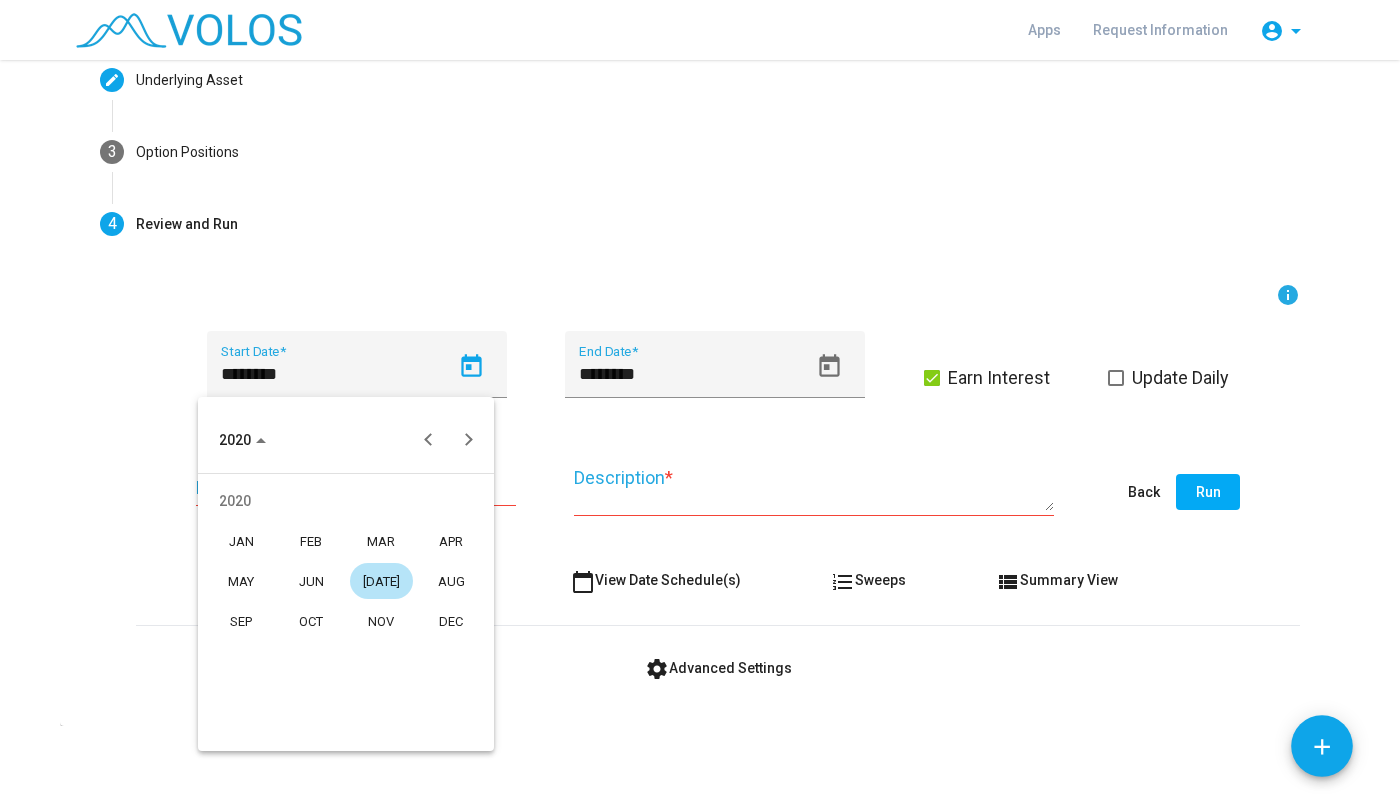 click on "JUL" at bounding box center [381, 581] 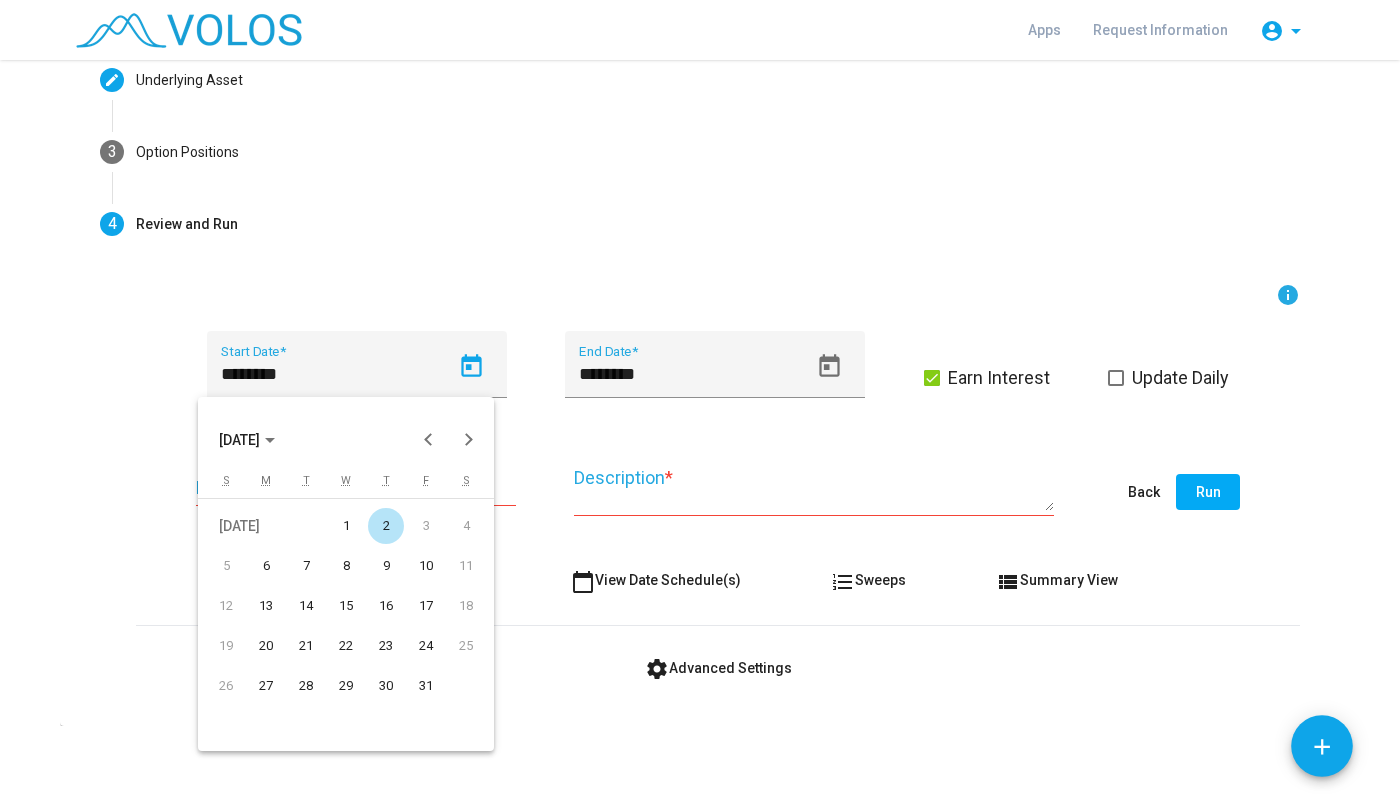 click on "2" at bounding box center [386, 526] 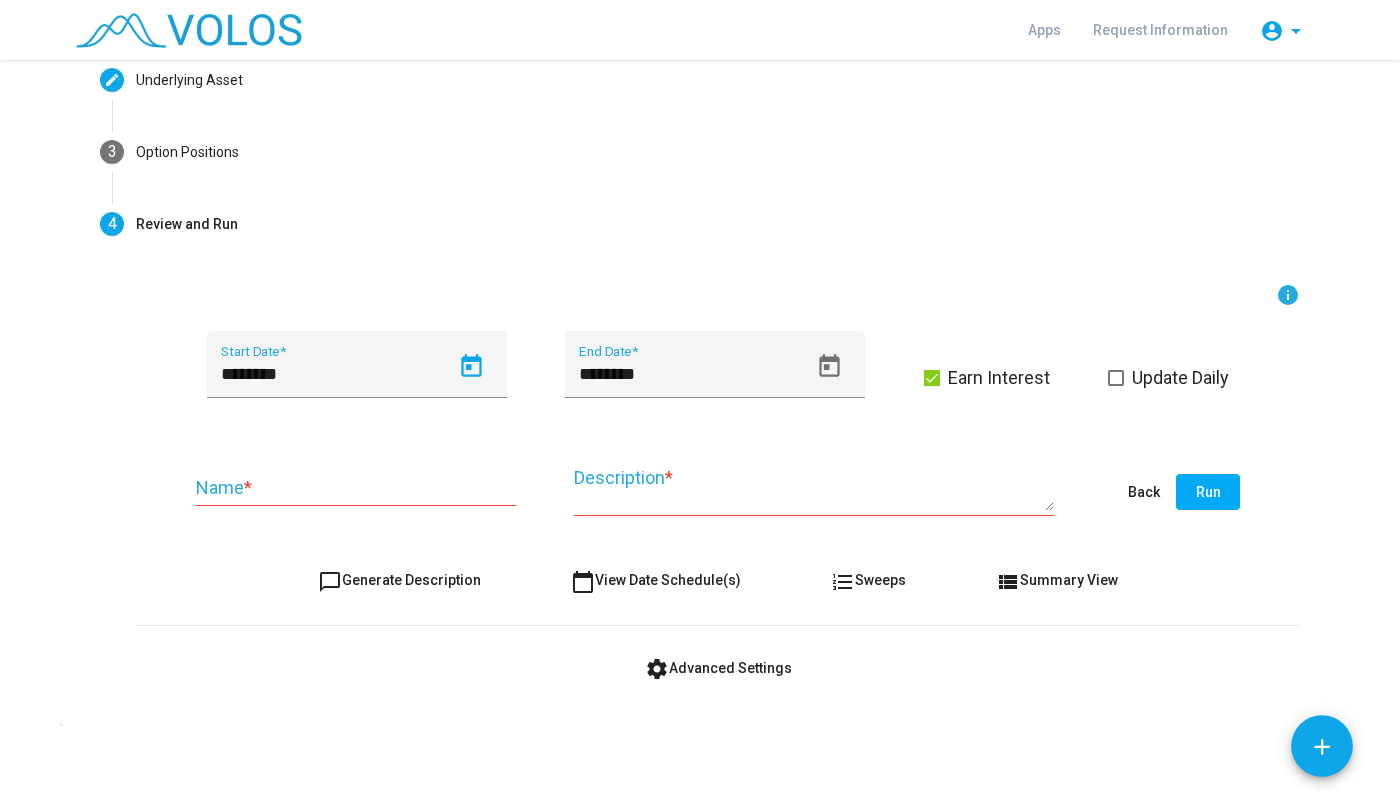 type on "********" 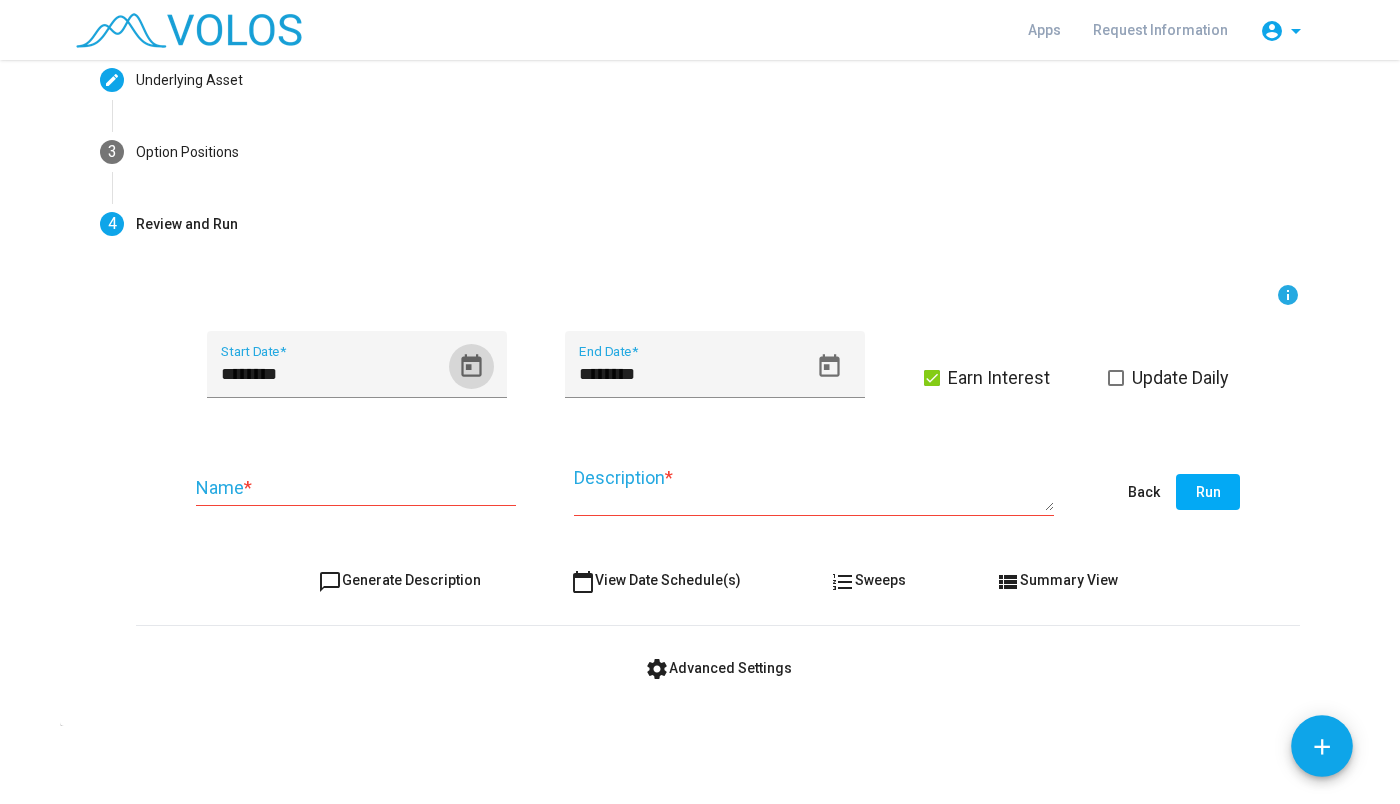 click on "Name  *" at bounding box center [356, 480] 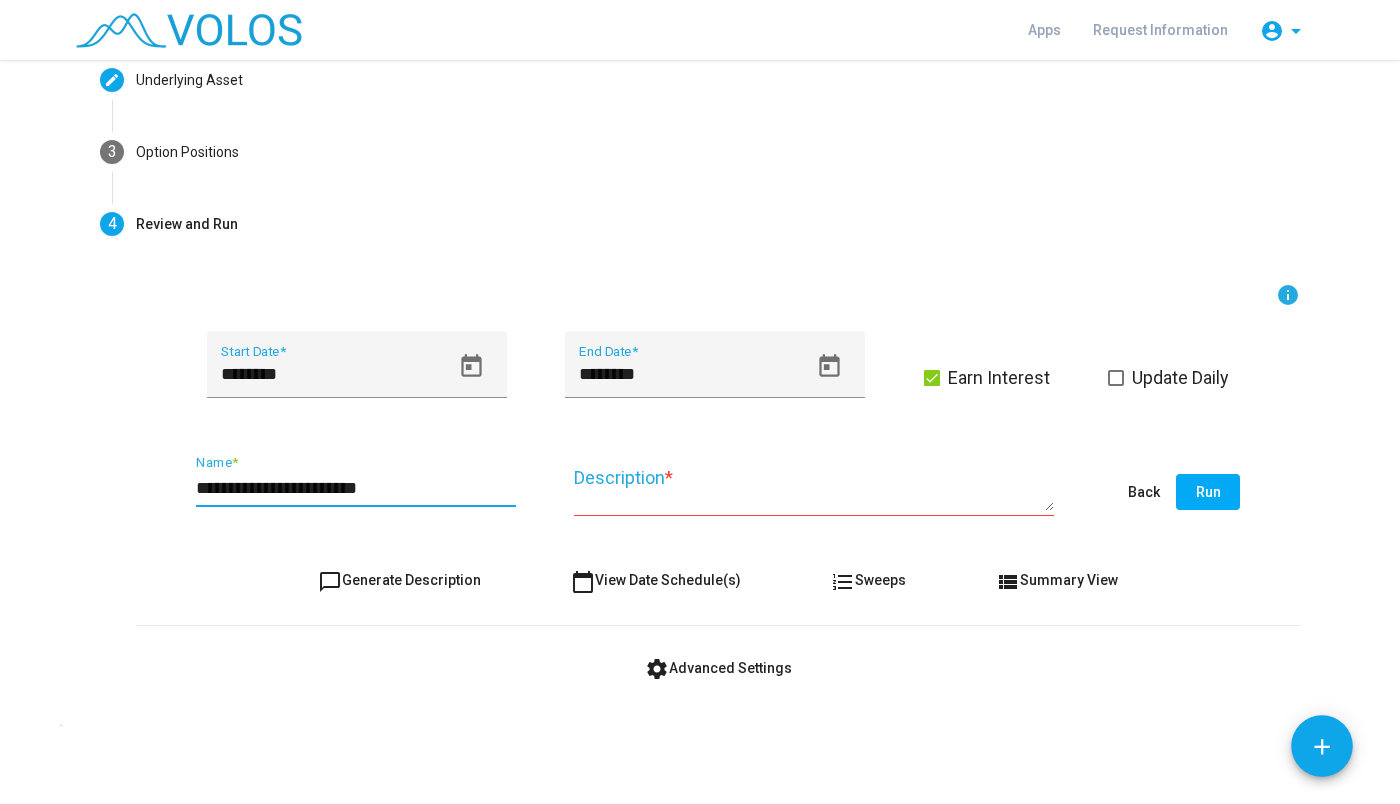 type on "**********" 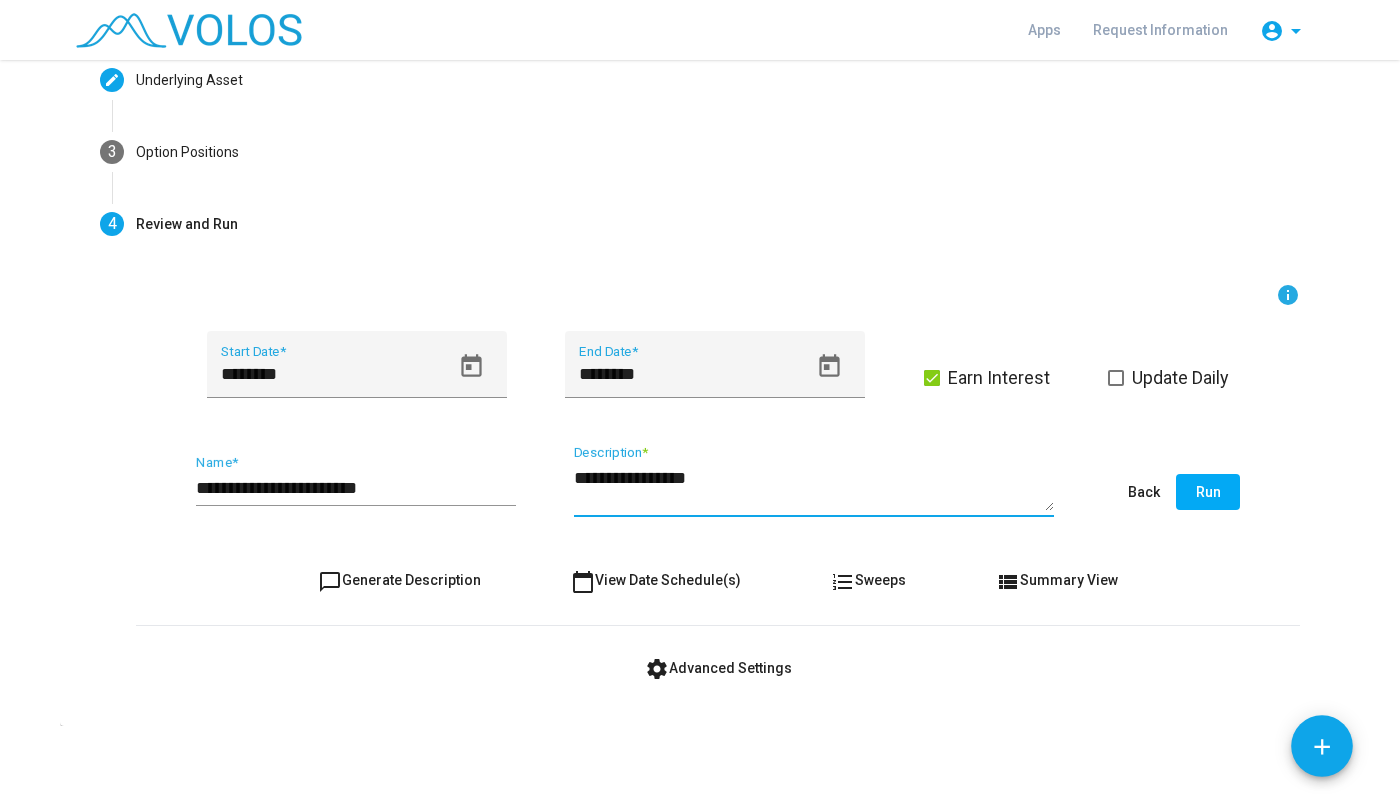 click on "**********" at bounding box center [814, 488] 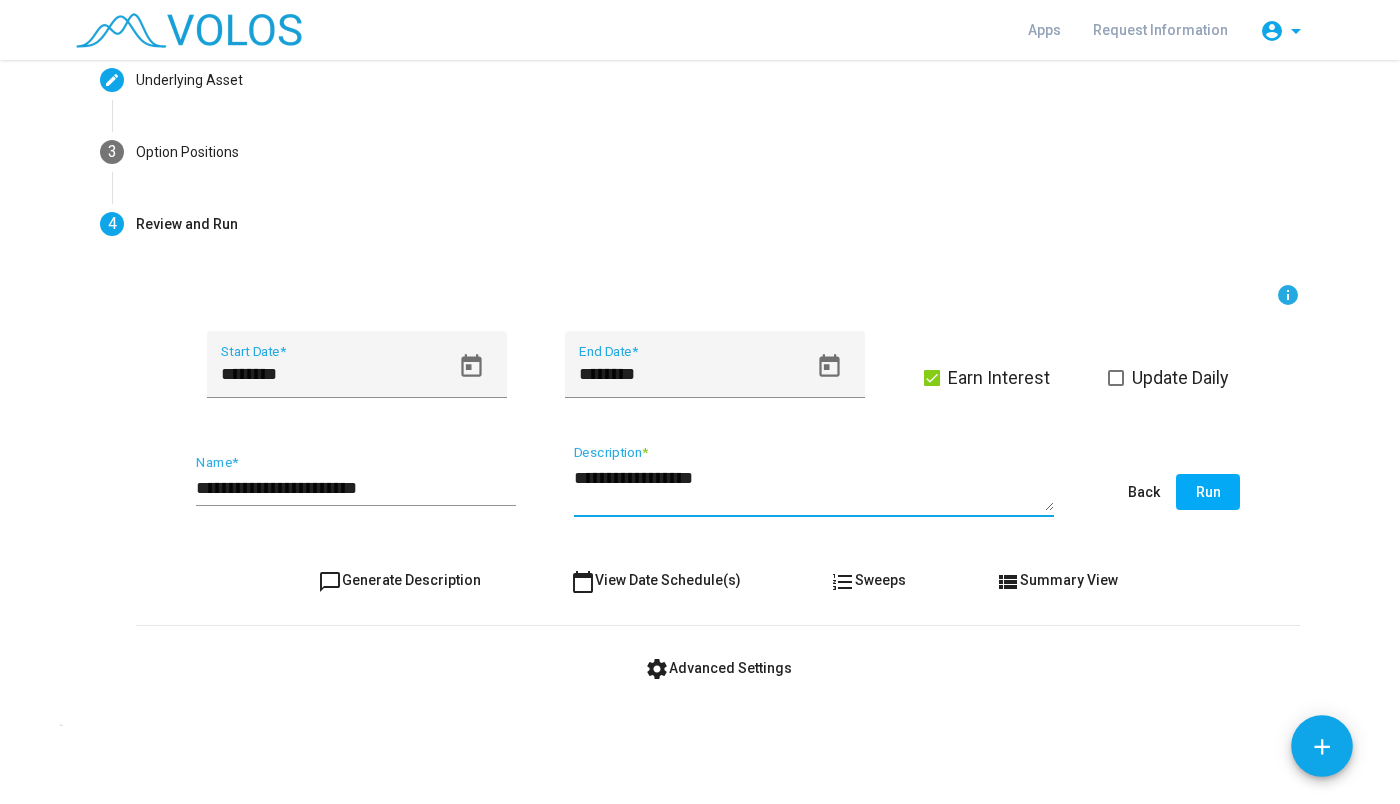 click on "**********" at bounding box center (814, 488) 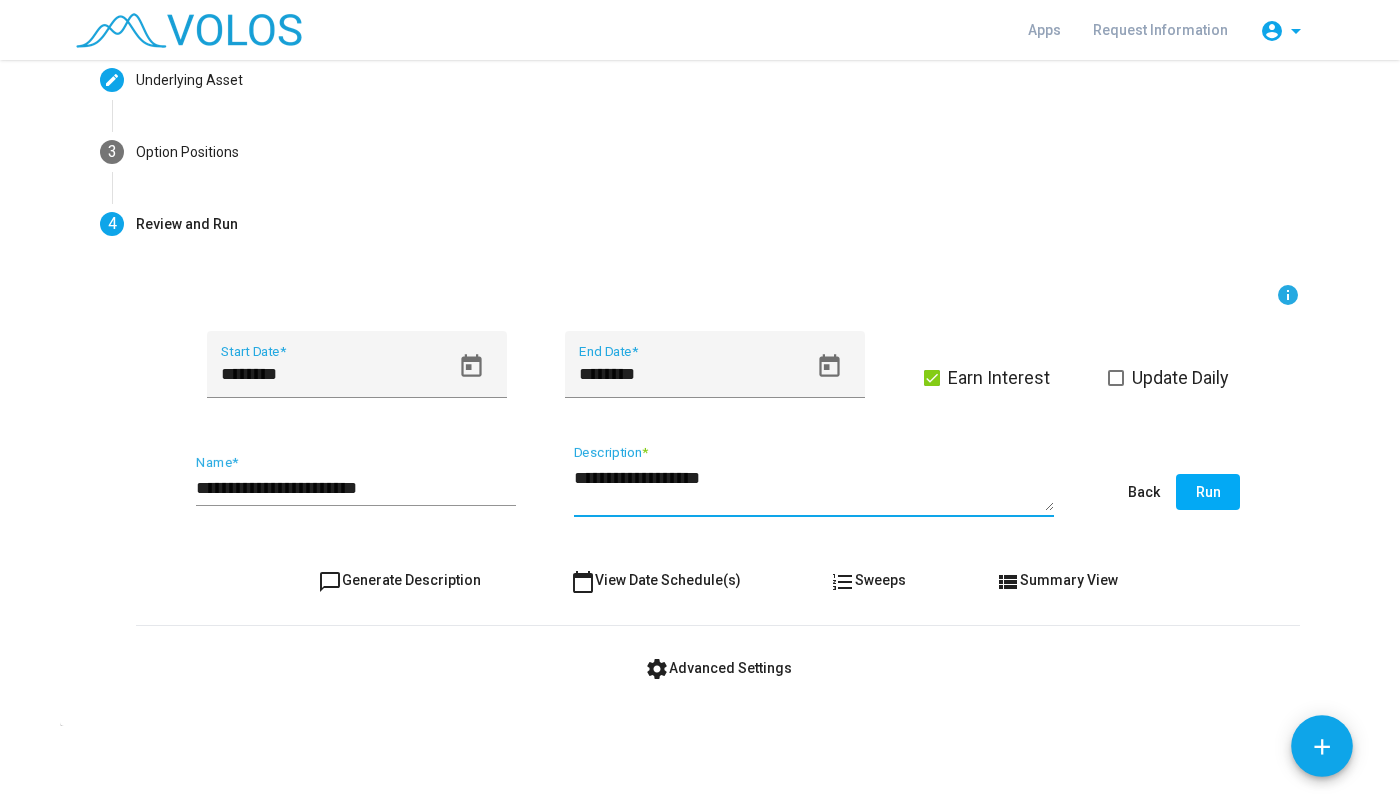 type on "**********" 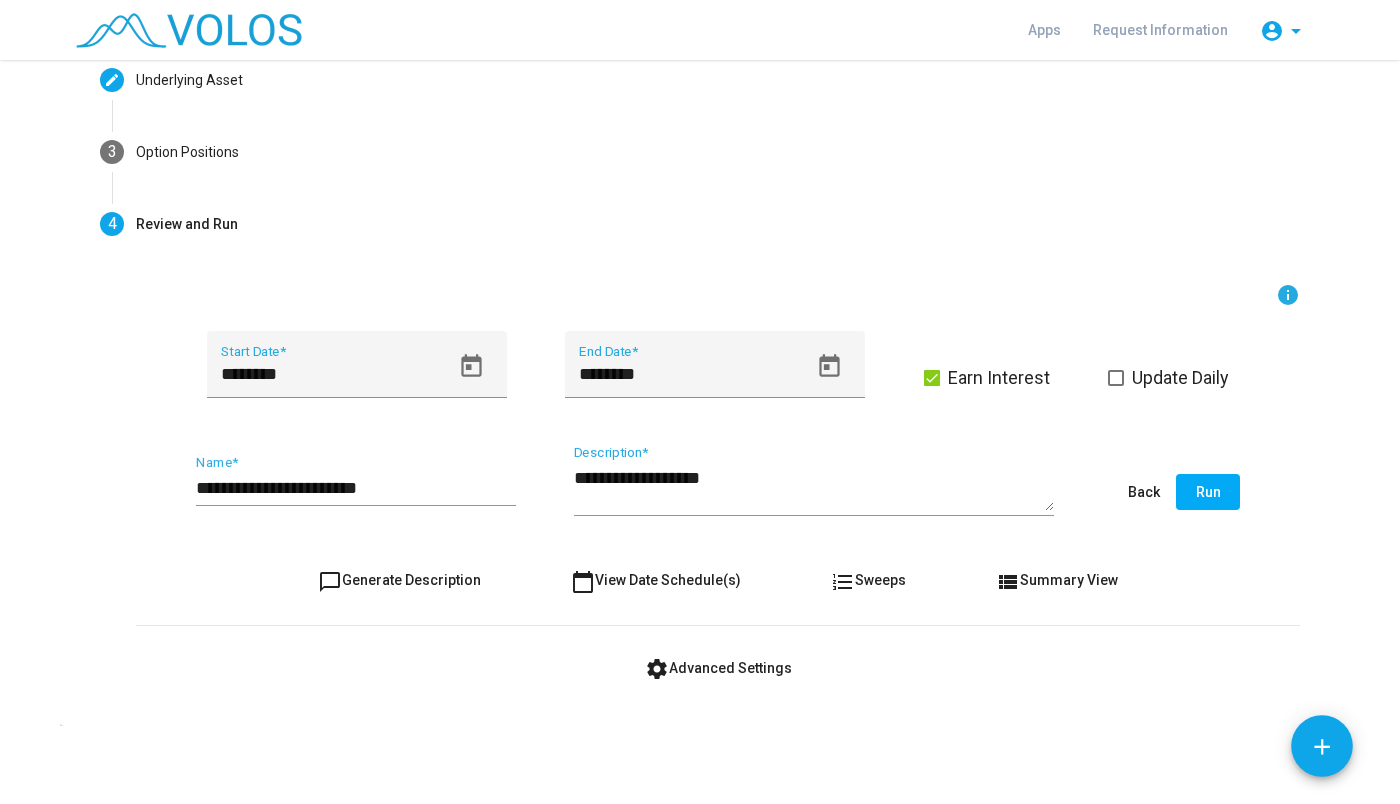 click on "**********" at bounding box center [718, 496] 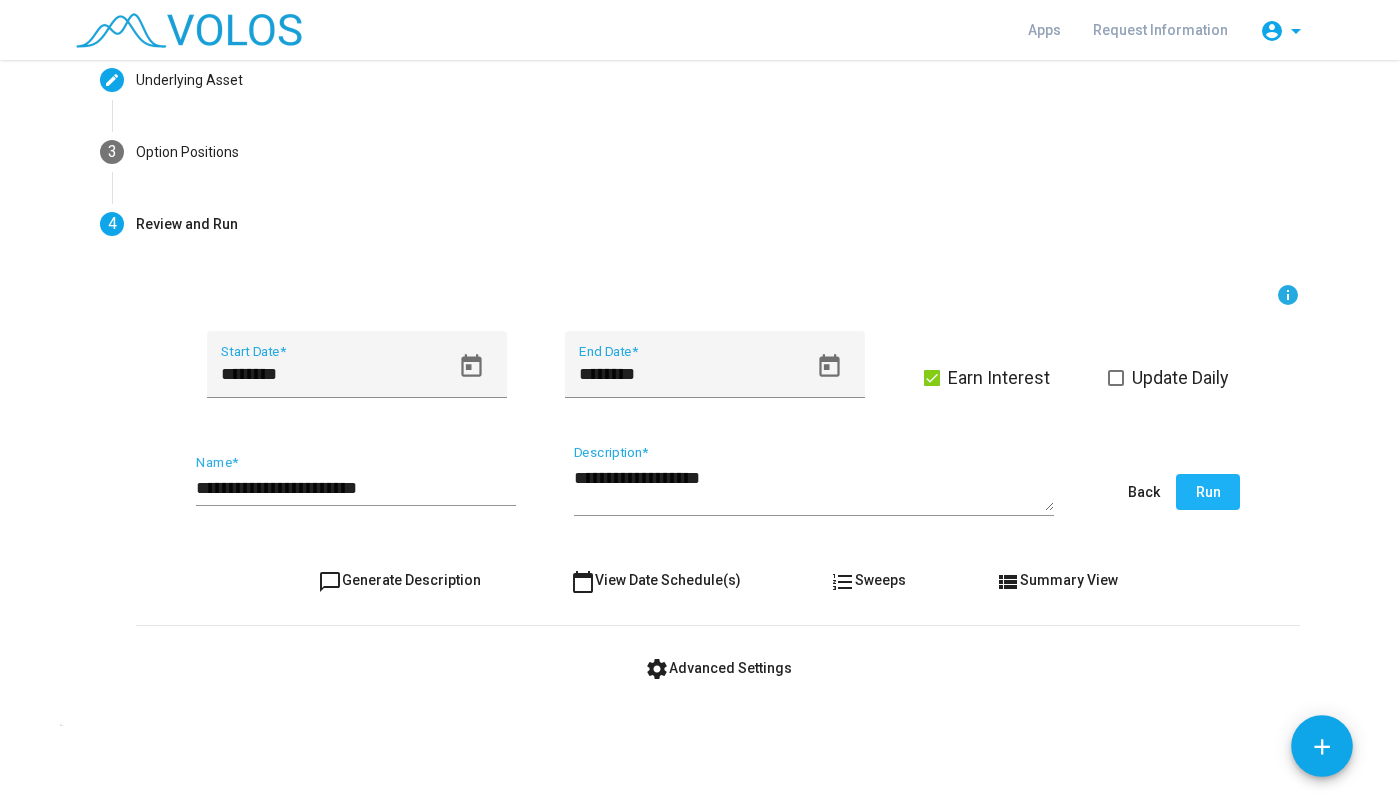 click on "Run" at bounding box center [1208, 492] 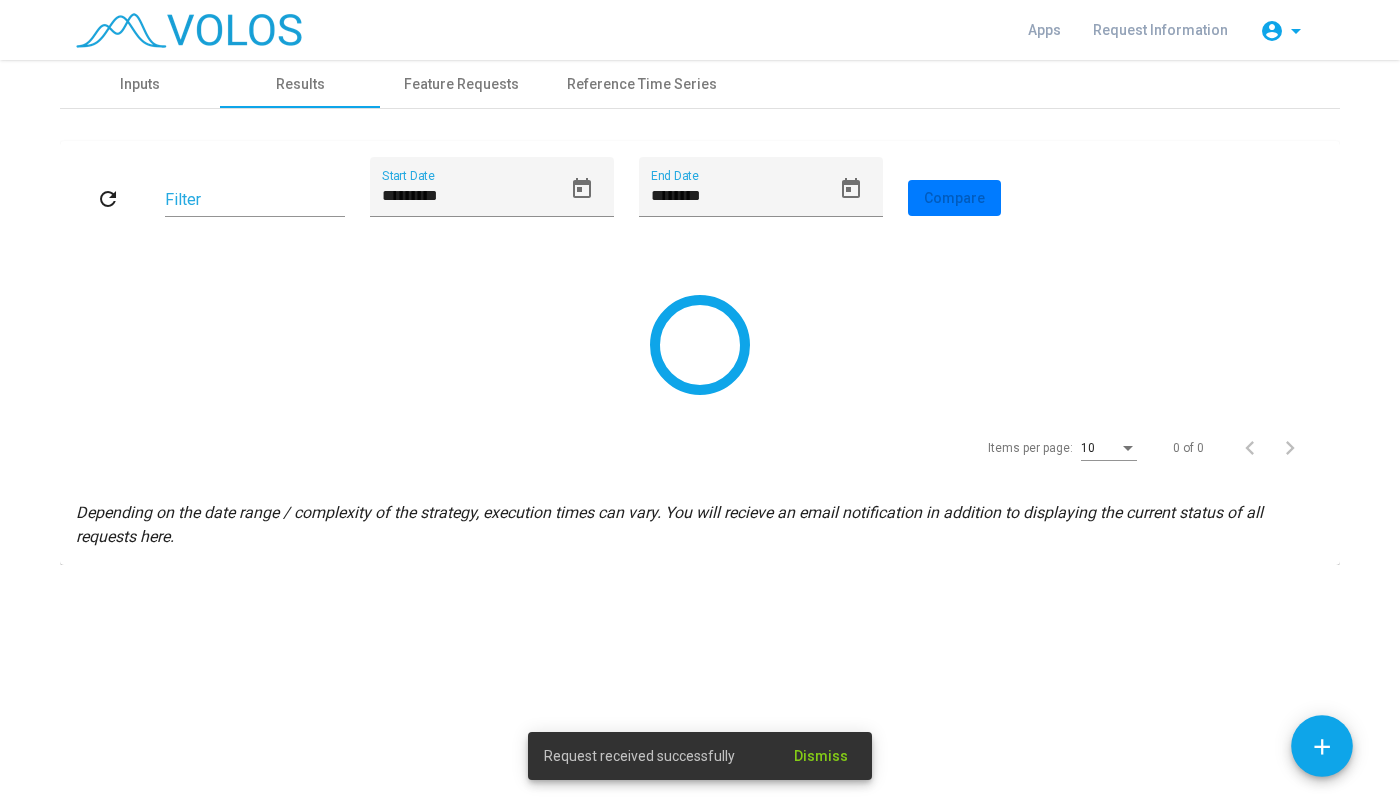 scroll, scrollTop: 0, scrollLeft: 0, axis: both 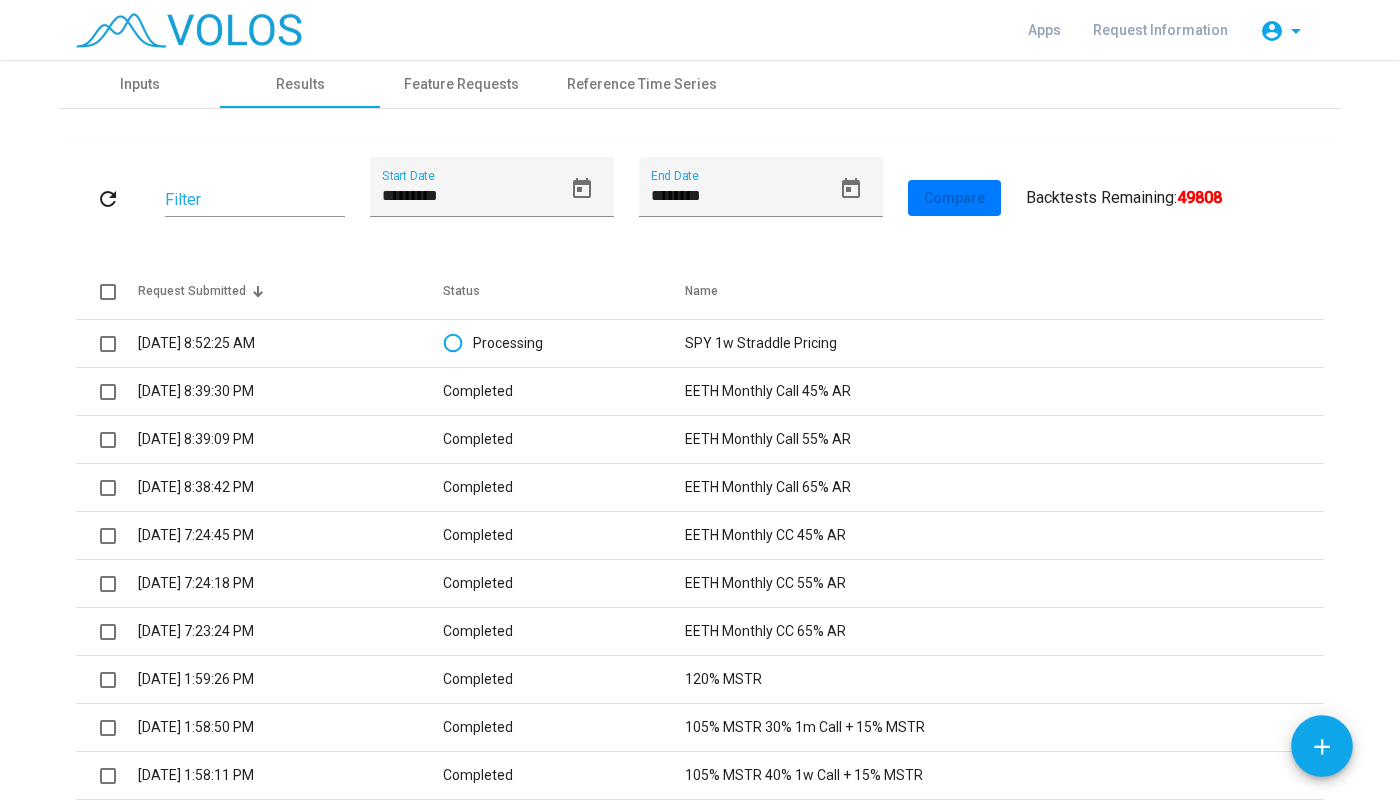 click on "refresh Filter ********* Start Date ******** End Date  Compare    User Results   All Results Backtests Remaining:  49808   Request Submitted Status Name    7/2/2025 8:52:25 AM   Processing   SPY 1w Straddle Pricing     6/30/2025 8:39:30 PM   Completed   EETH Monthly Call 45% AR     6/30/2025 8:39:09 PM   Completed   EETH Monthly Call 55% AR     6/30/2025 8:38:42 PM   Completed   EETH Monthly Call 65% AR     6/30/2025 7:24:45 PM   Completed   EETH Monthly CC 45% AR     6/30/2025 7:24:18 PM   Completed   EETH Monthly CC 55% AR     6/30/2025 7:23:24 PM   Completed   EETH Monthly CC 65% AR     6/30/2025 1:59:26 PM   Completed   120% MSTR     6/30/2025 1:58:50 PM   Completed   105% MSTR 30% 1m Call + 15% MSTR     6/30/2025 1:58:11 PM   Completed   105% MSTR 40% 1w Call + 15% MSTR   Items per page:  10  1 – 10 of 20" at bounding box center [700, 555] 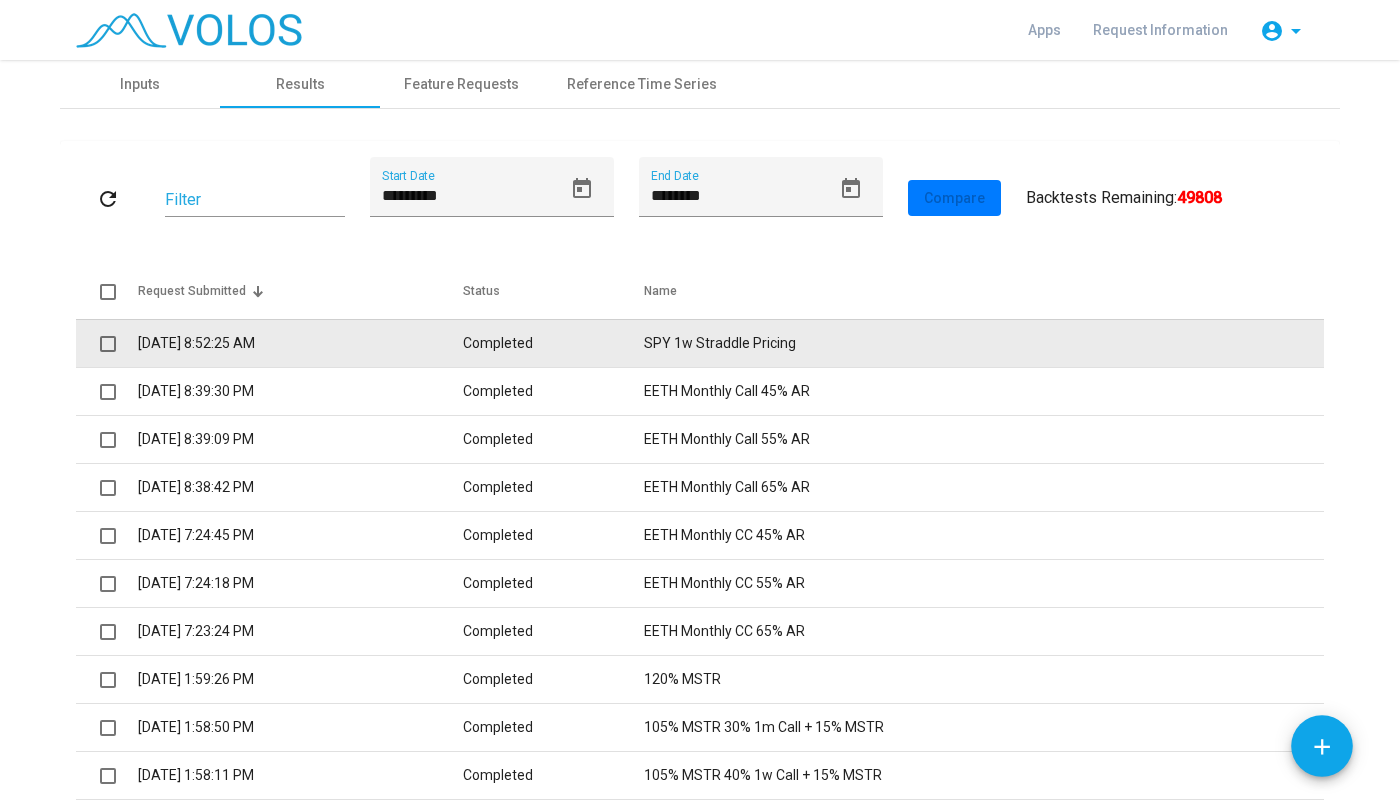 click on "SPY 1w Straddle Pricing" at bounding box center [984, 343] 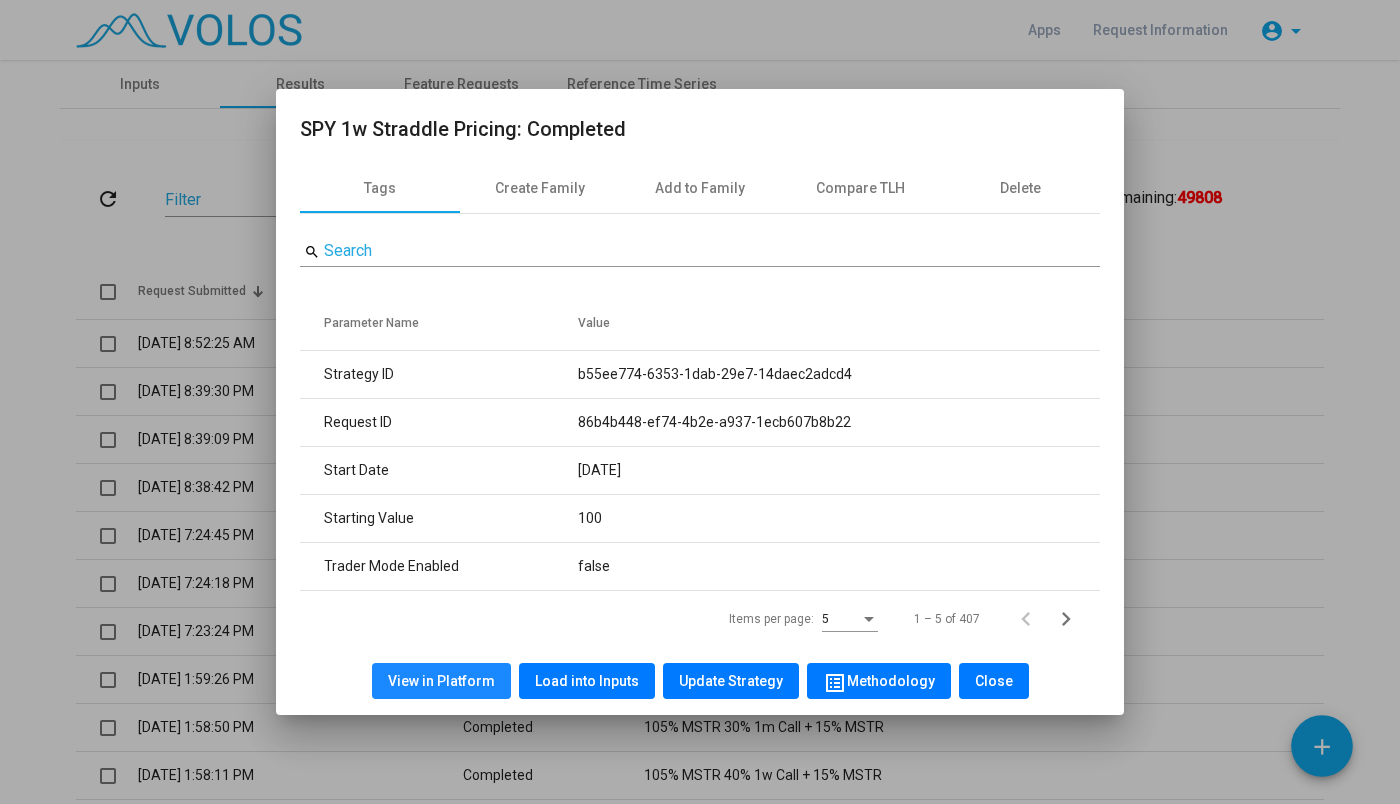 click on "View in Platform" at bounding box center [441, 681] 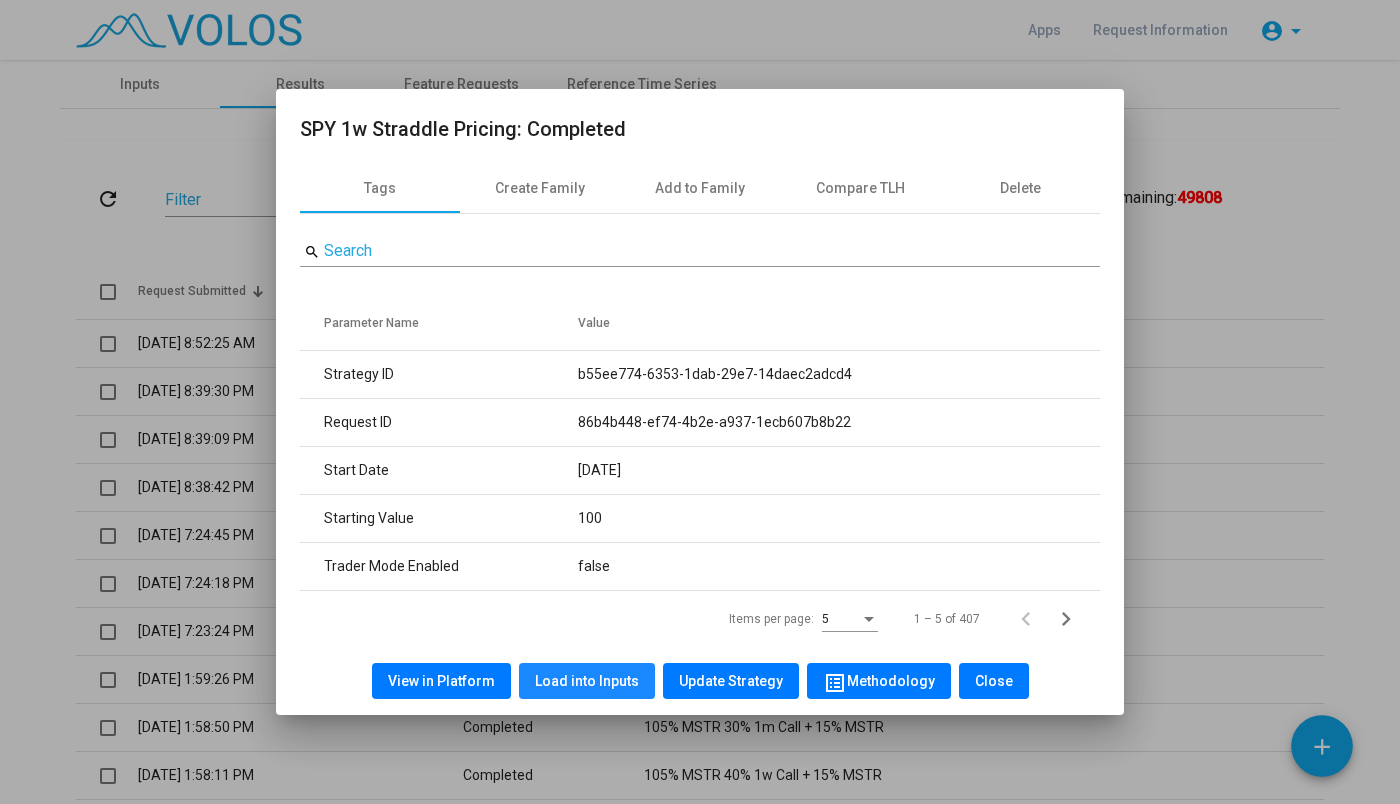 click on "Load into Inputs" at bounding box center [587, 681] 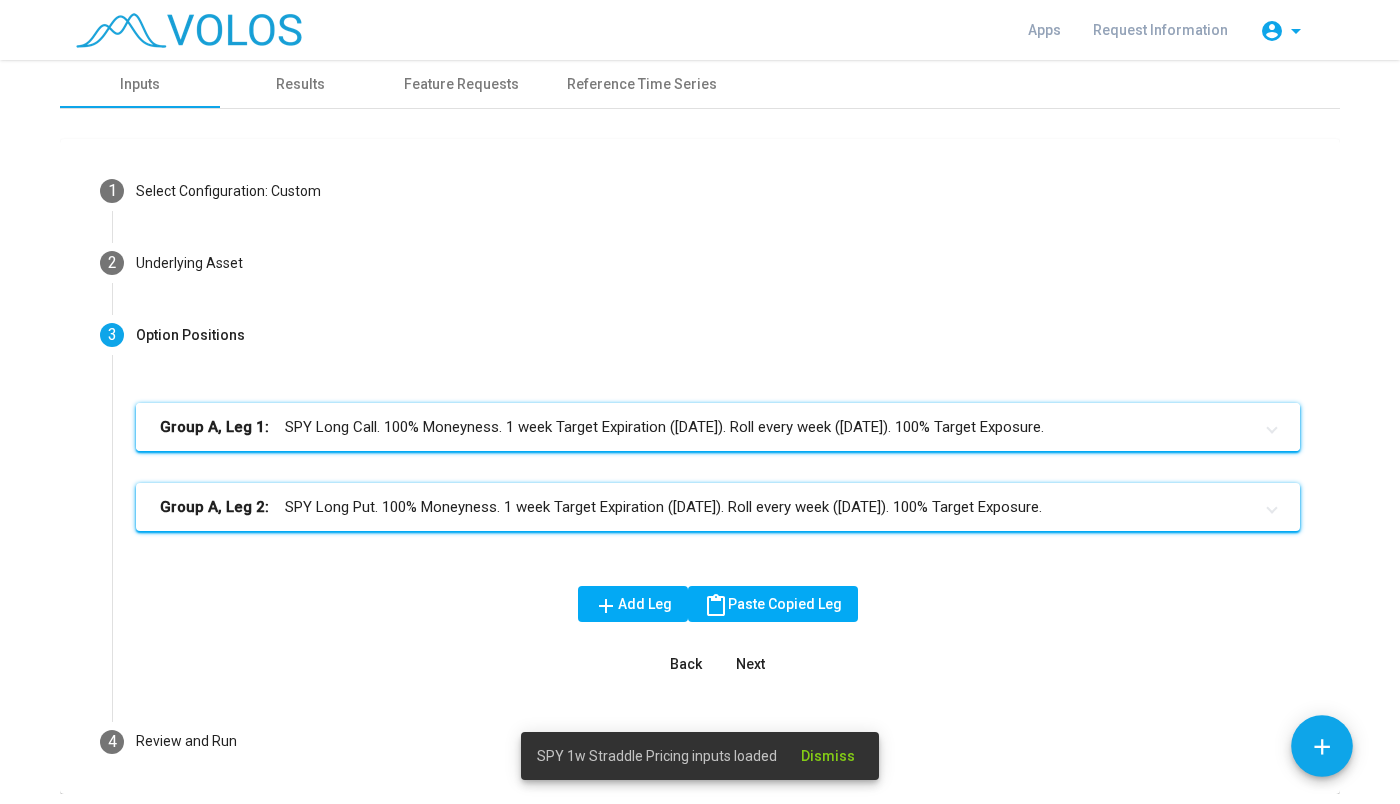 scroll, scrollTop: 69, scrollLeft: 0, axis: vertical 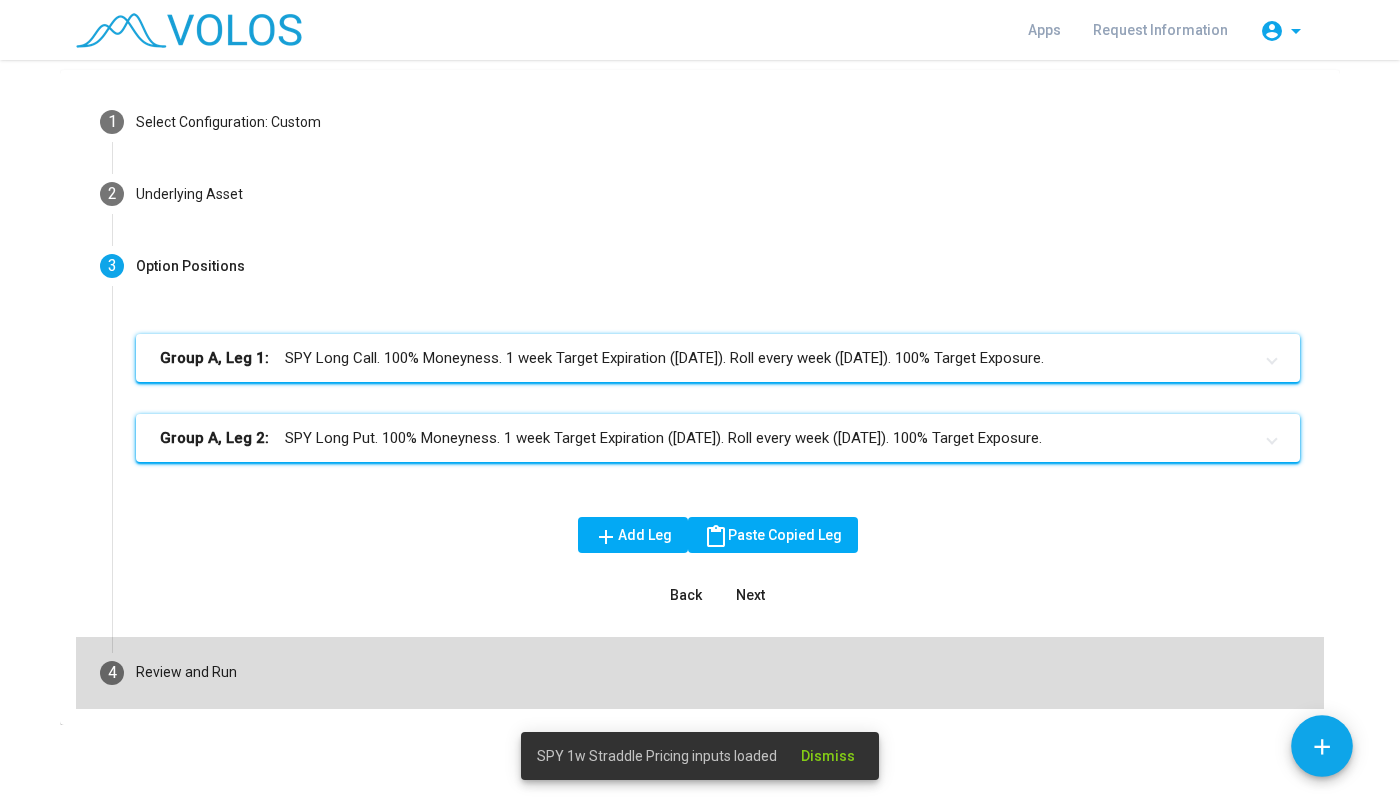 click on "4 Review and Run" at bounding box center [700, 673] 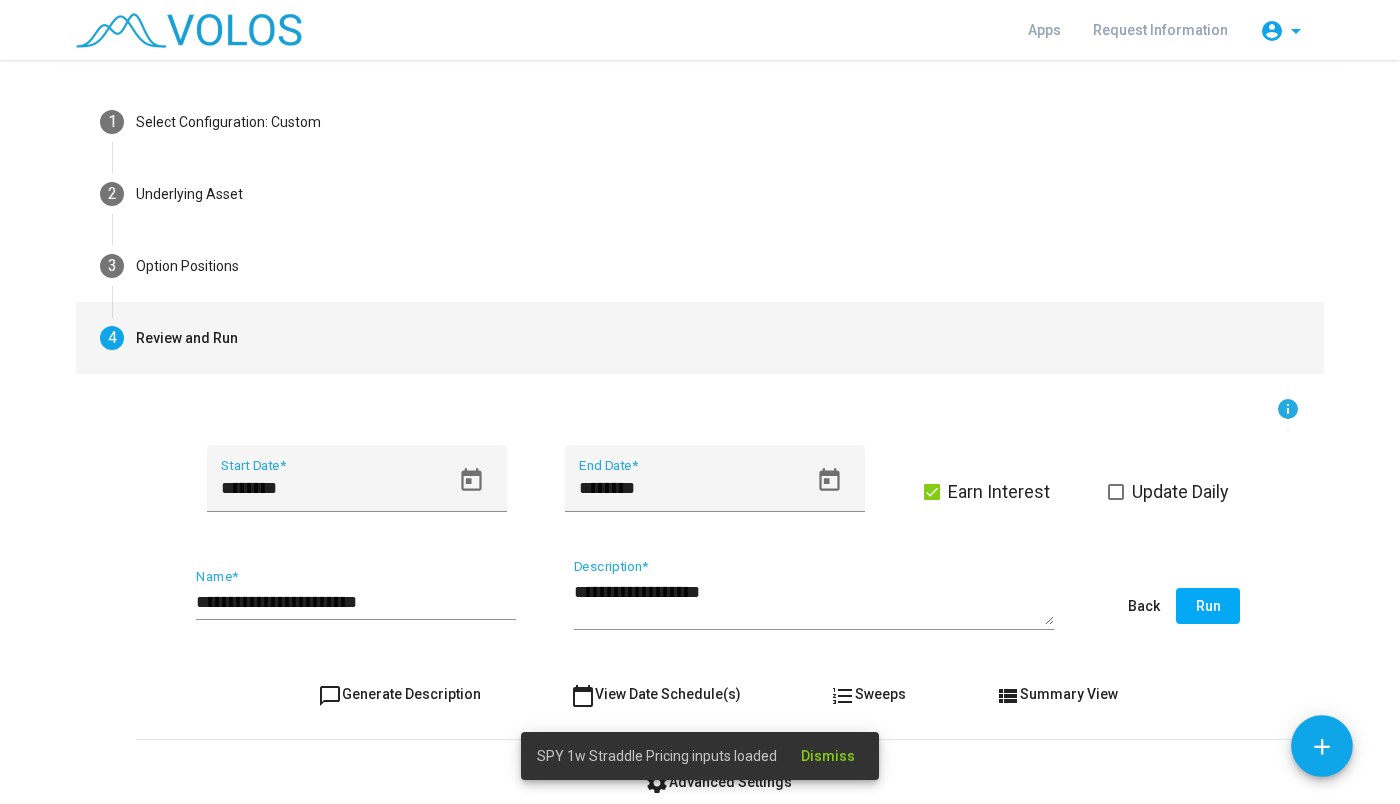 scroll, scrollTop: 100, scrollLeft: 0, axis: vertical 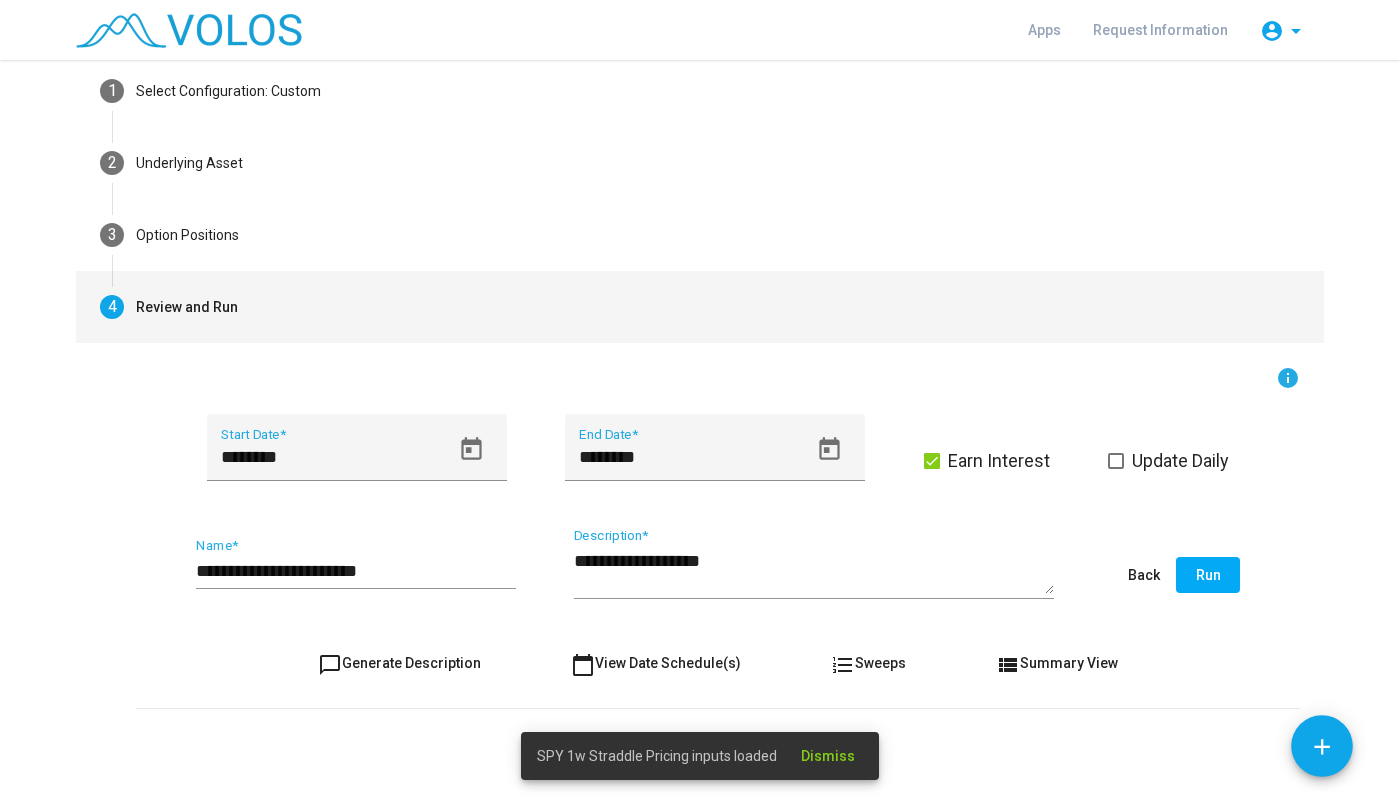 click on "**********" at bounding box center (356, 571) 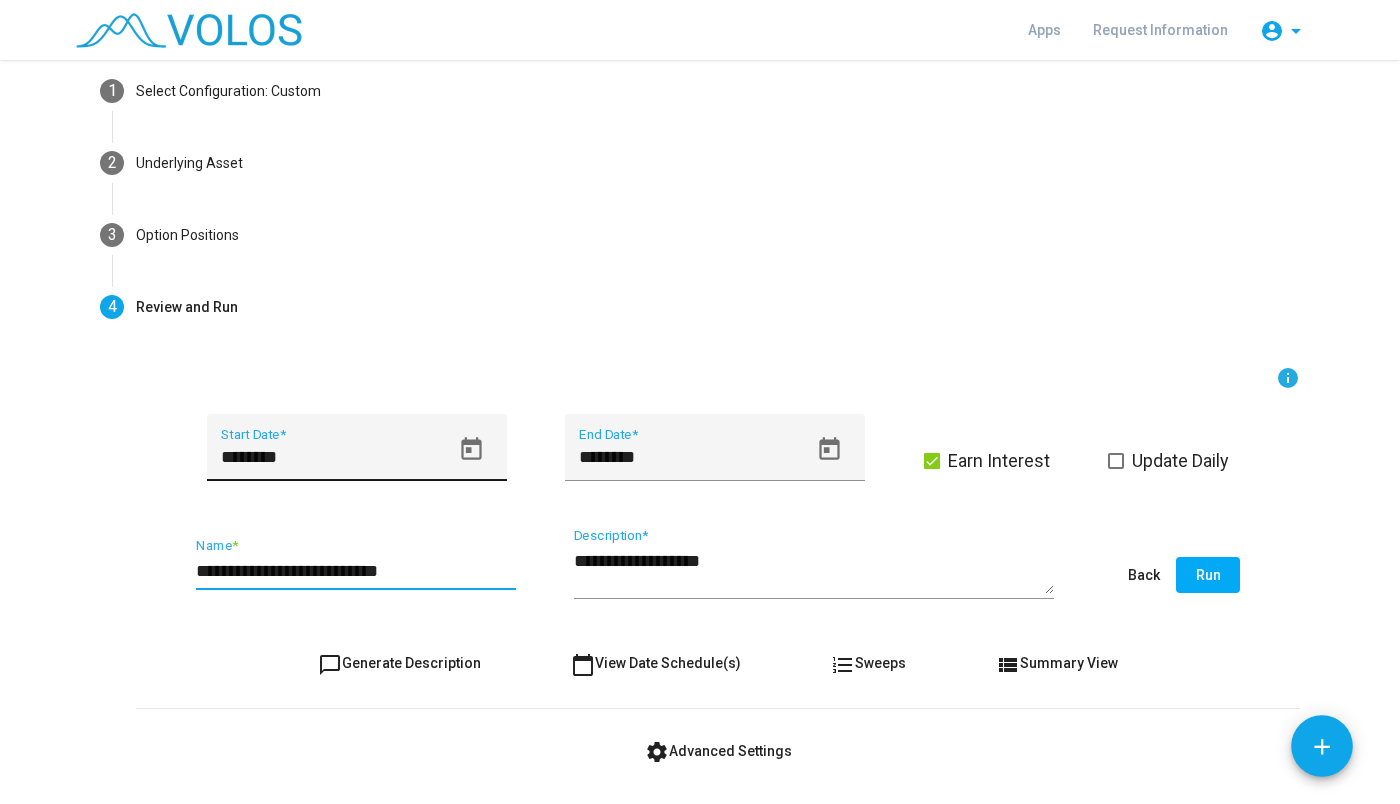 type on "**********" 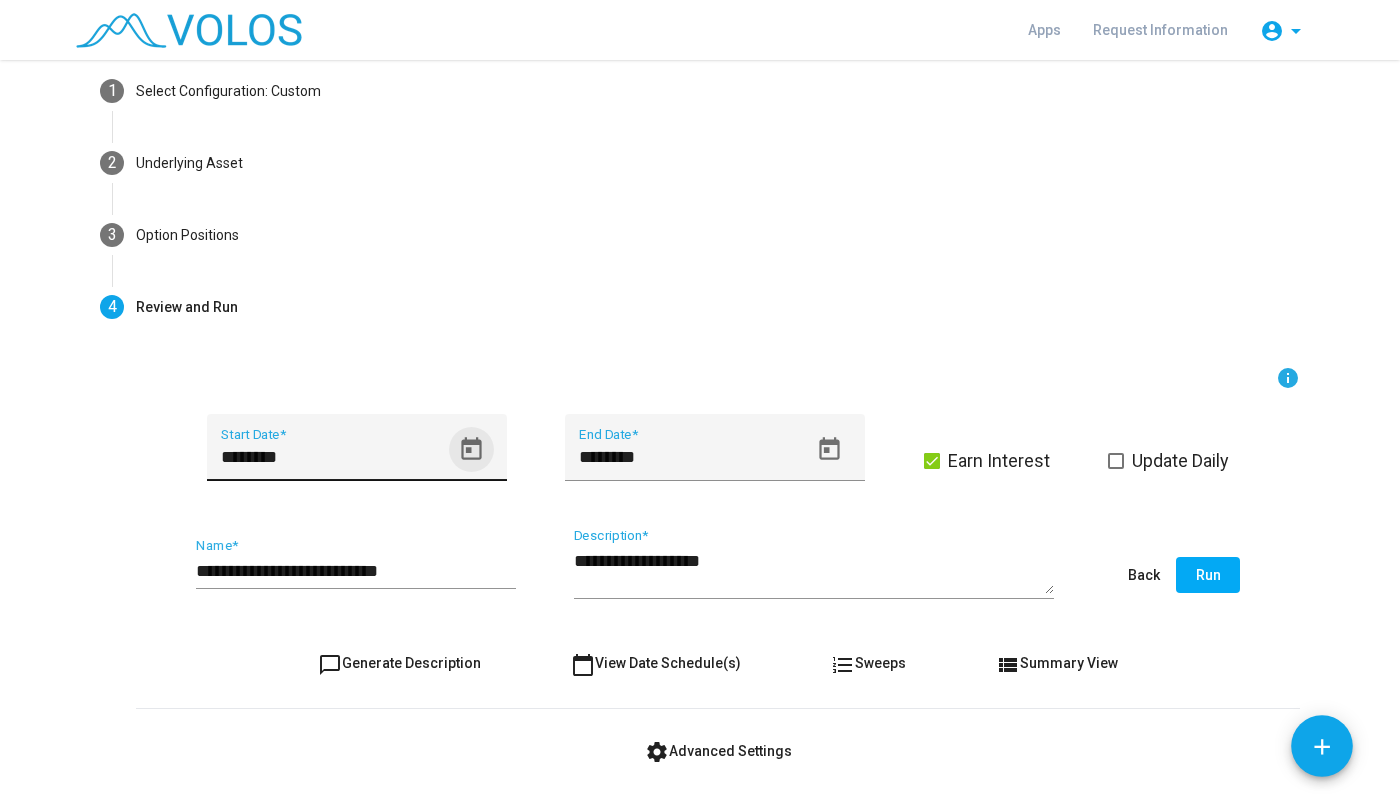 click 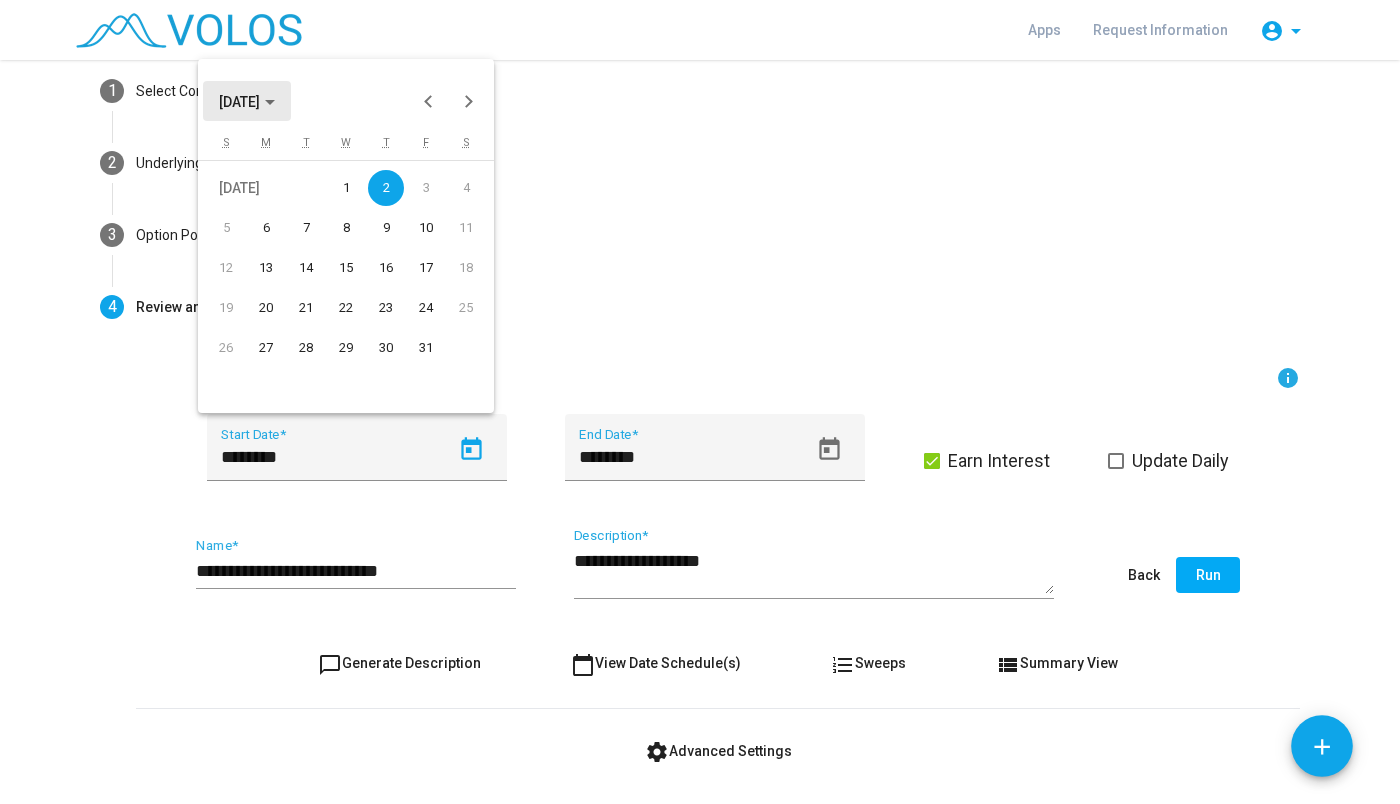 click on "JUL 2020" at bounding box center (247, 101) 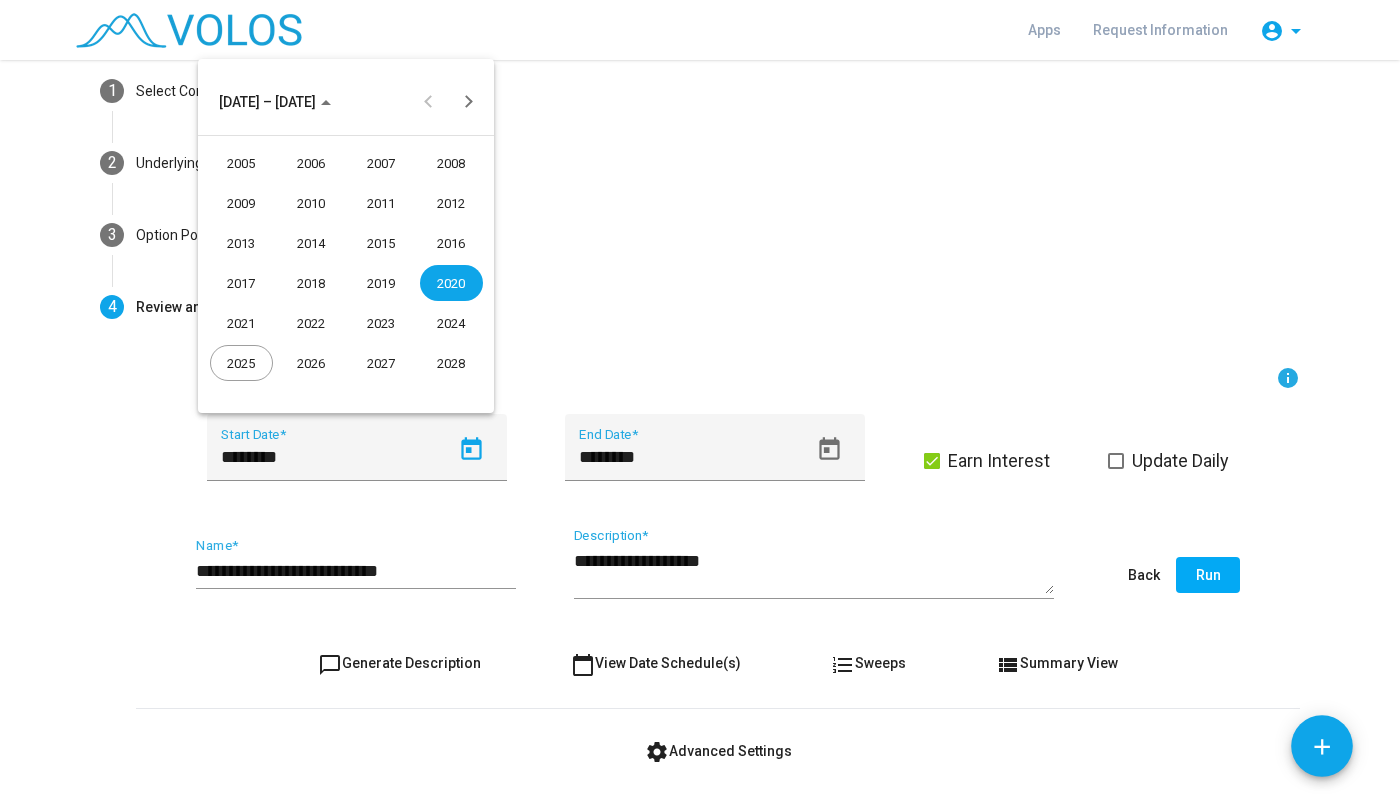 click on "2010" at bounding box center (311, 203) 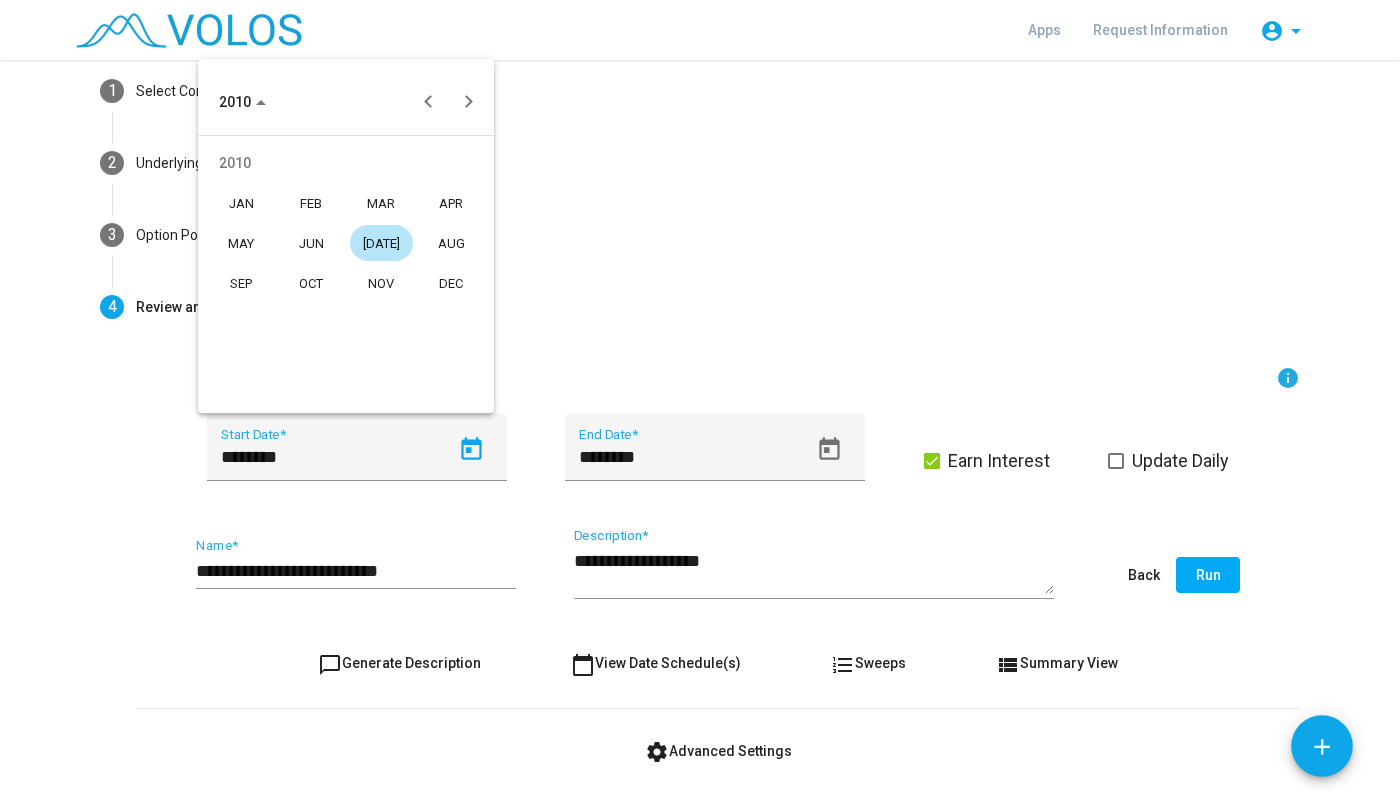 click on "JUL" at bounding box center [381, 243] 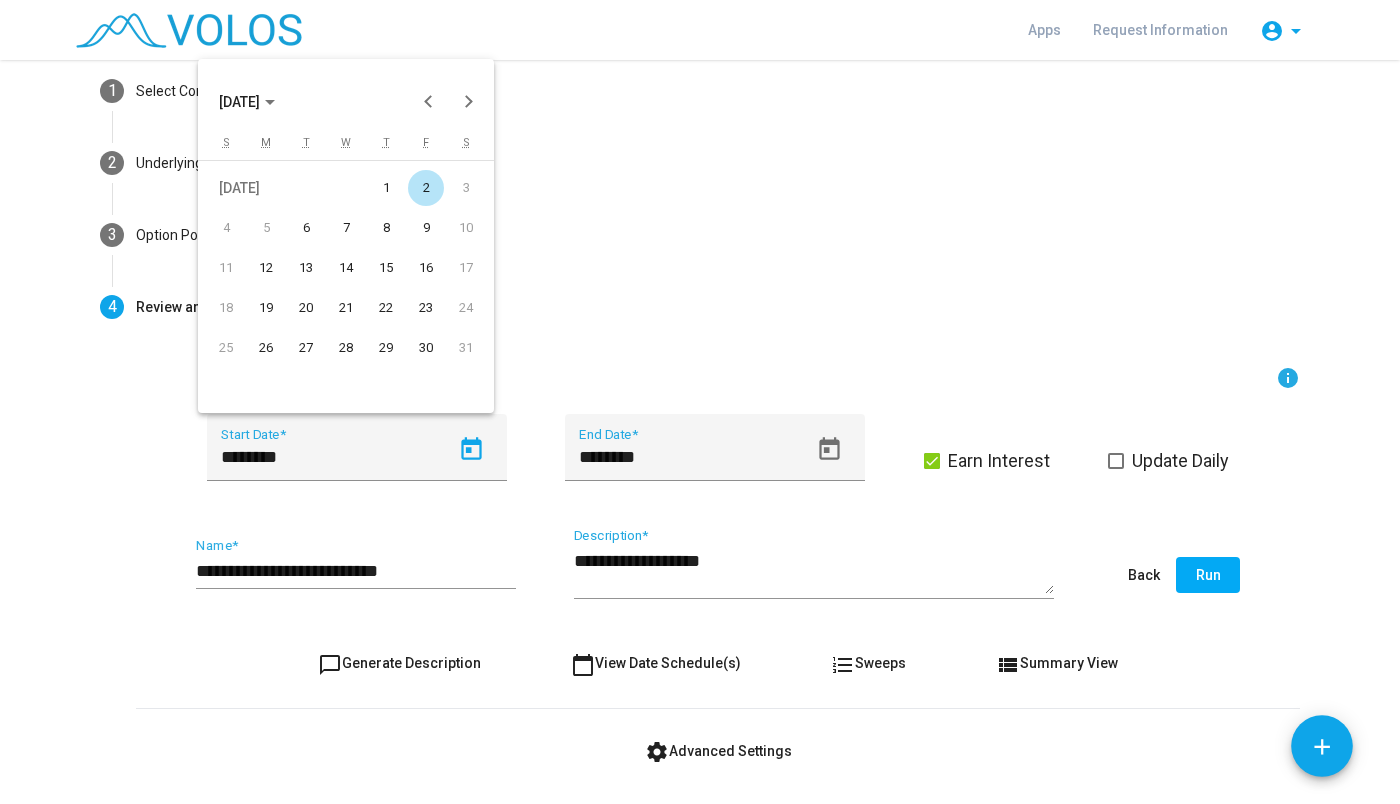 click on "2" at bounding box center [426, 188] 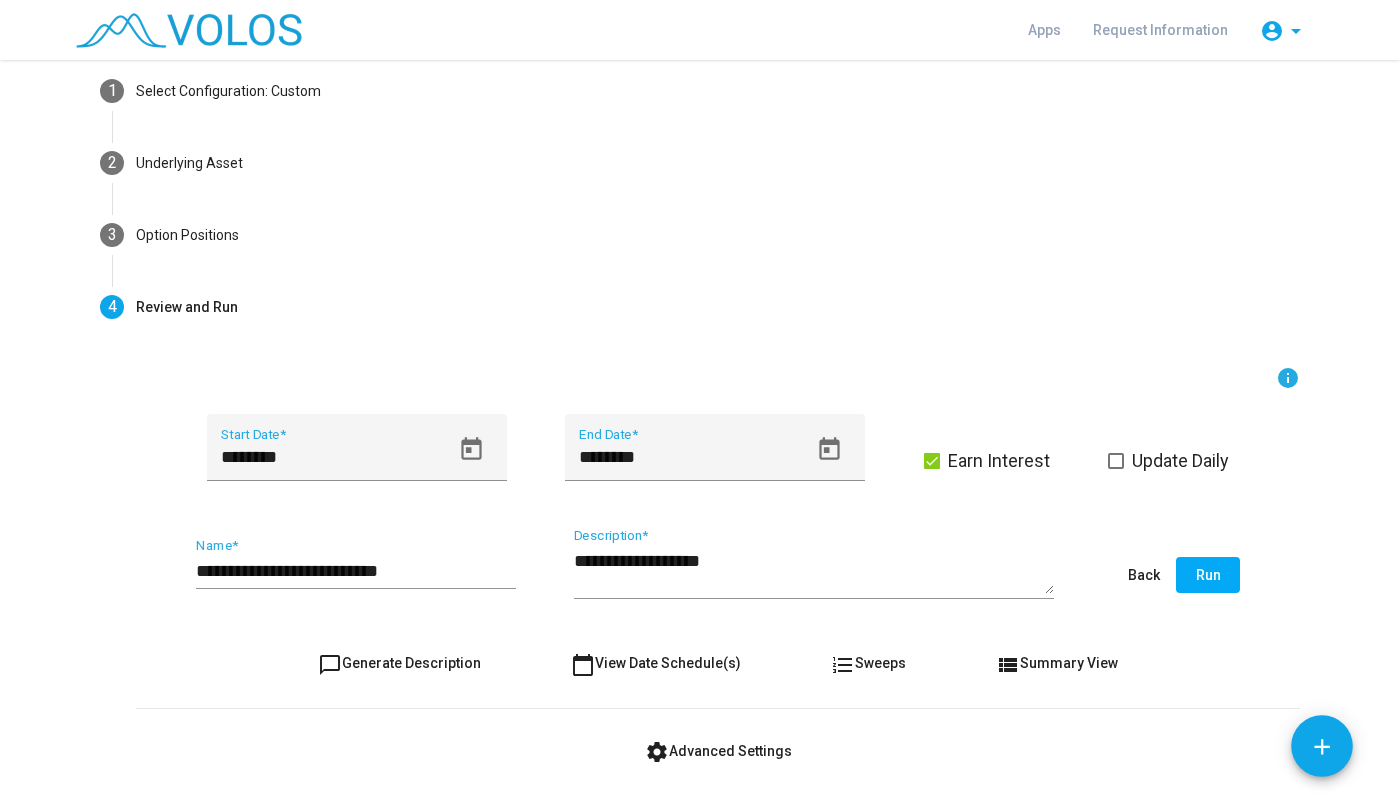click on "**********" at bounding box center (700, 532) 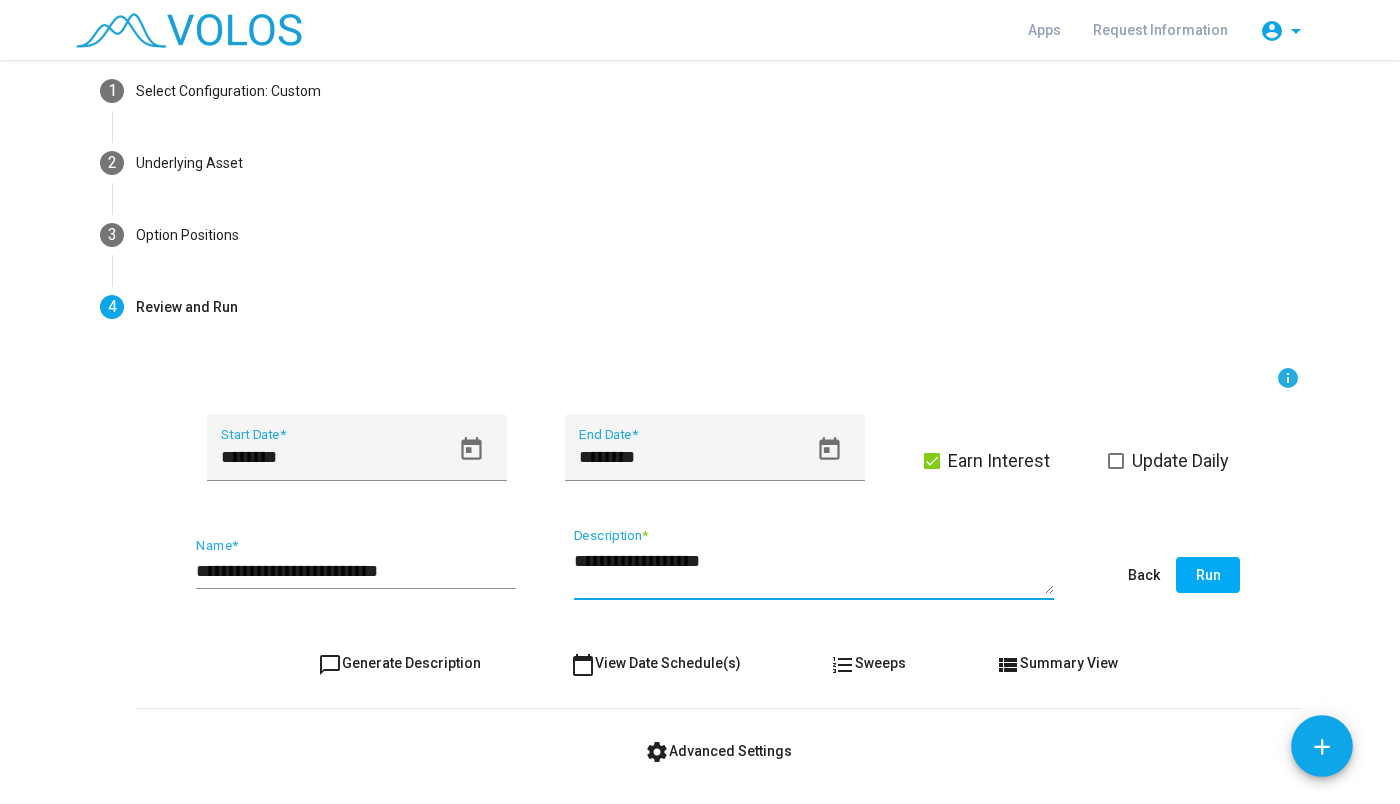 click on "**********" at bounding box center (814, 571) 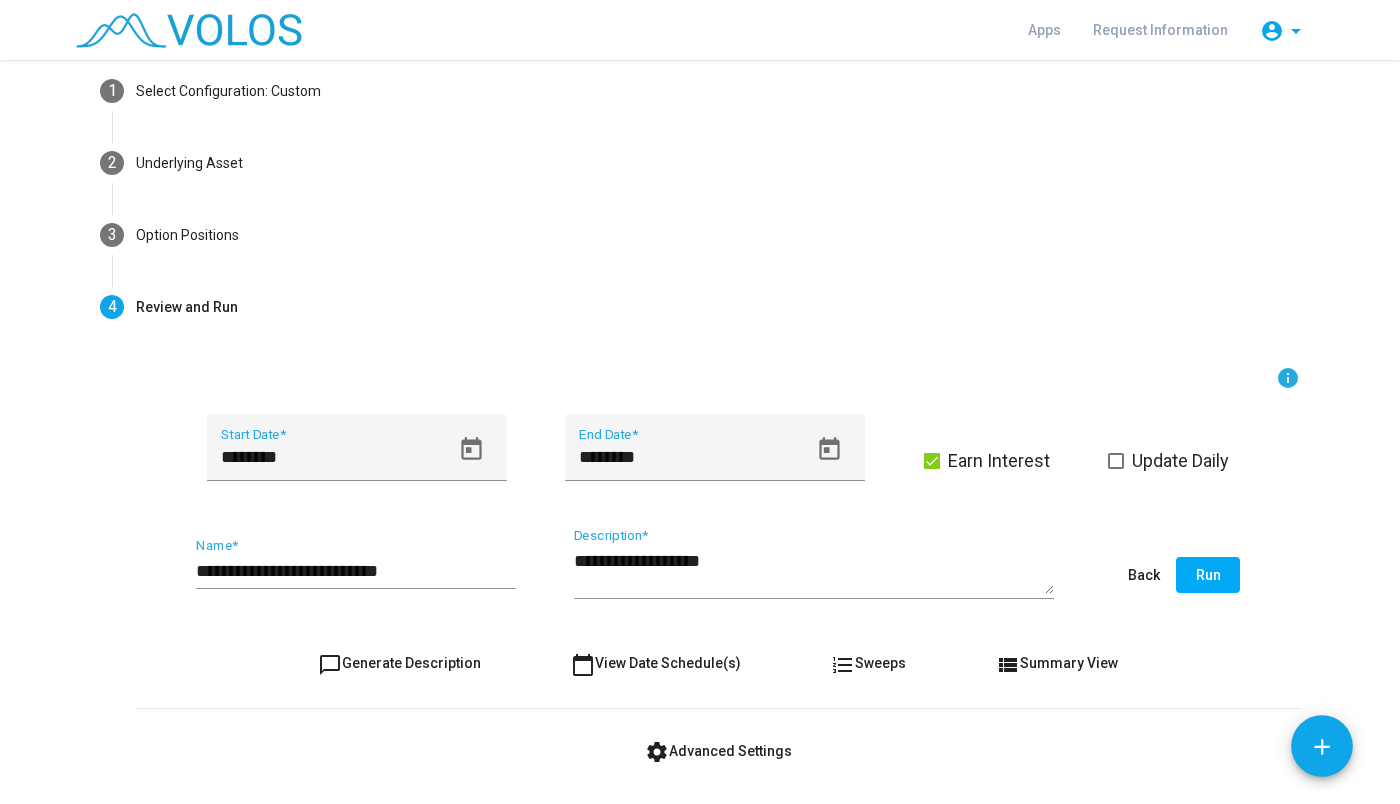click on "chat_bubble_outline  Generate Description calendar_today  View Date Schedule(s)  format_list_numbered  Sweeps  view_list  Summary View" at bounding box center [718, 663] 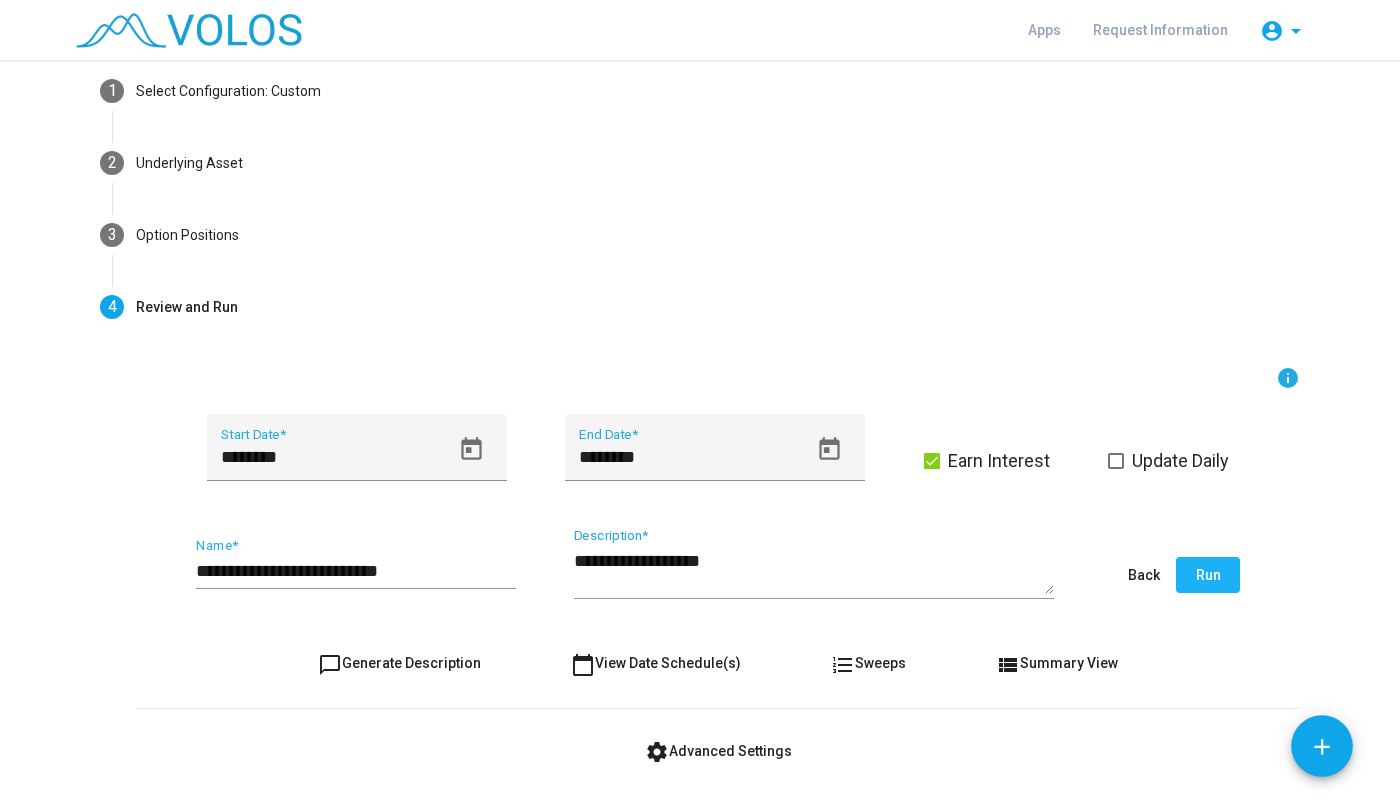 click on "Run" at bounding box center [1208, 575] 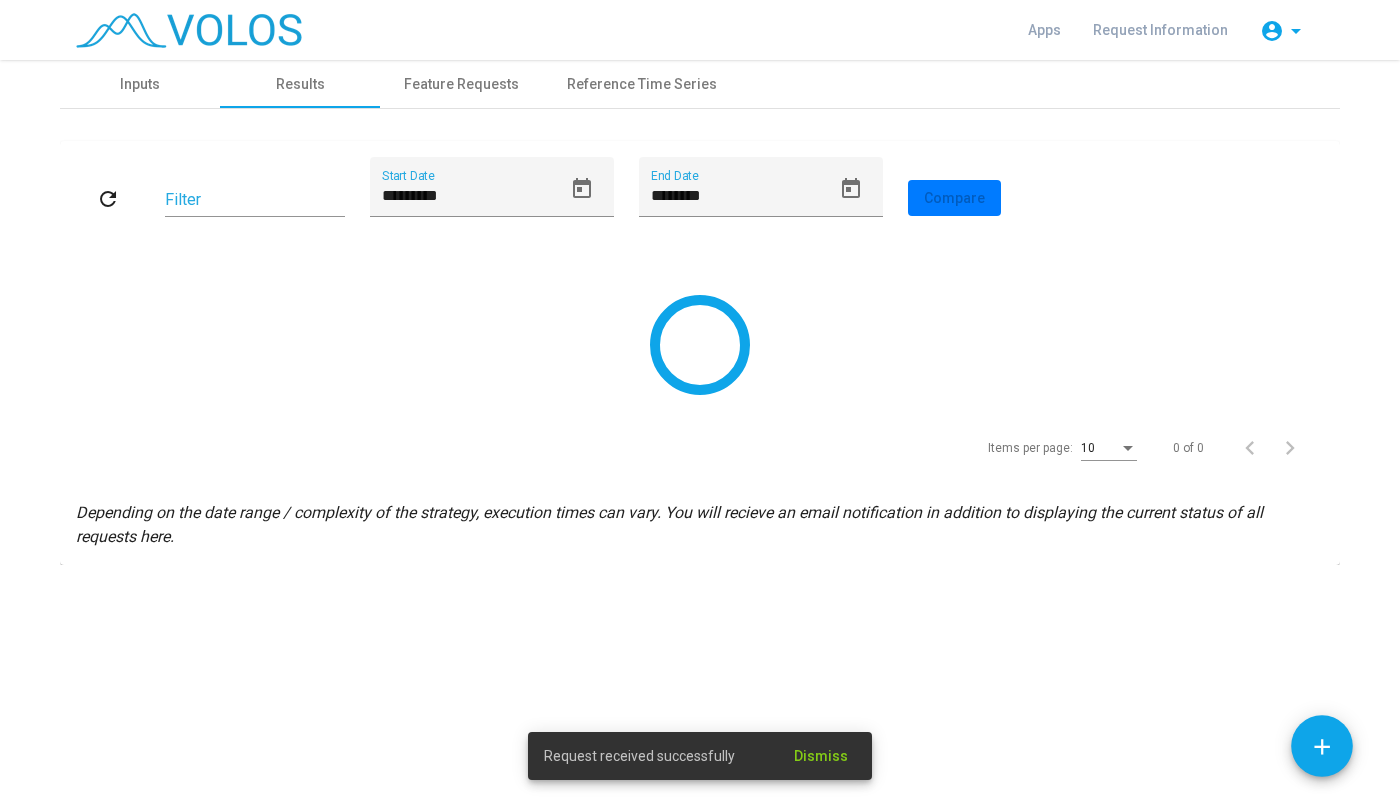 scroll, scrollTop: 0, scrollLeft: 0, axis: both 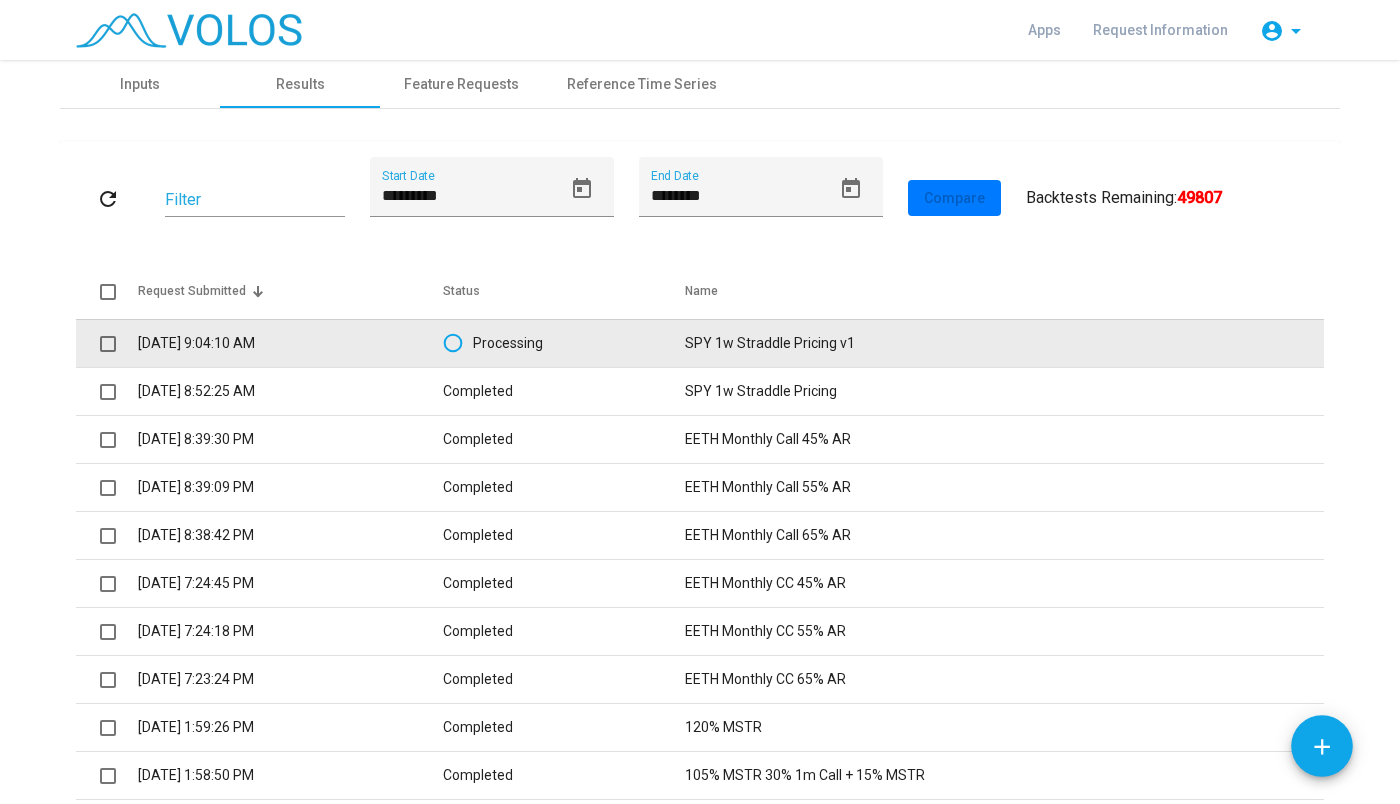 click on "Processing" at bounding box center [564, 343] 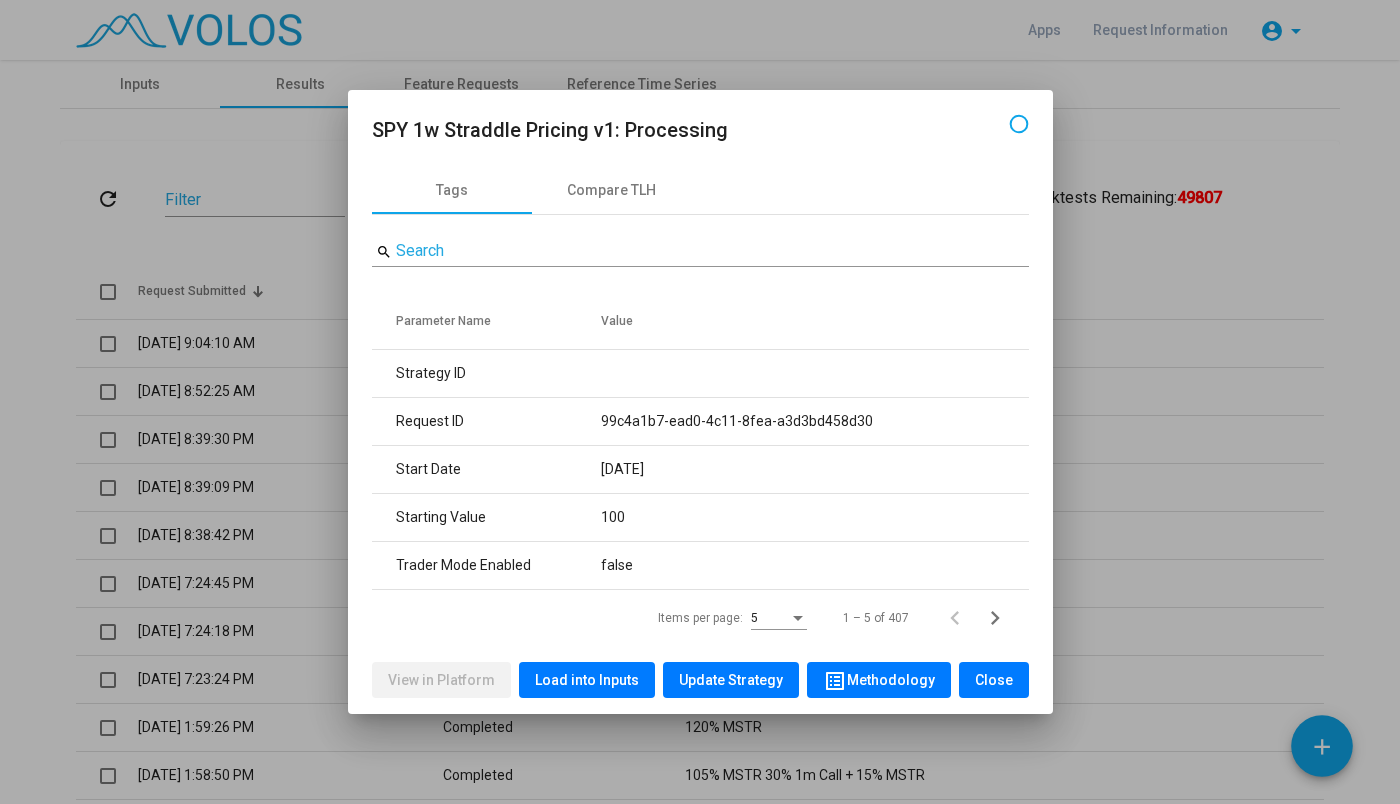 drag, startPoint x: 698, startPoint y: 333, endPoint x: 616, endPoint y: 684, distance: 360.4511 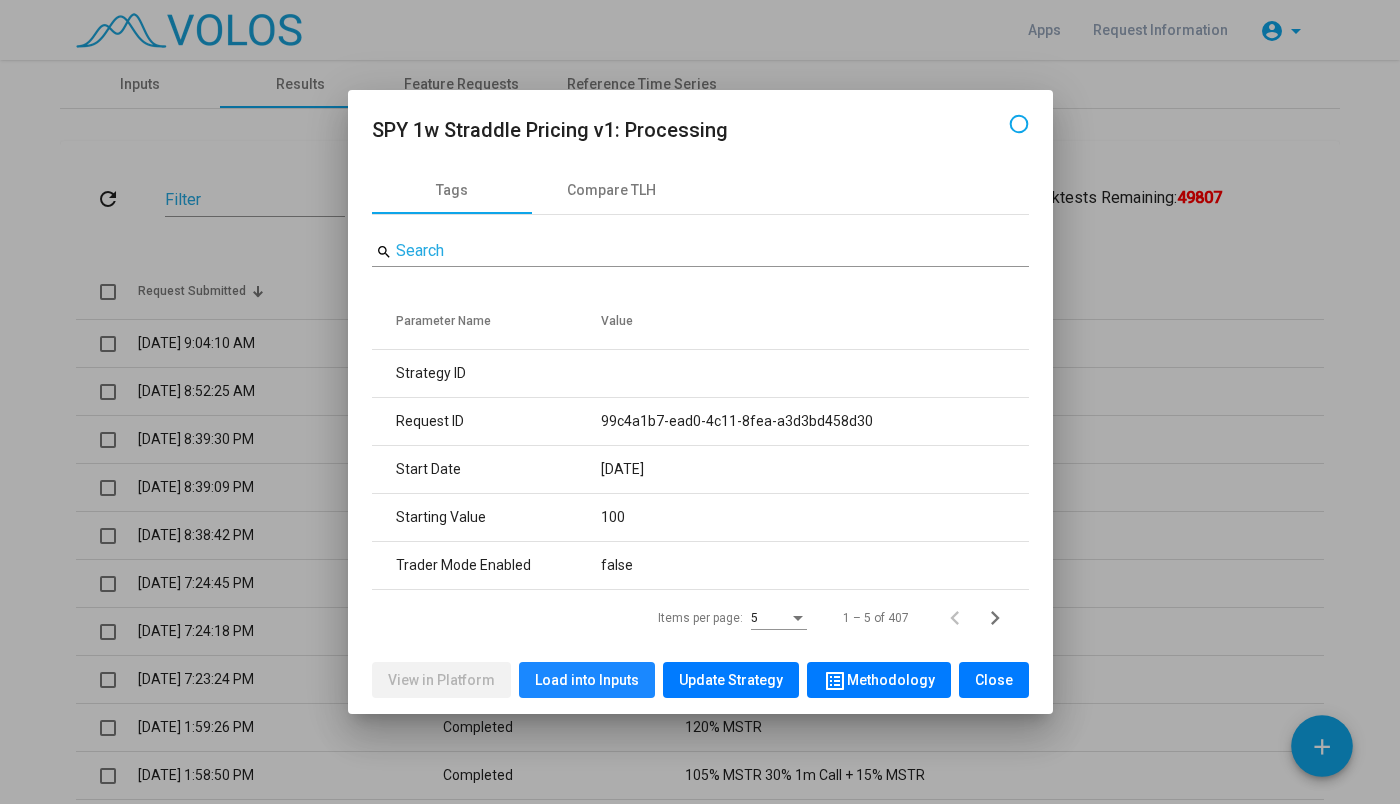 click on "Load into Inputs" at bounding box center [587, 680] 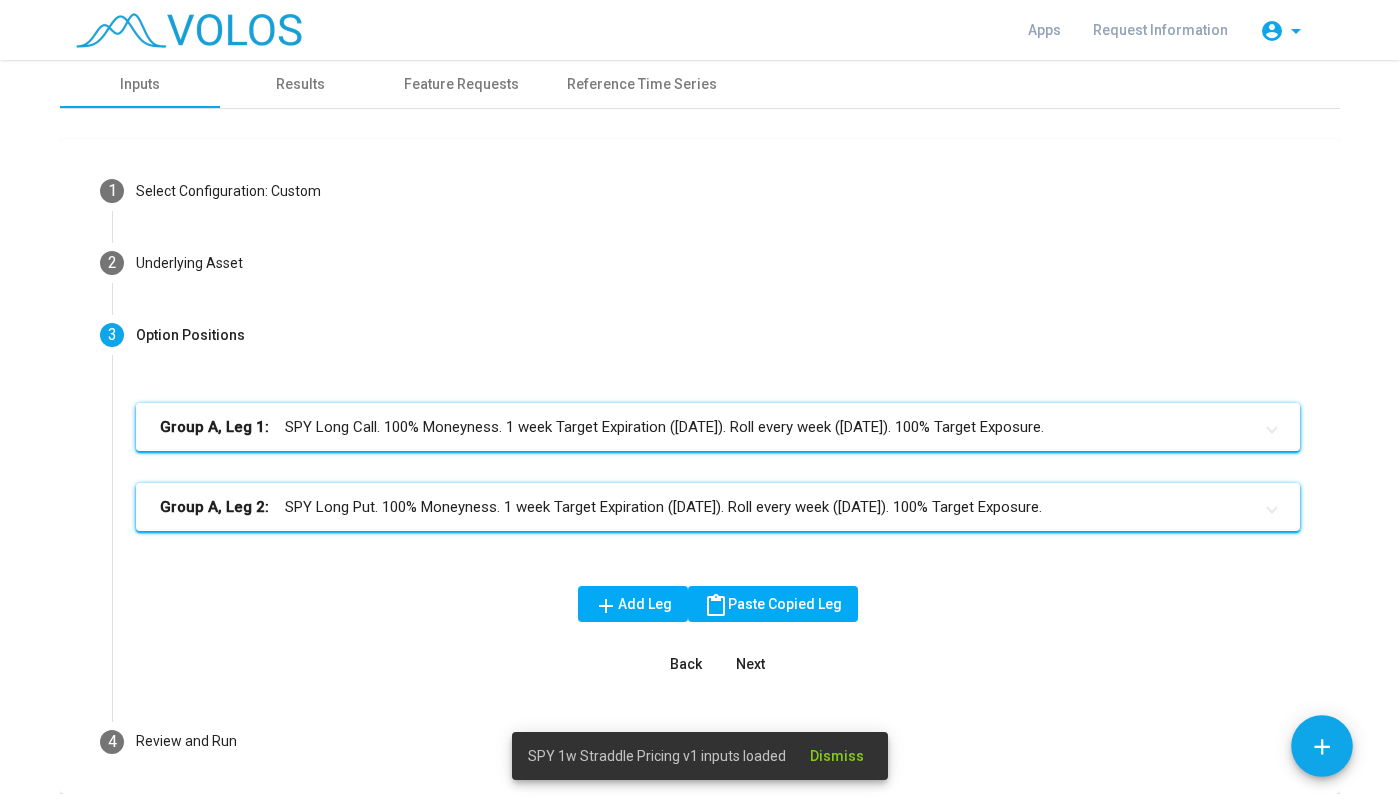 click on "Group A, Leg 1:   SPY Long Call. 100% Moneyness. 1 week Target Expiration (Friday). Roll every week (Friday). 100% Target Exposure." at bounding box center (706, 427) 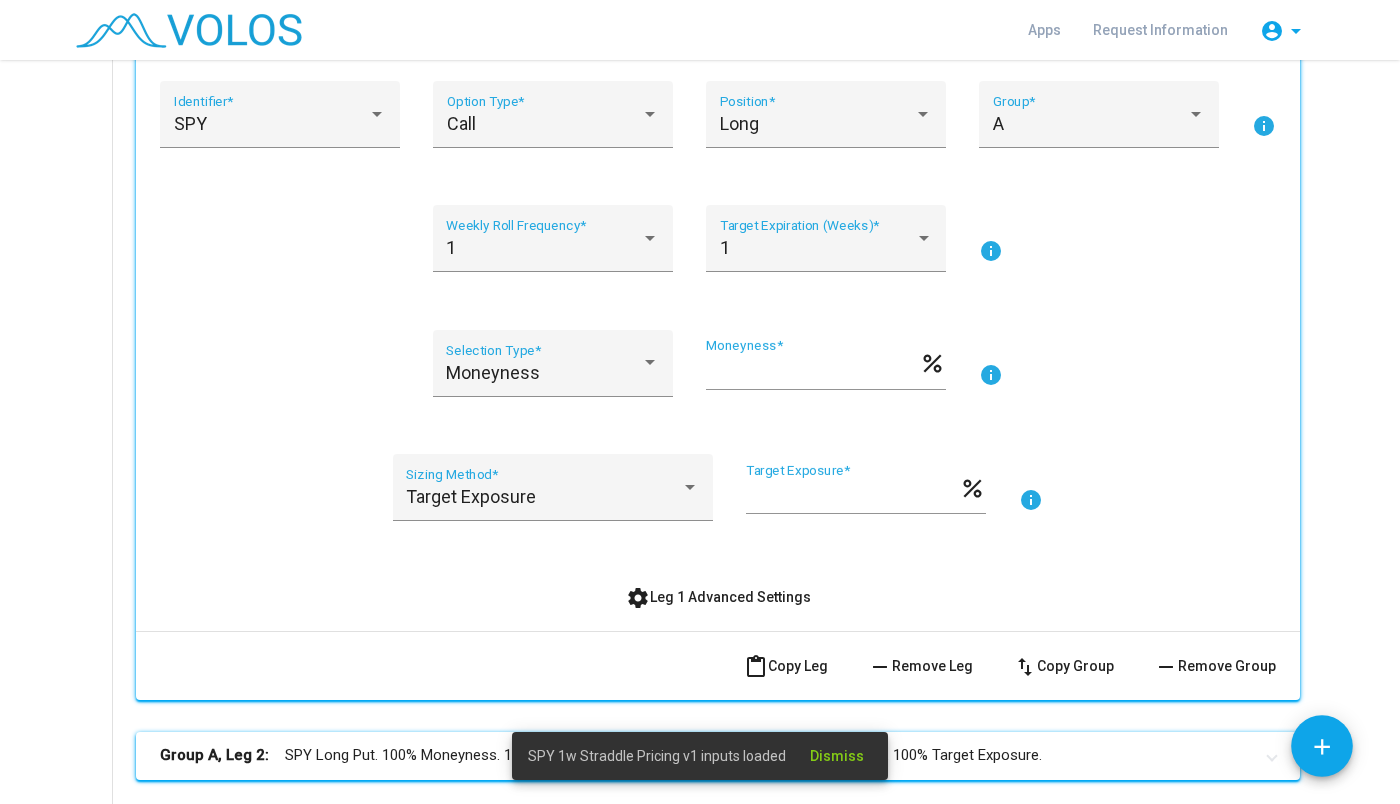 scroll, scrollTop: 640, scrollLeft: 0, axis: vertical 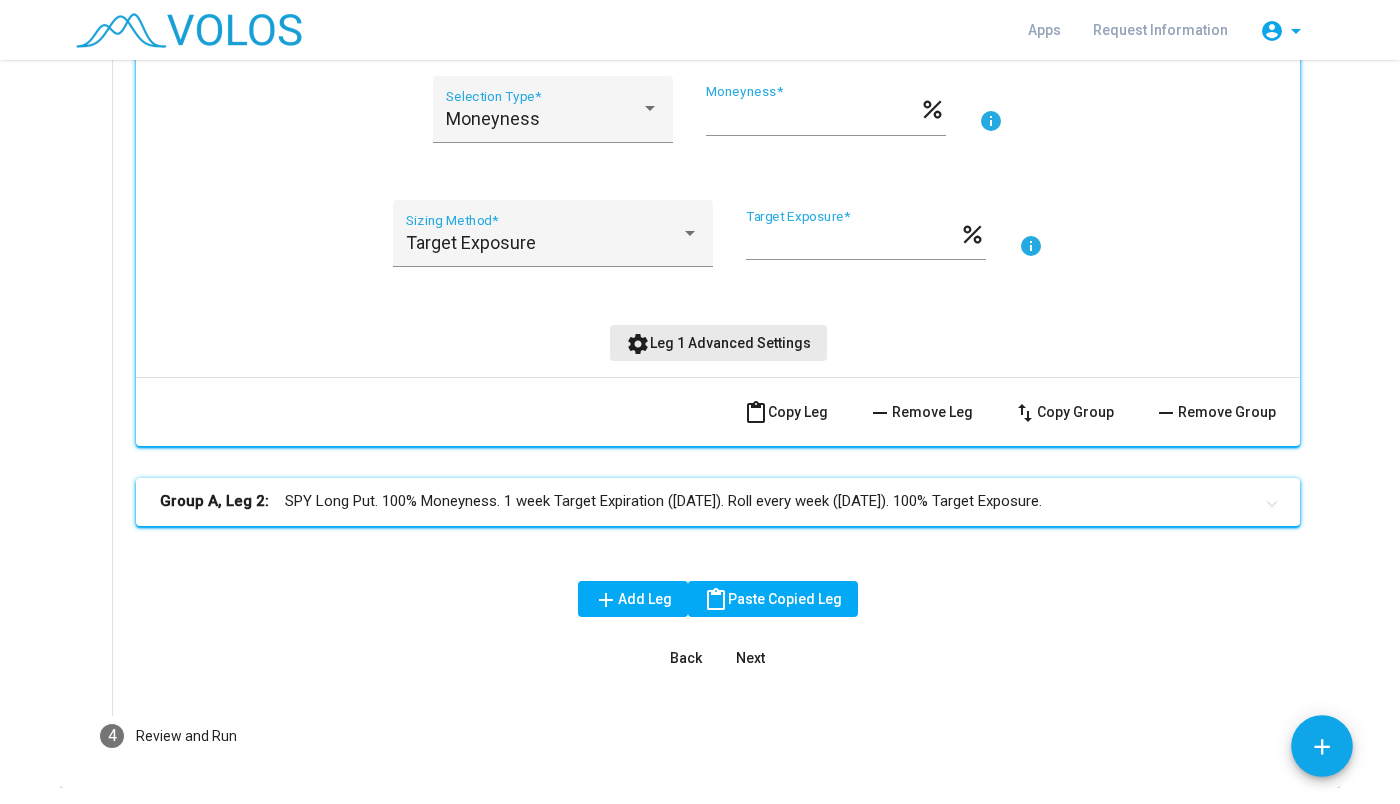click on "settings  Leg 1 Advanced Settings" at bounding box center [718, 343] 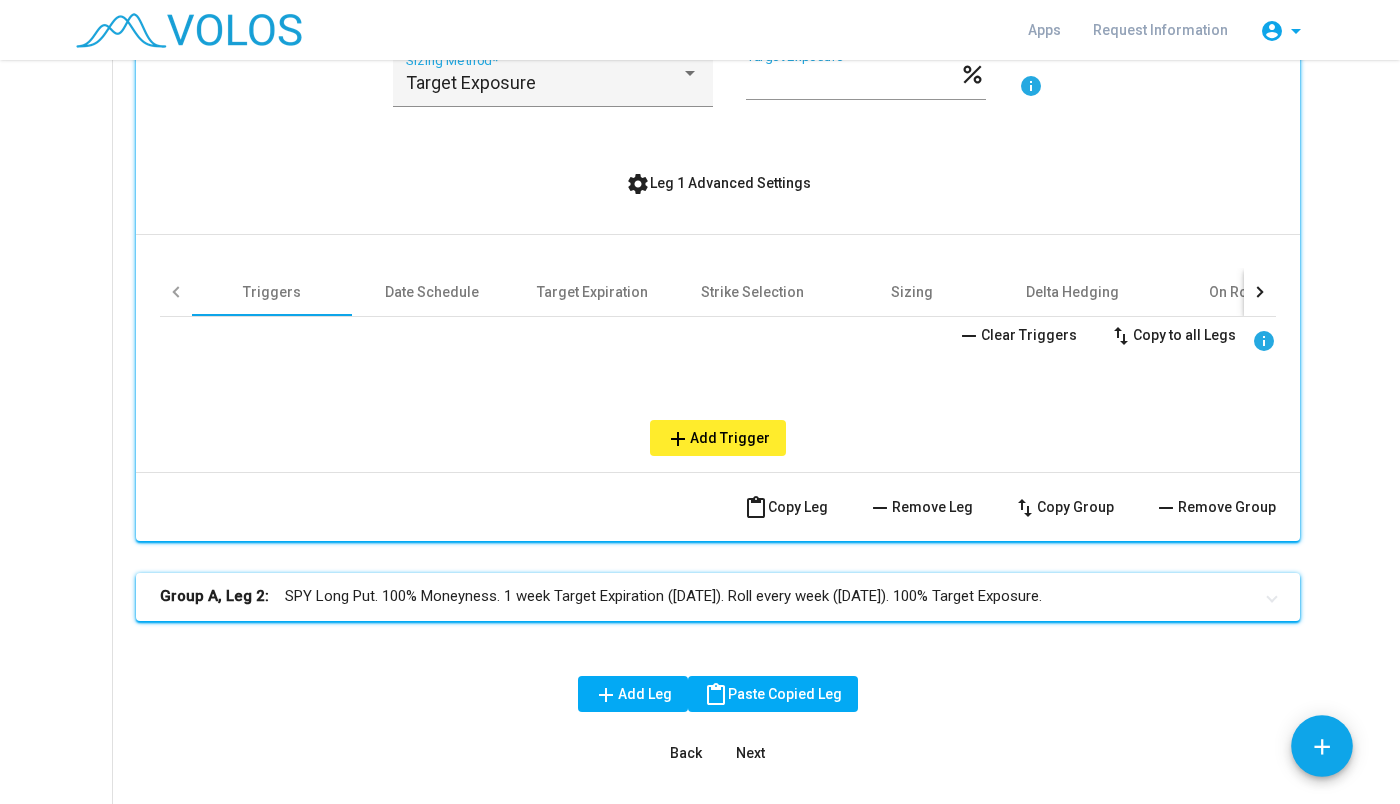 scroll, scrollTop: 820, scrollLeft: 0, axis: vertical 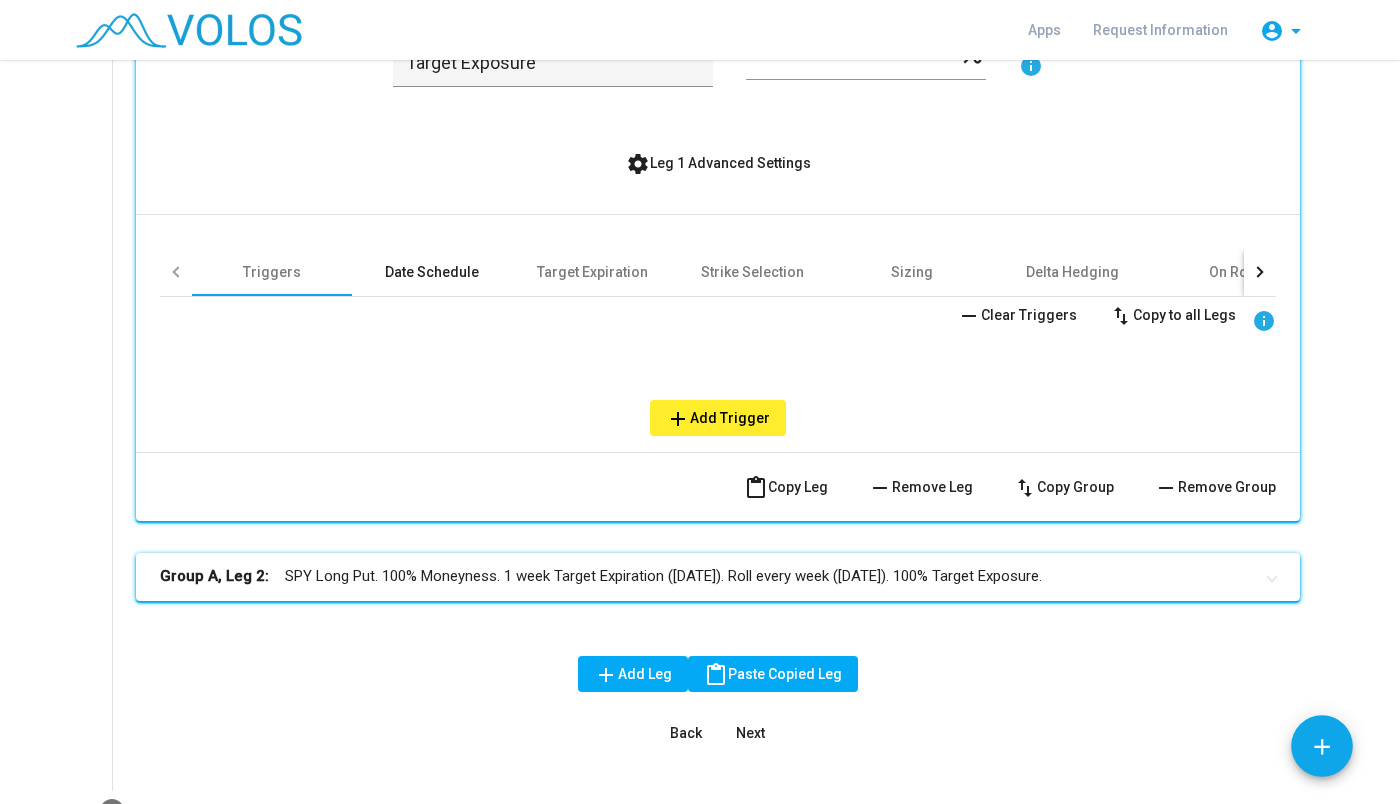 click on "Date Schedule" at bounding box center [432, 272] 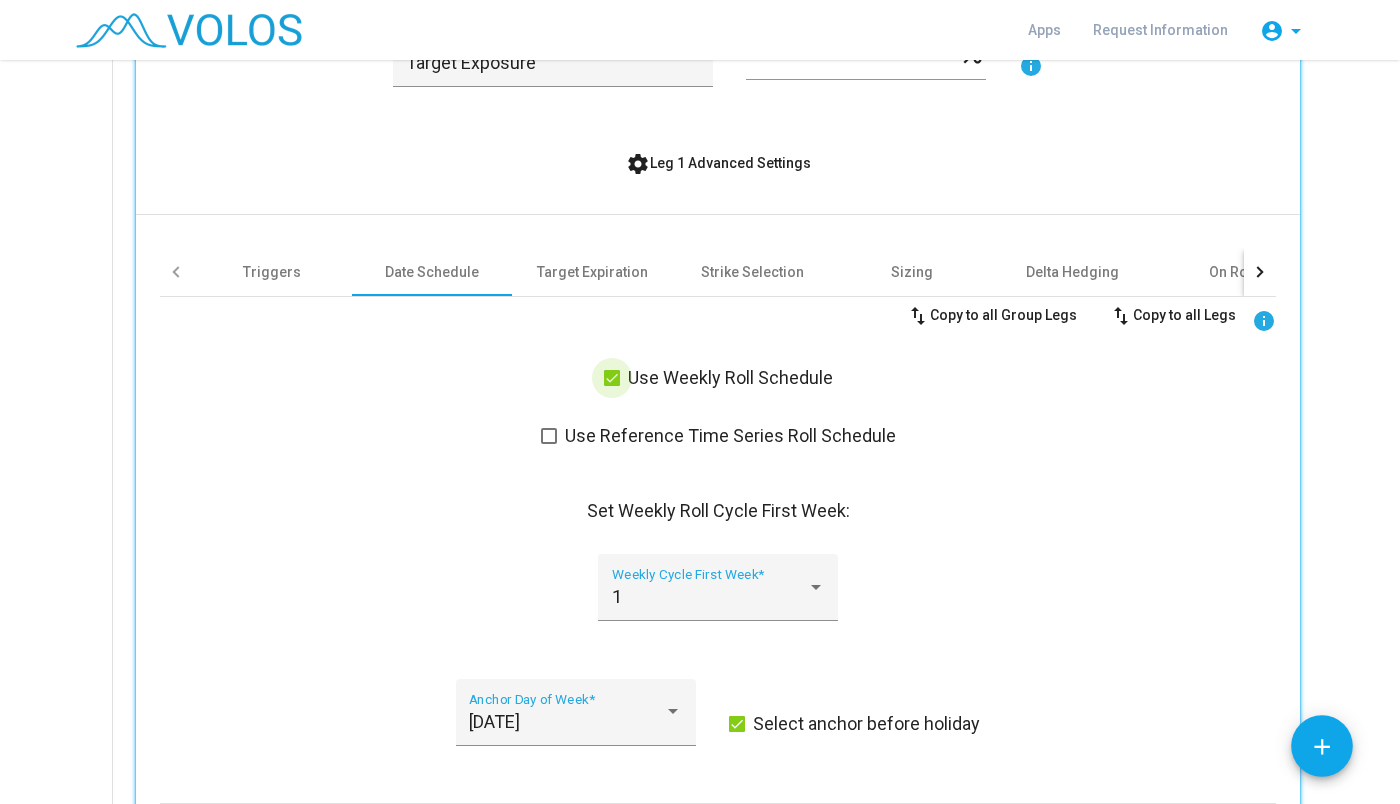 click at bounding box center (612, 378) 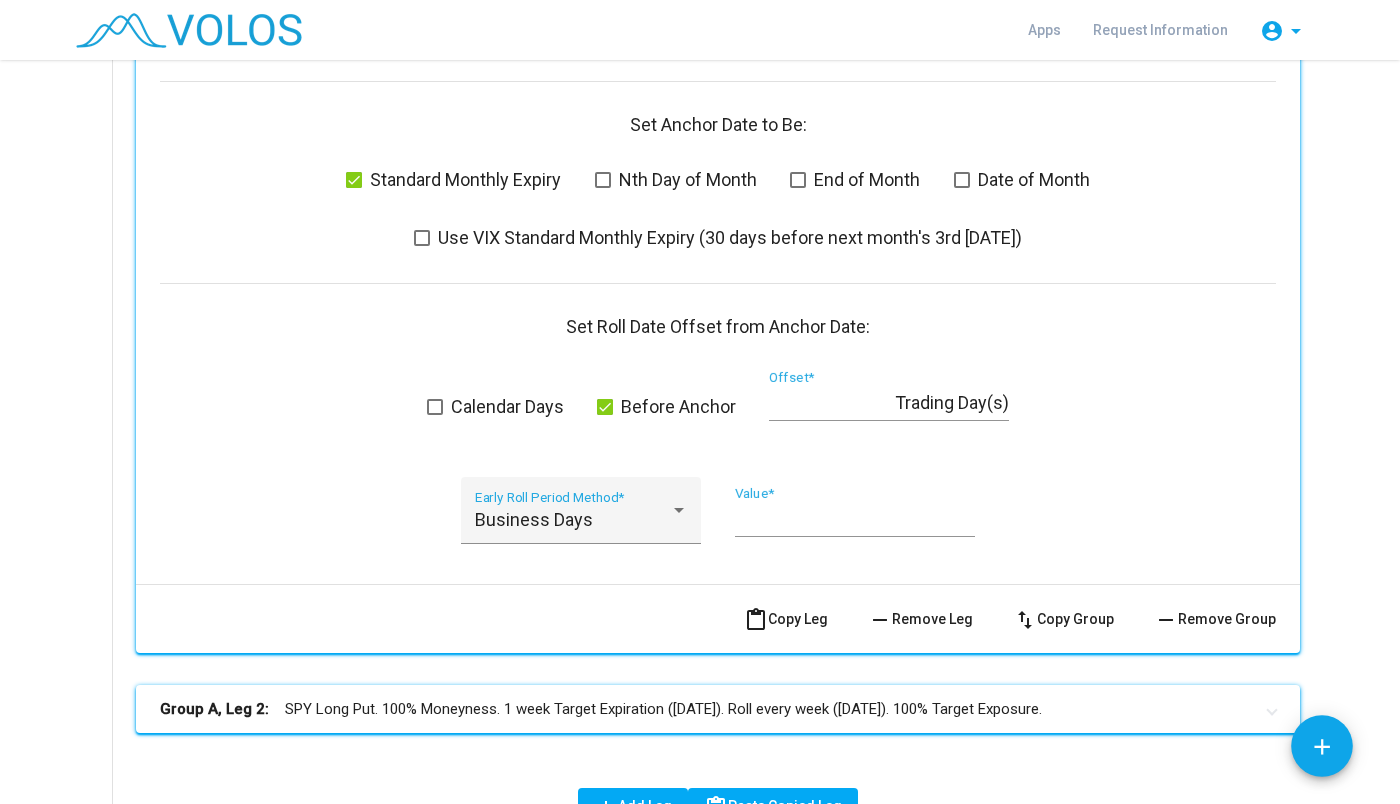 scroll, scrollTop: 1741, scrollLeft: 0, axis: vertical 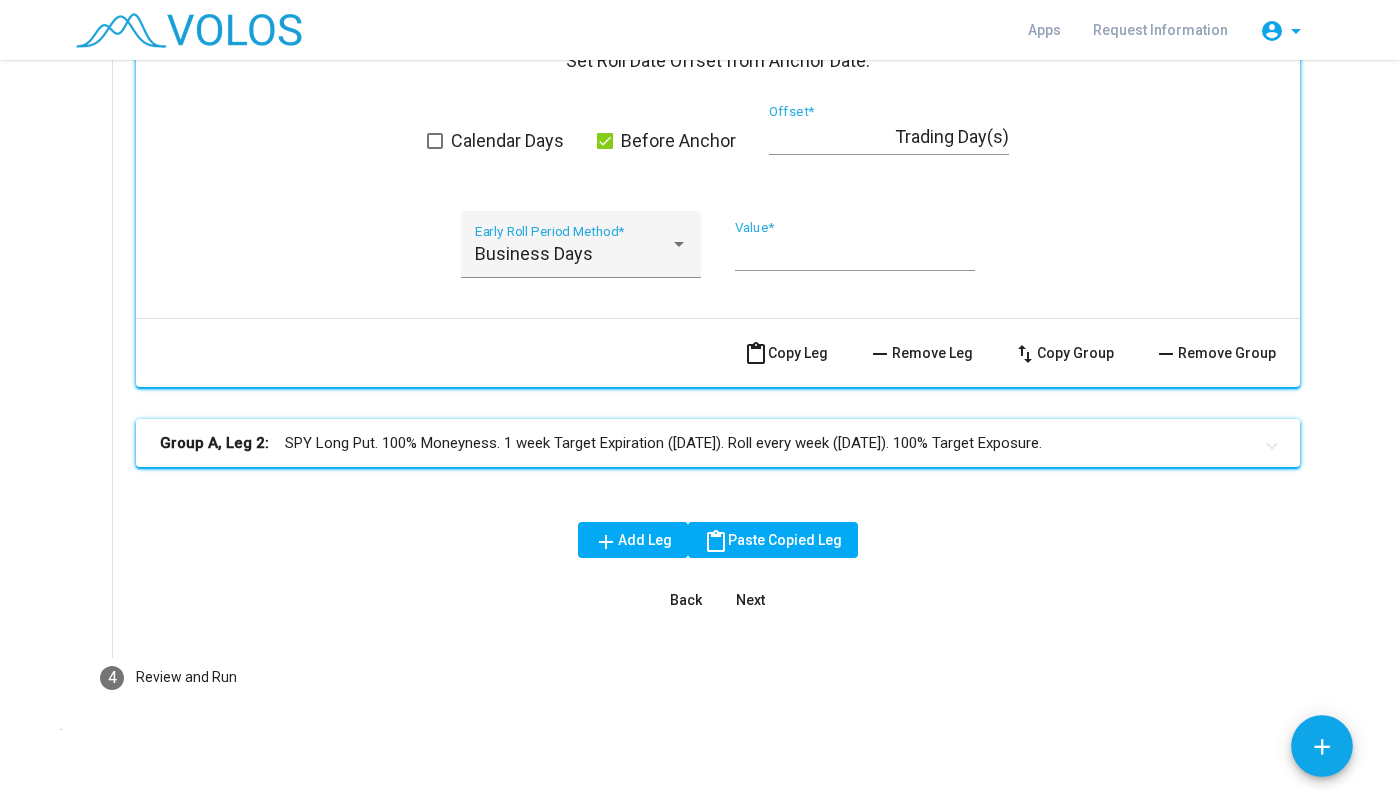 click on "Group A, Leg 2:   SPY Long Put. 100% Moneyness. 1 week Target Expiration (Friday). Roll every week (Friday). 100% Target Exposure." at bounding box center [706, 443] 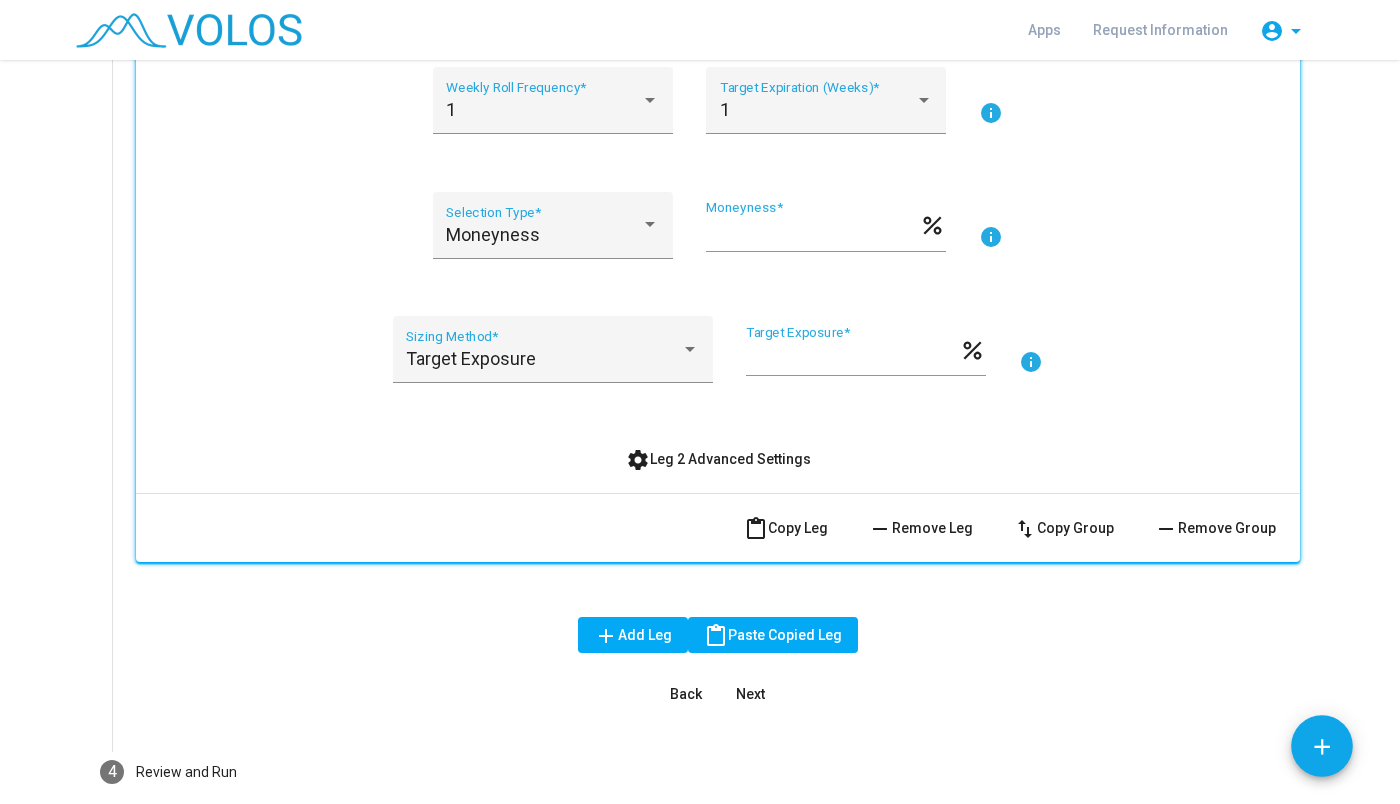 scroll, scrollTop: 2353, scrollLeft: 0, axis: vertical 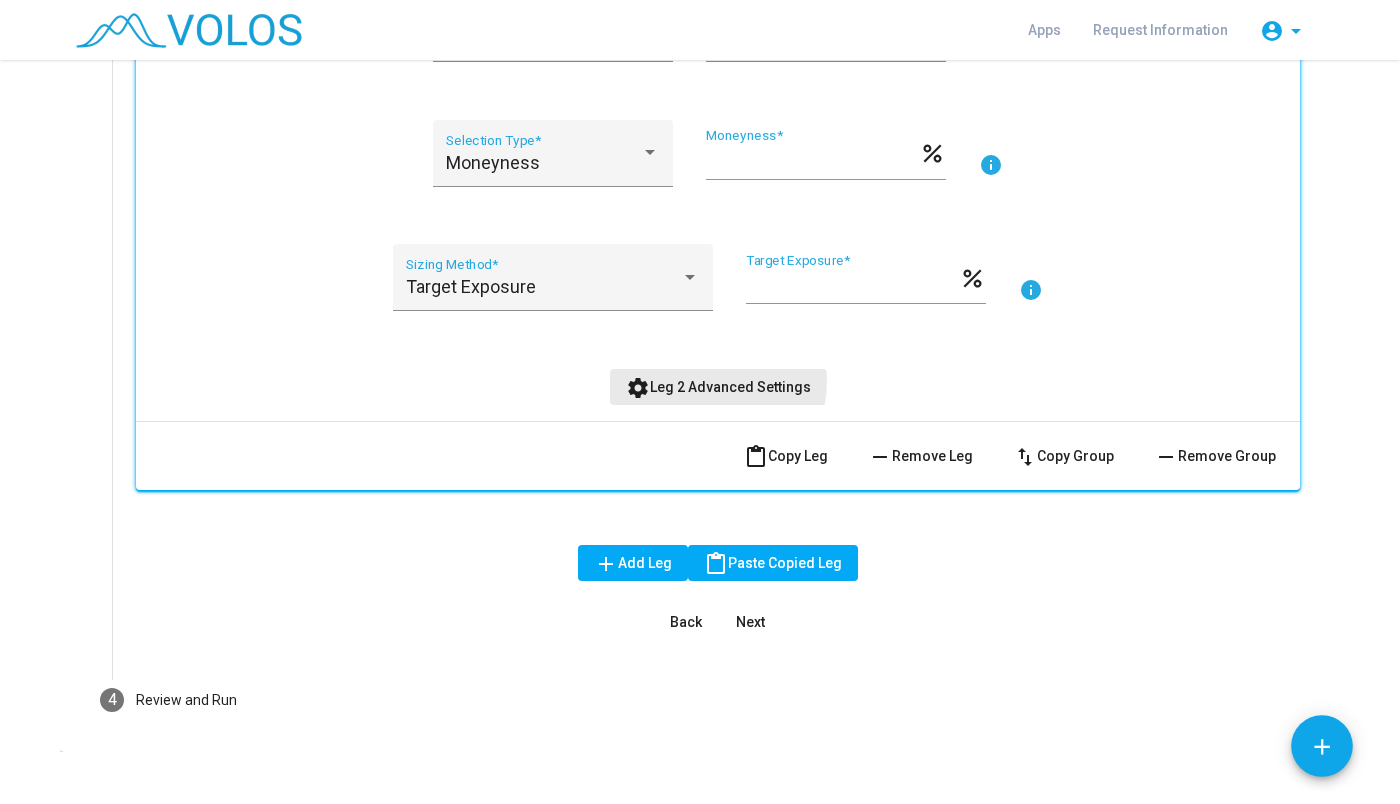 click on "settings  Leg 2 Advanced Settings" at bounding box center [718, 387] 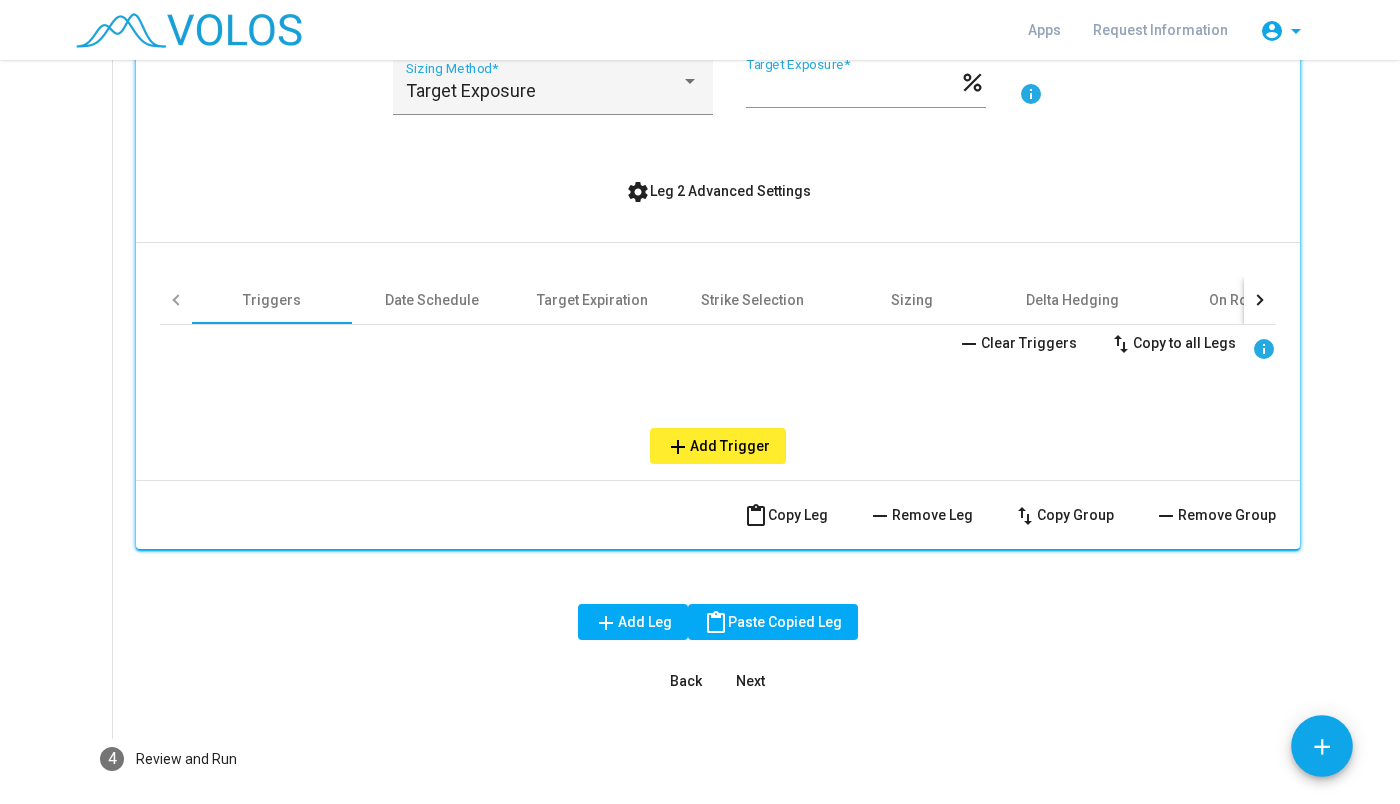 scroll, scrollTop: 2550, scrollLeft: 0, axis: vertical 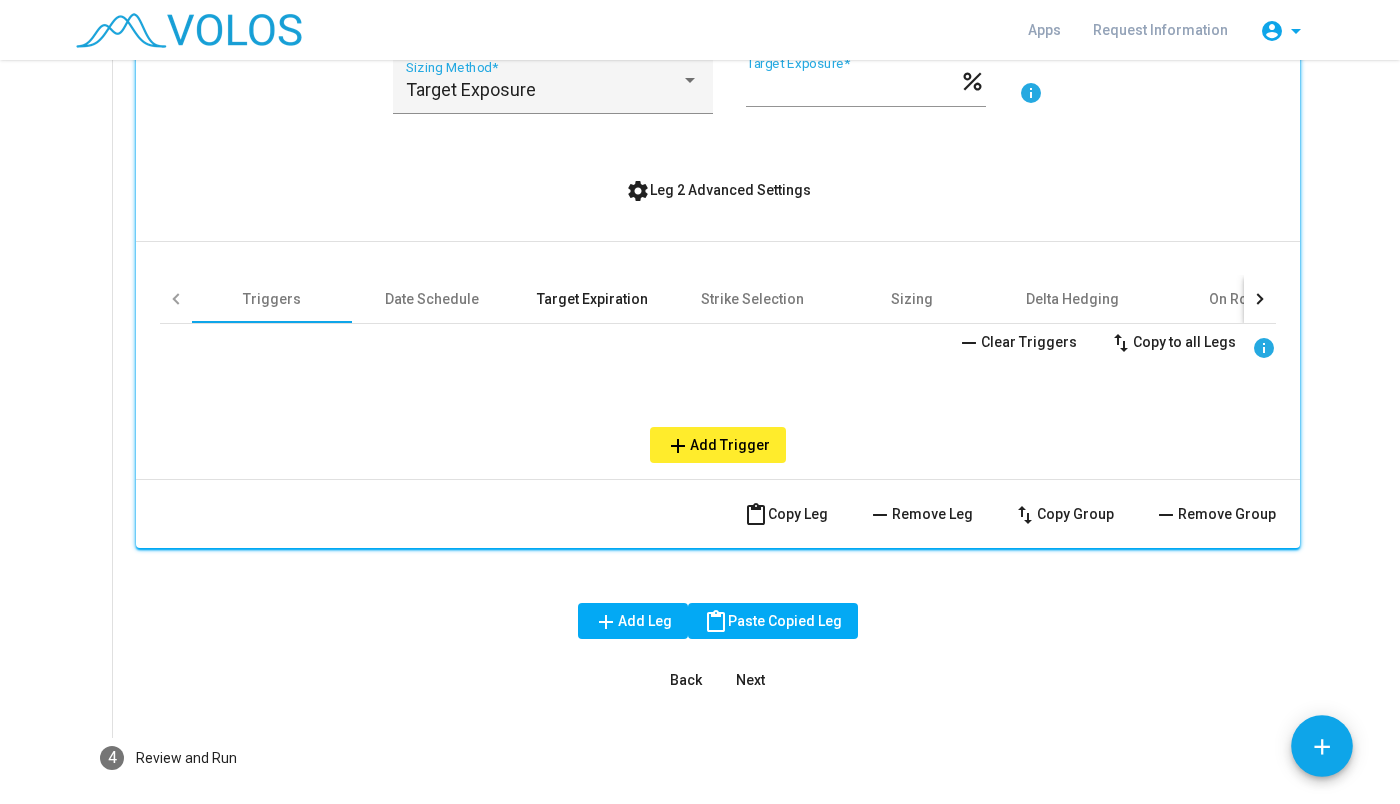 click on "Target Expiration" at bounding box center (592, 299) 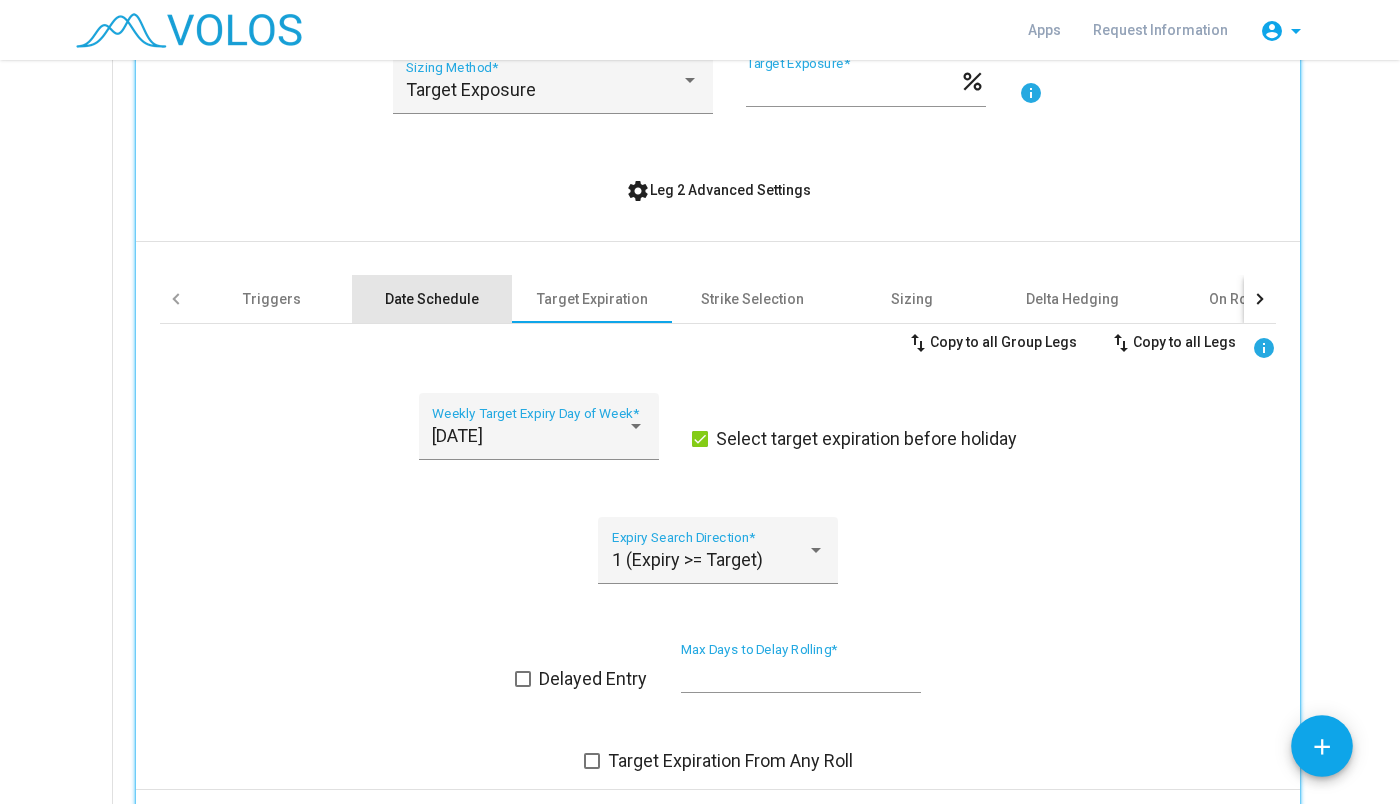 click on "Date Schedule" at bounding box center [432, 299] 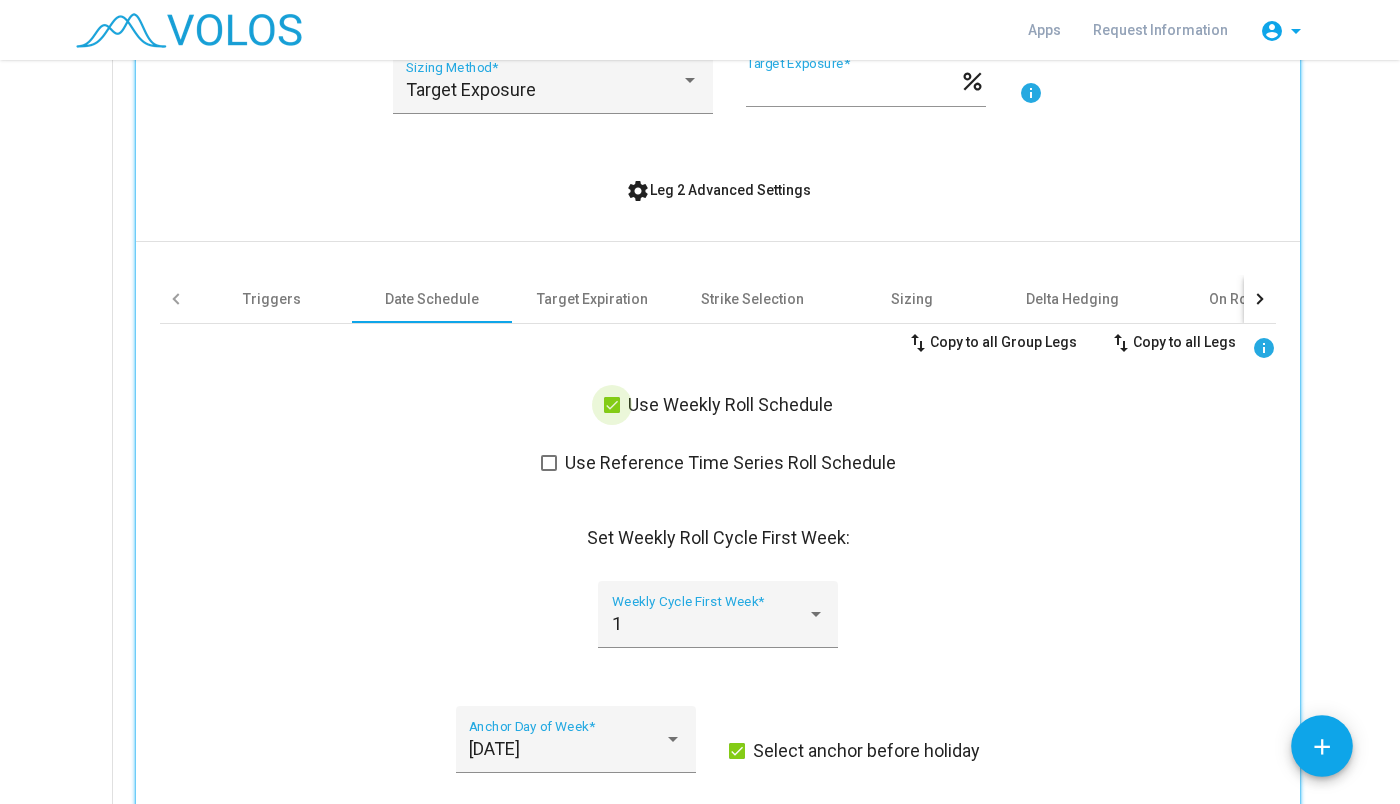 click at bounding box center (612, 405) 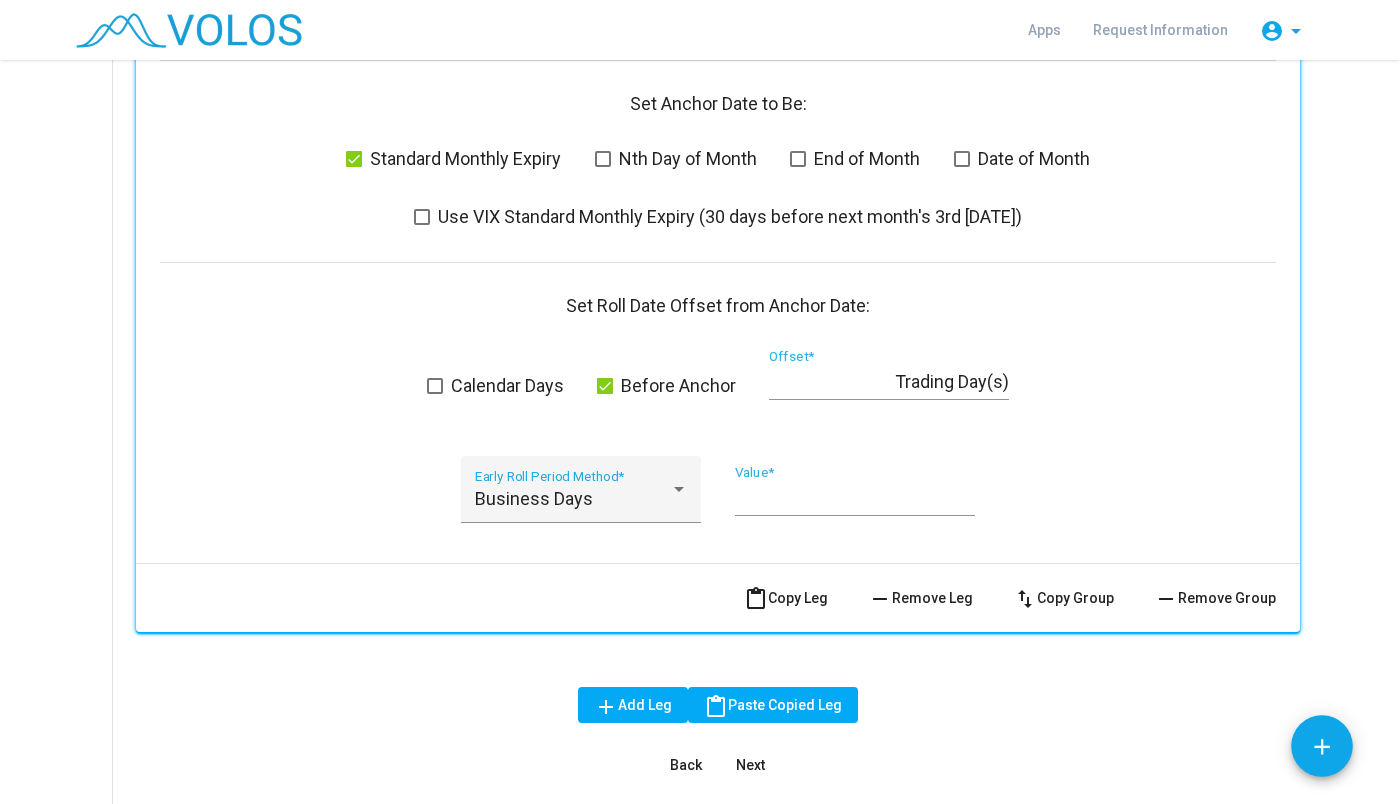 scroll, scrollTop: 3332, scrollLeft: 0, axis: vertical 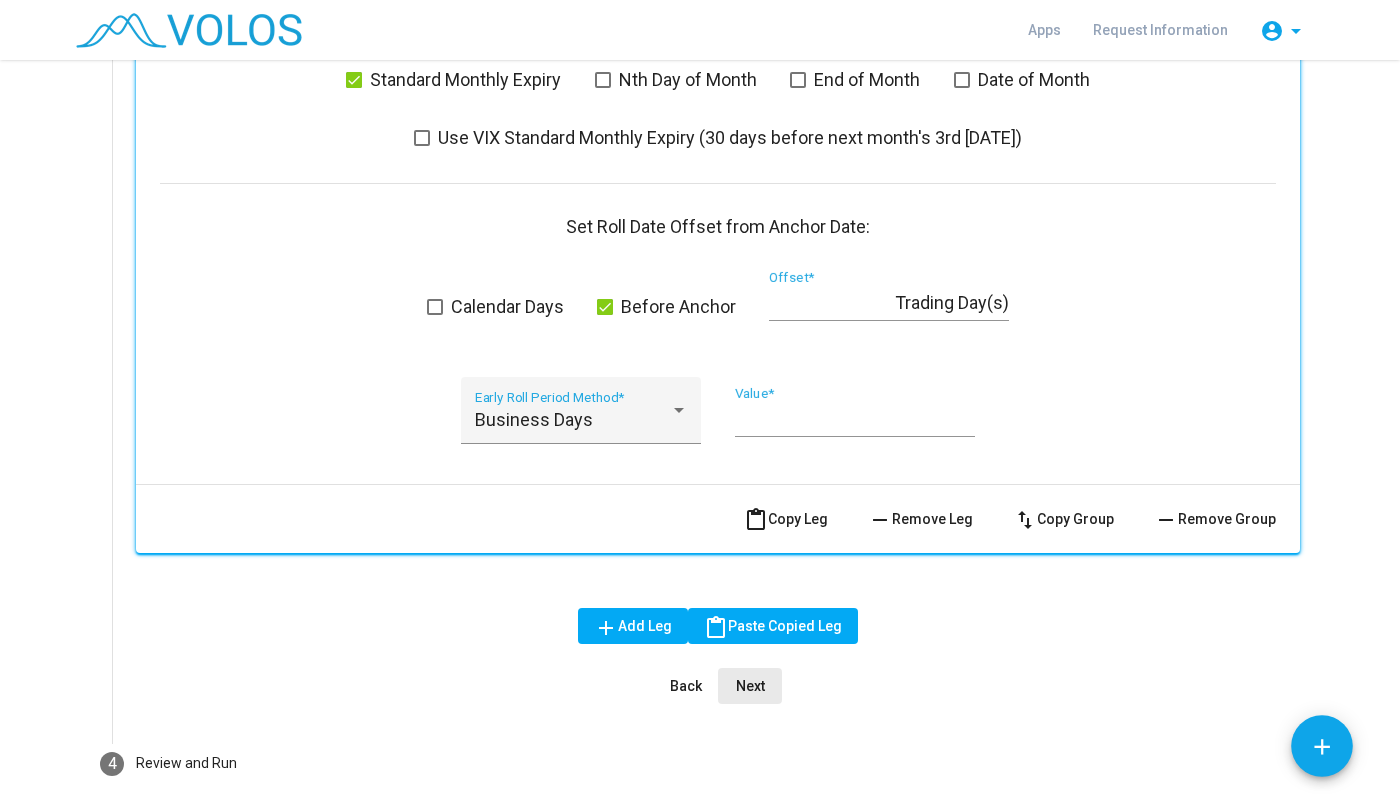 click on "Next" at bounding box center [750, 686] 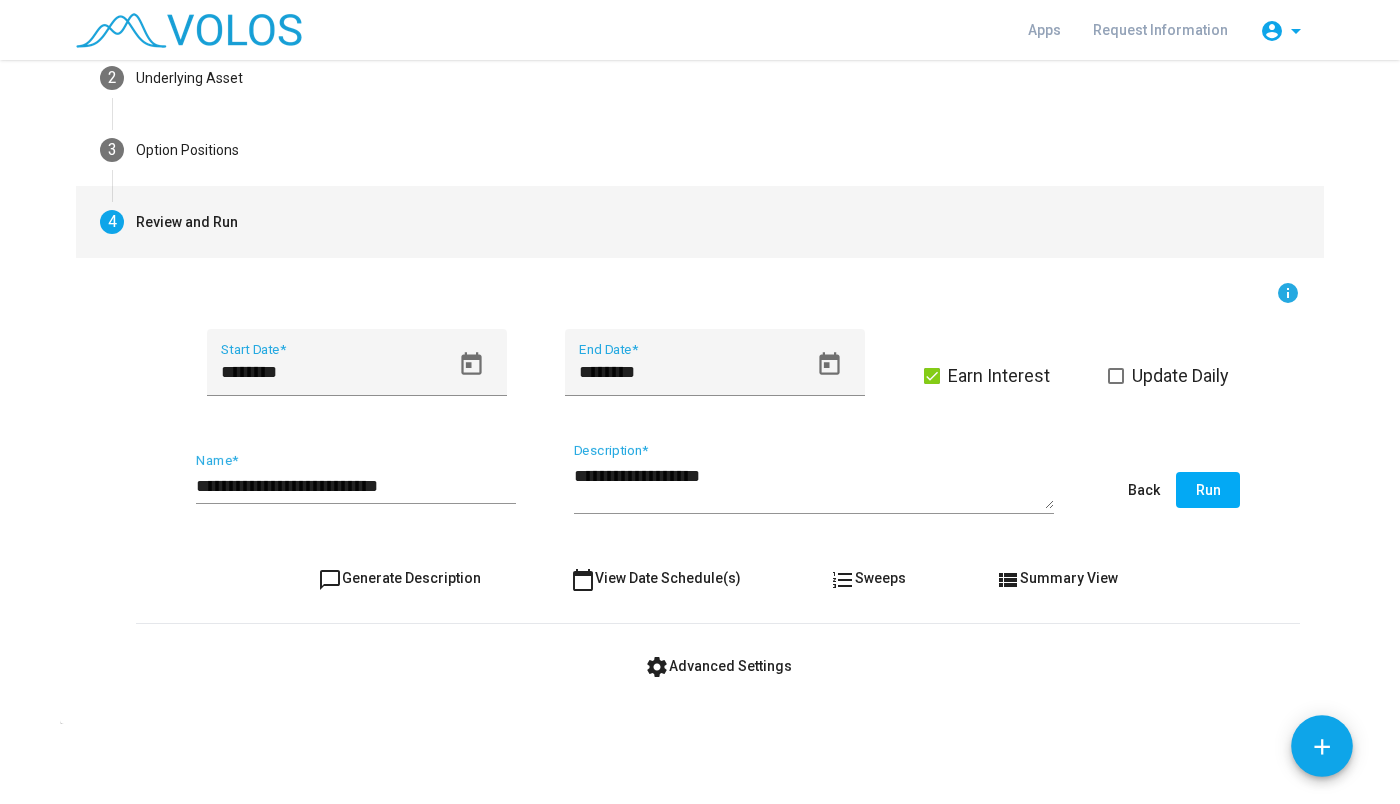 scroll, scrollTop: 183, scrollLeft: 0, axis: vertical 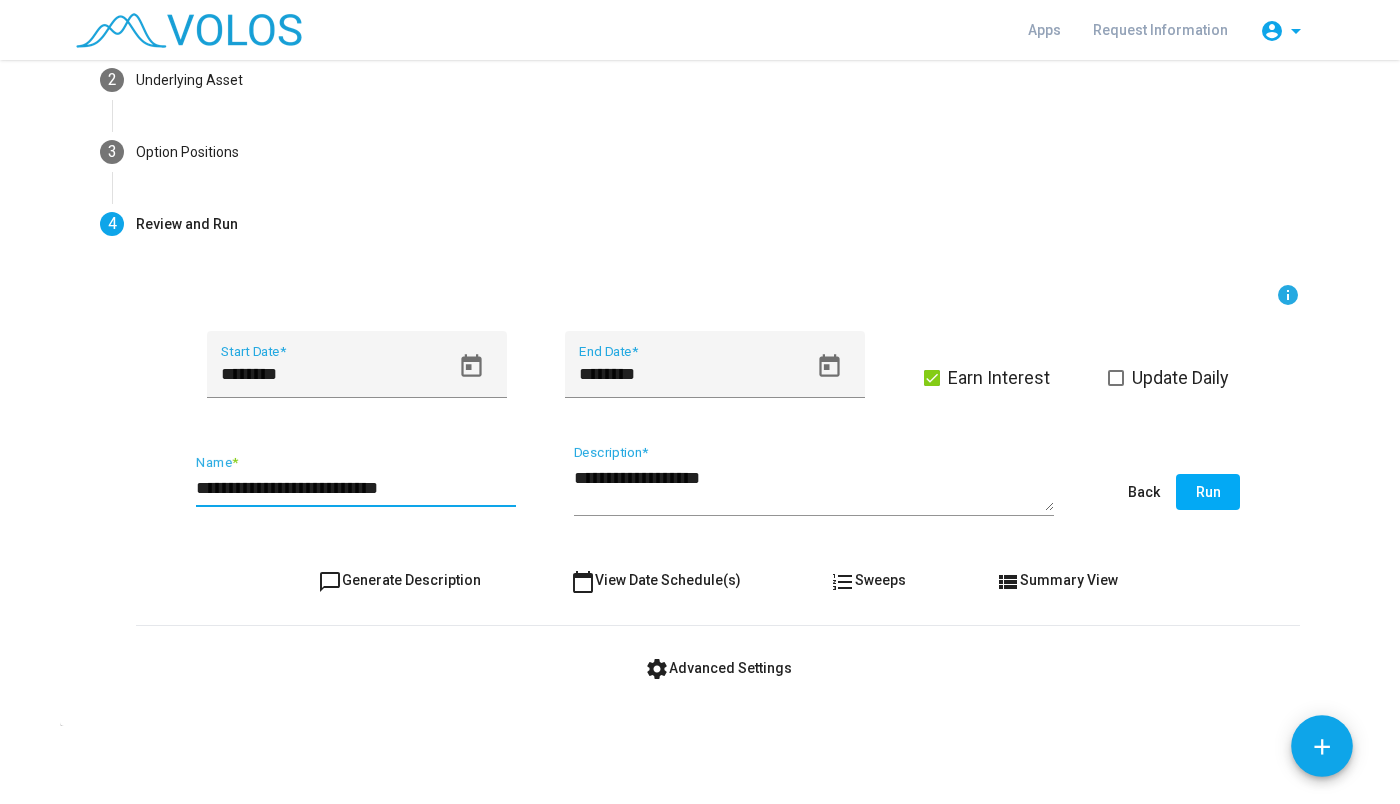 click on "**********" at bounding box center (356, 488) 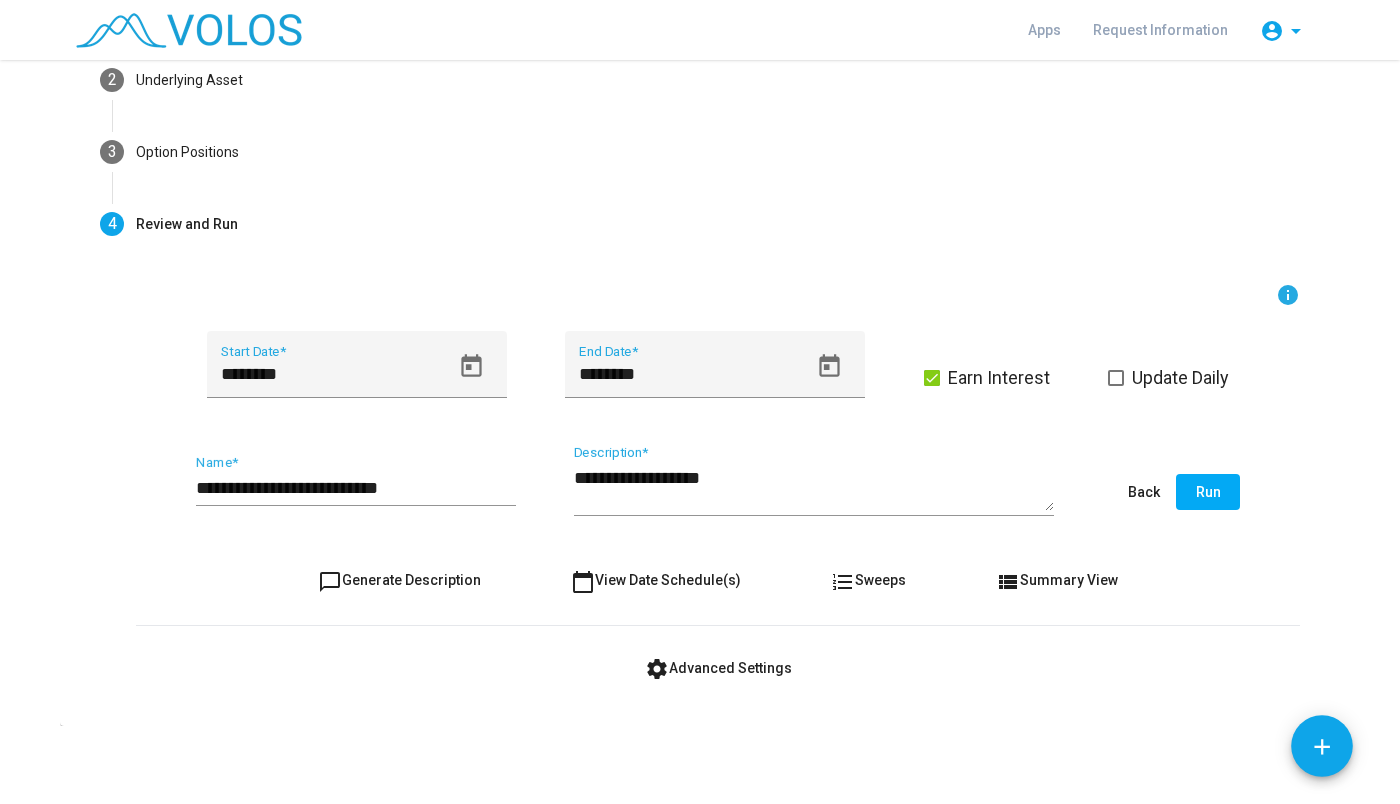 drag, startPoint x: 292, startPoint y: 694, endPoint x: 412, endPoint y: 487, distance: 239.26764 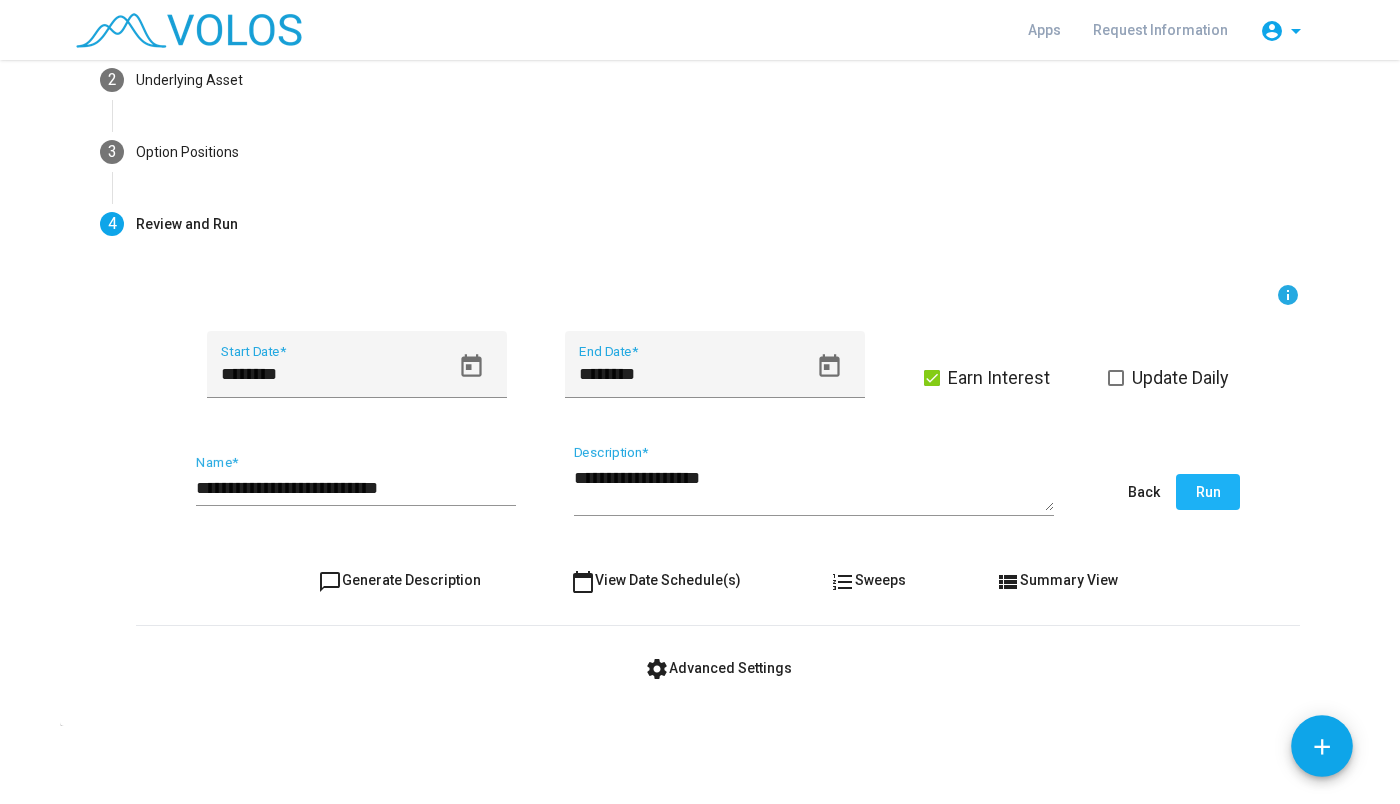 click on "Run" at bounding box center [1208, 492] 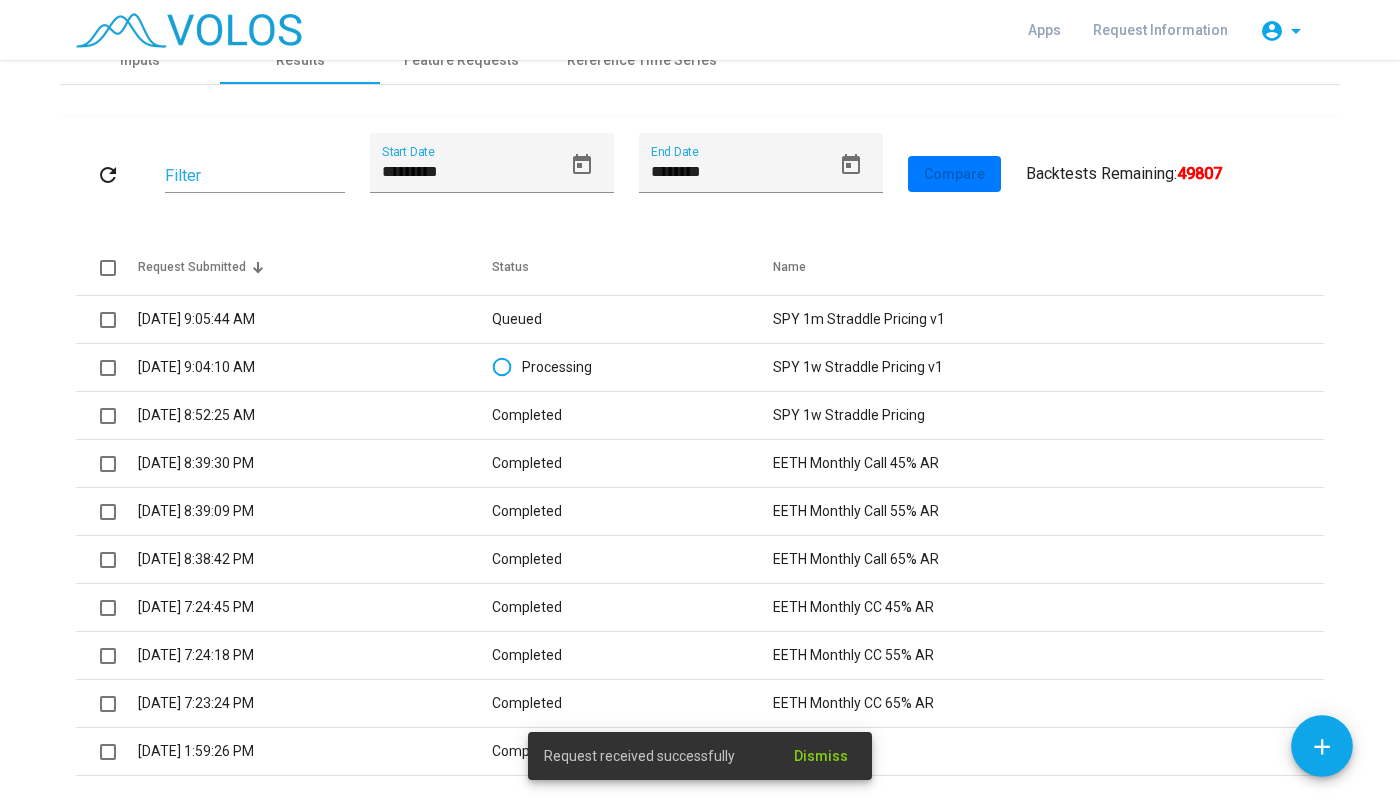 scroll, scrollTop: 0, scrollLeft: 0, axis: both 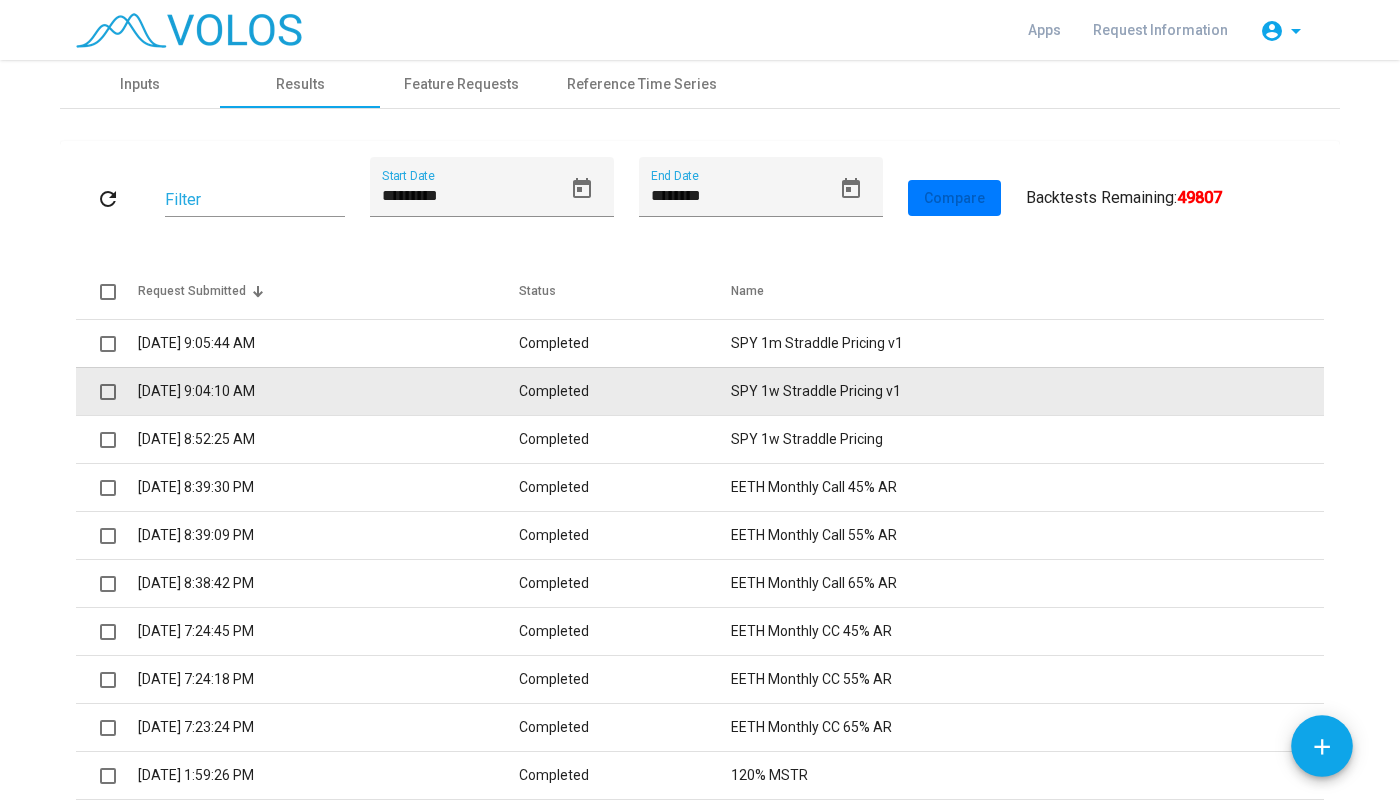 click on "Completed" at bounding box center [625, 391] 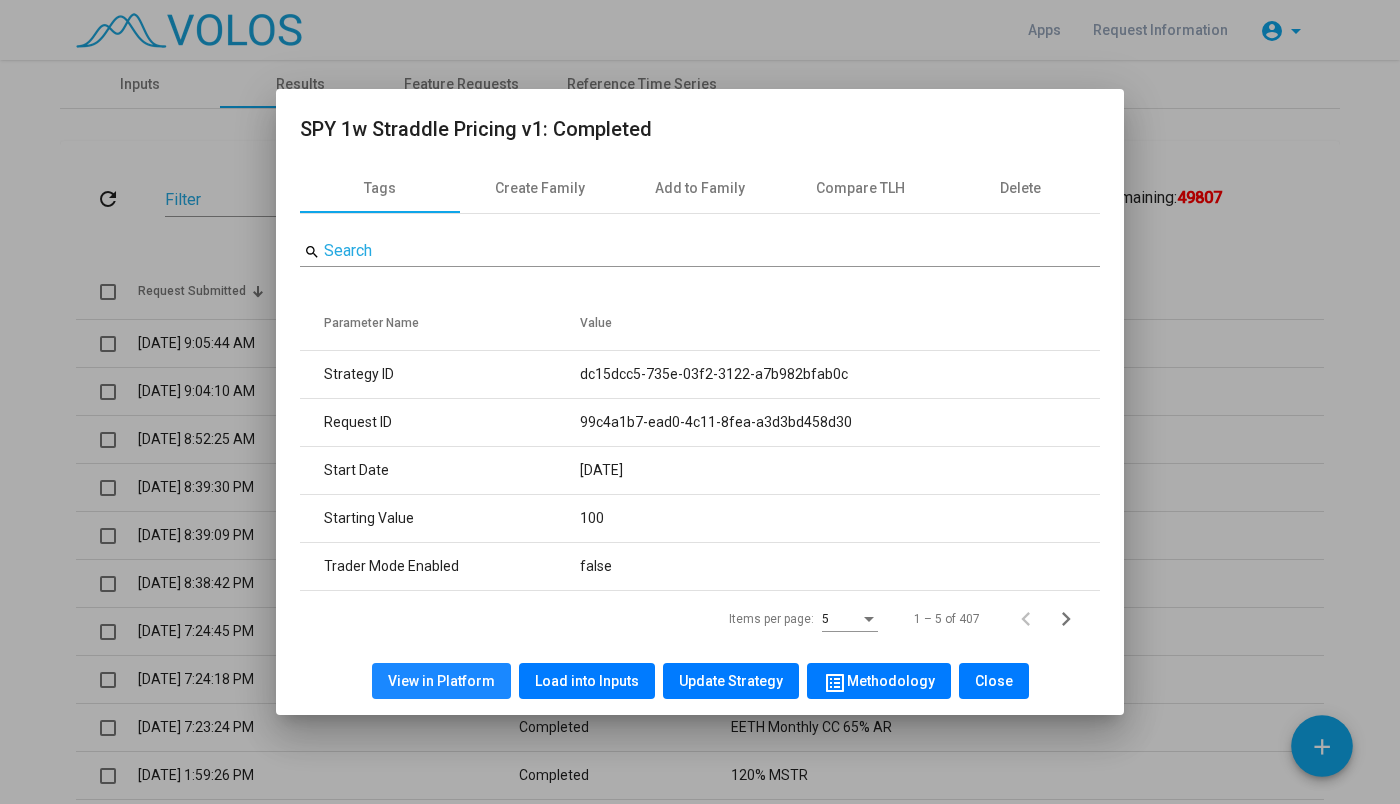 click on "View in Platform" at bounding box center (441, 681) 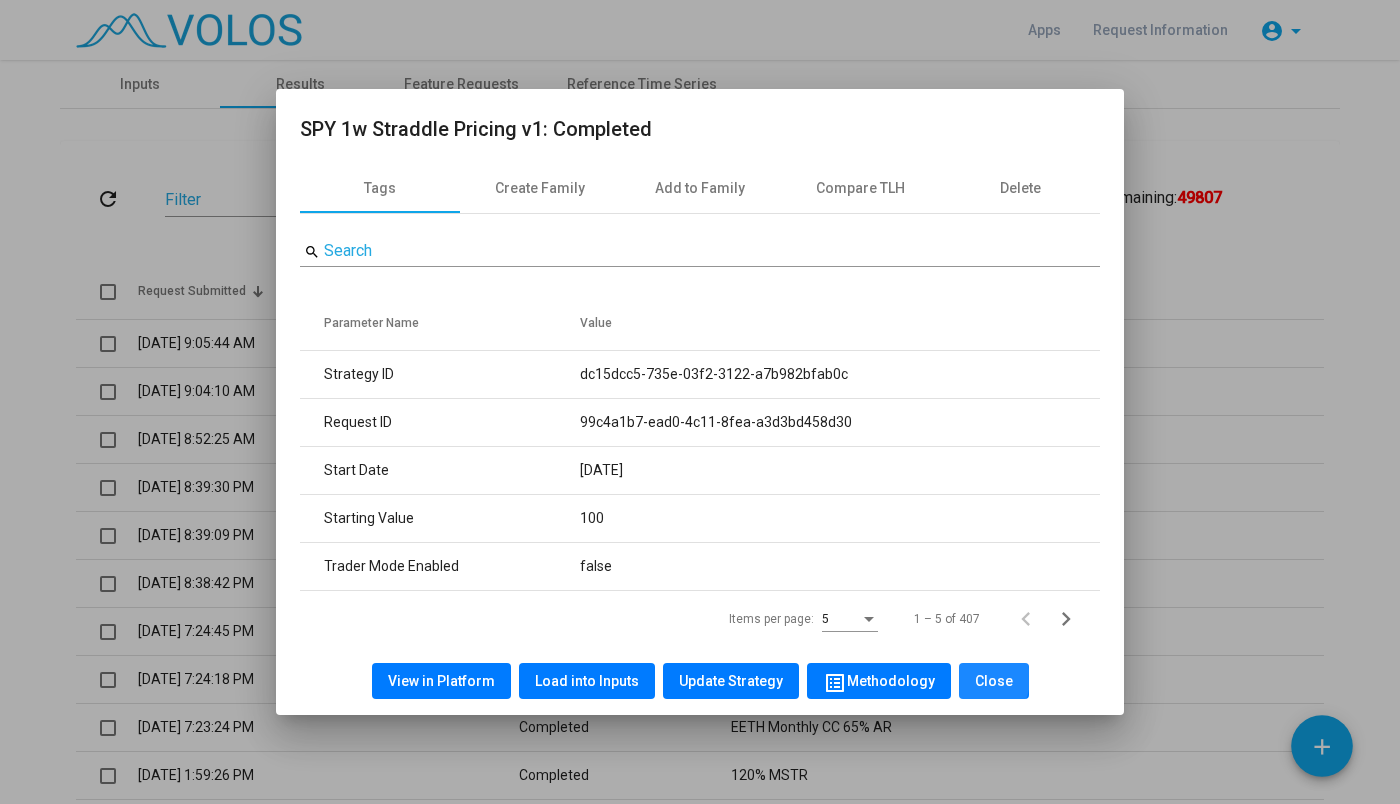 click on "Close" at bounding box center [994, 681] 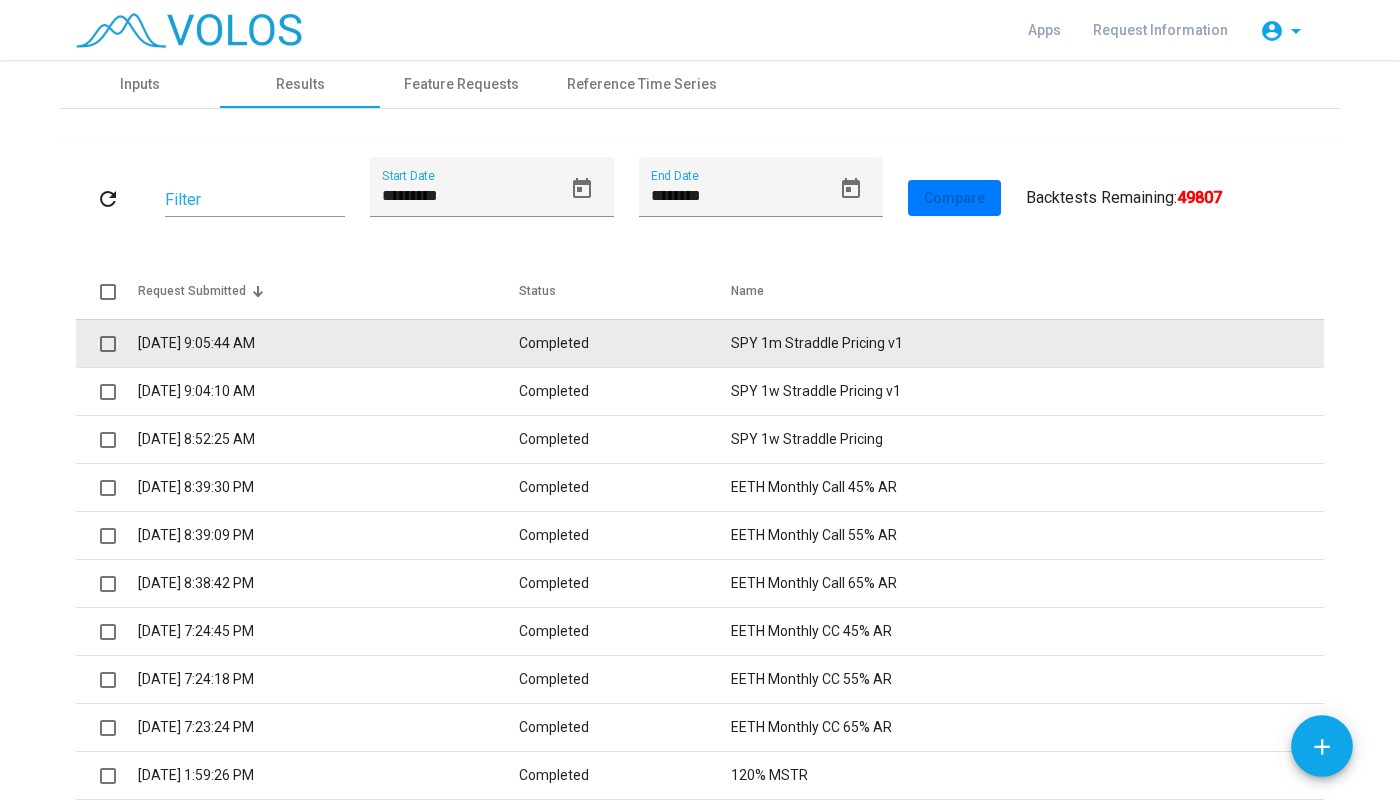 click on "Completed" at bounding box center [625, 343] 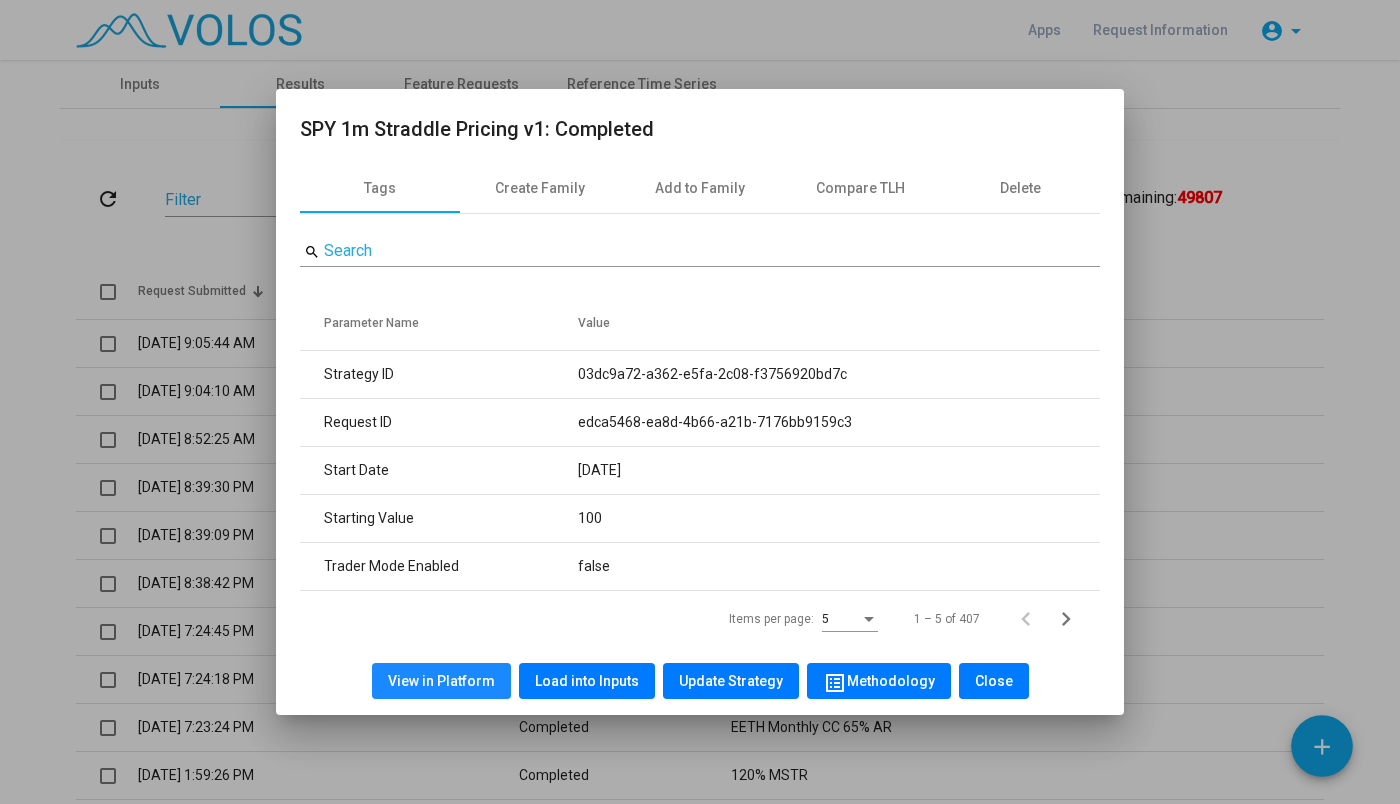 click on "View in Platform" at bounding box center [441, 681] 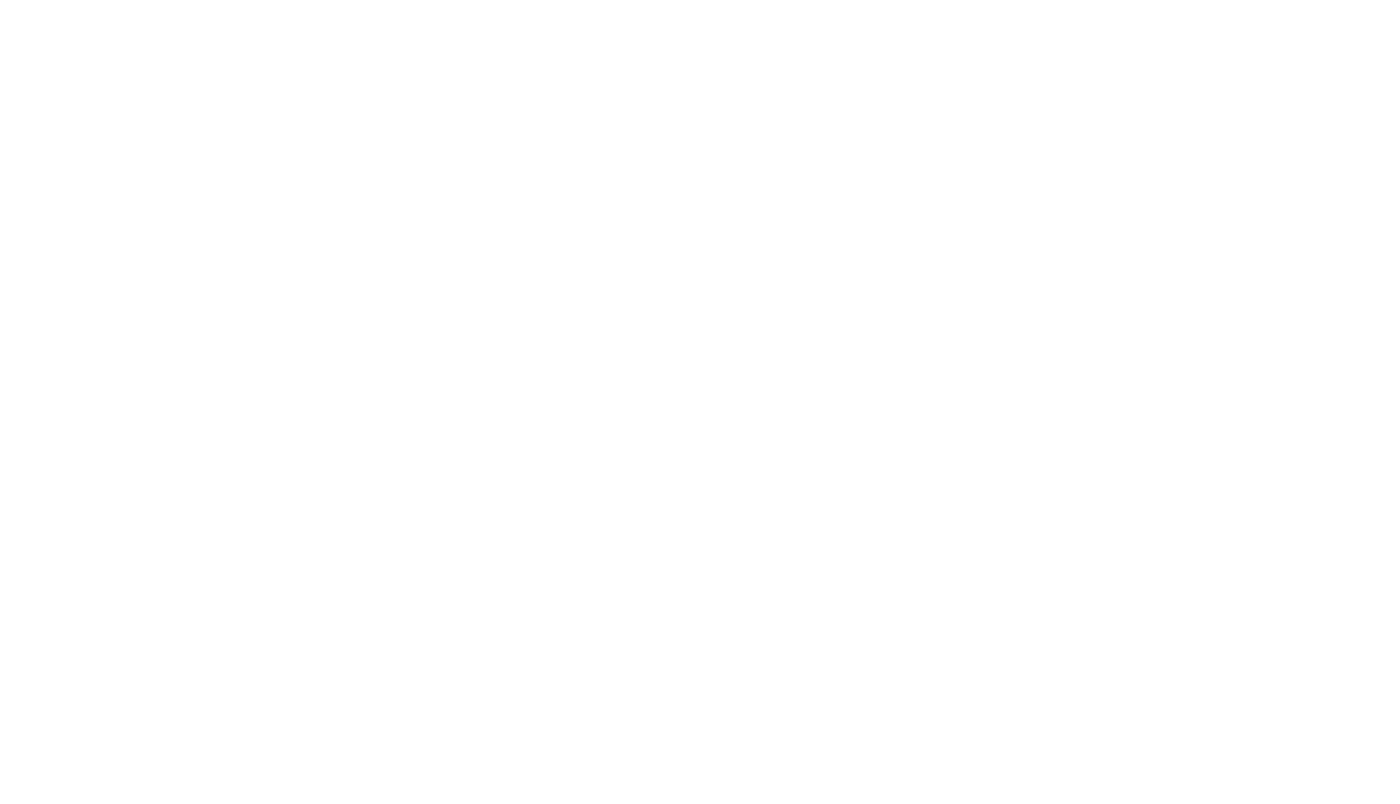 scroll, scrollTop: 0, scrollLeft: 0, axis: both 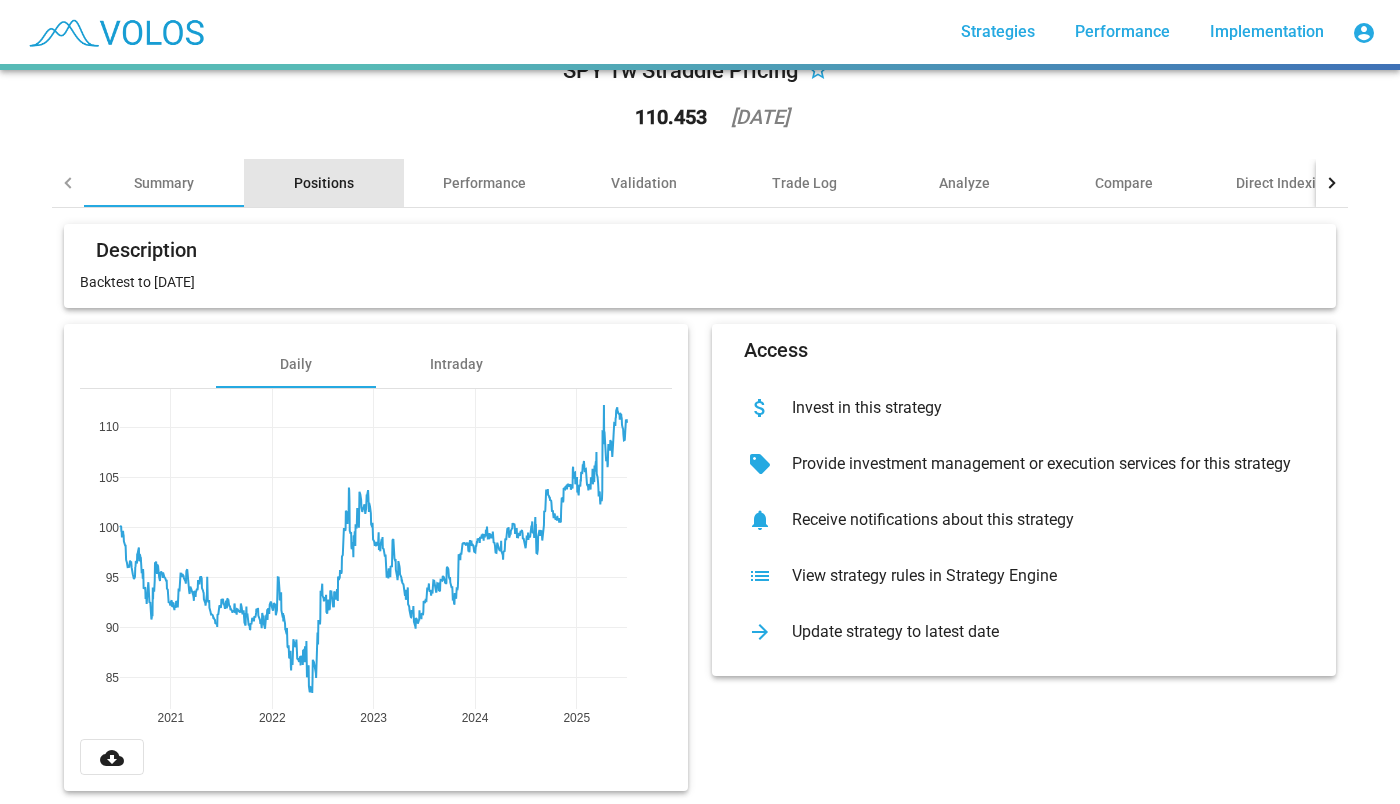 click on "Positions" at bounding box center [324, 183] 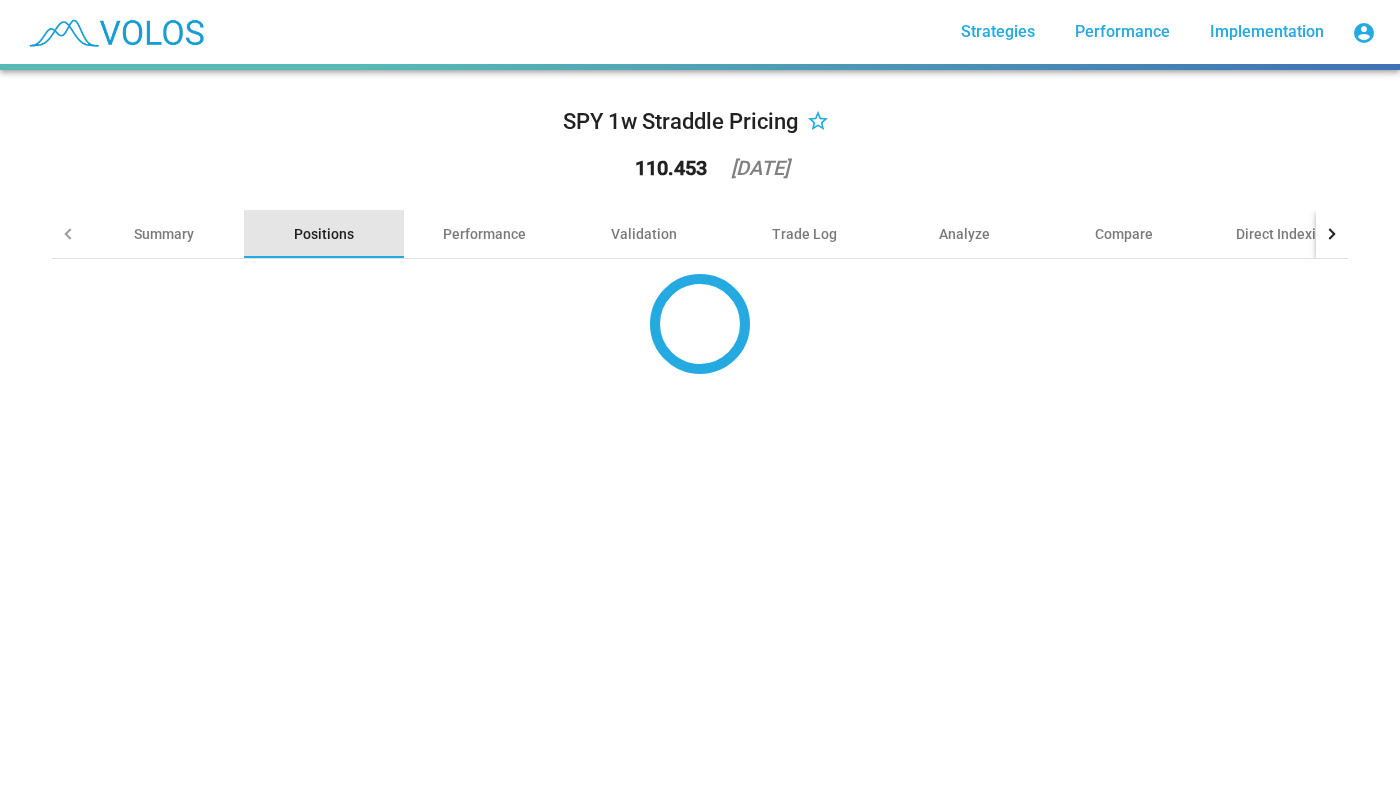 scroll, scrollTop: 0, scrollLeft: 0, axis: both 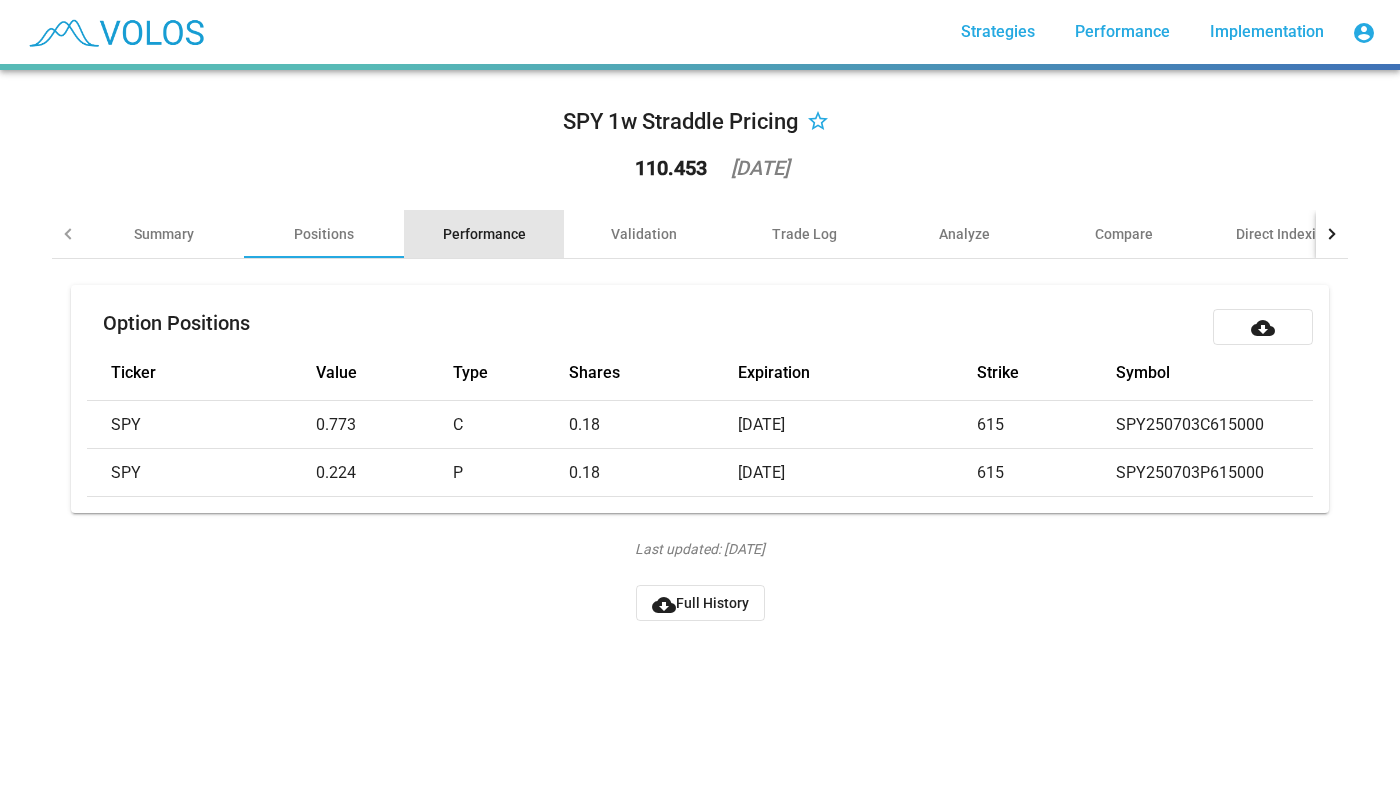 click on "Performance" at bounding box center [484, 234] 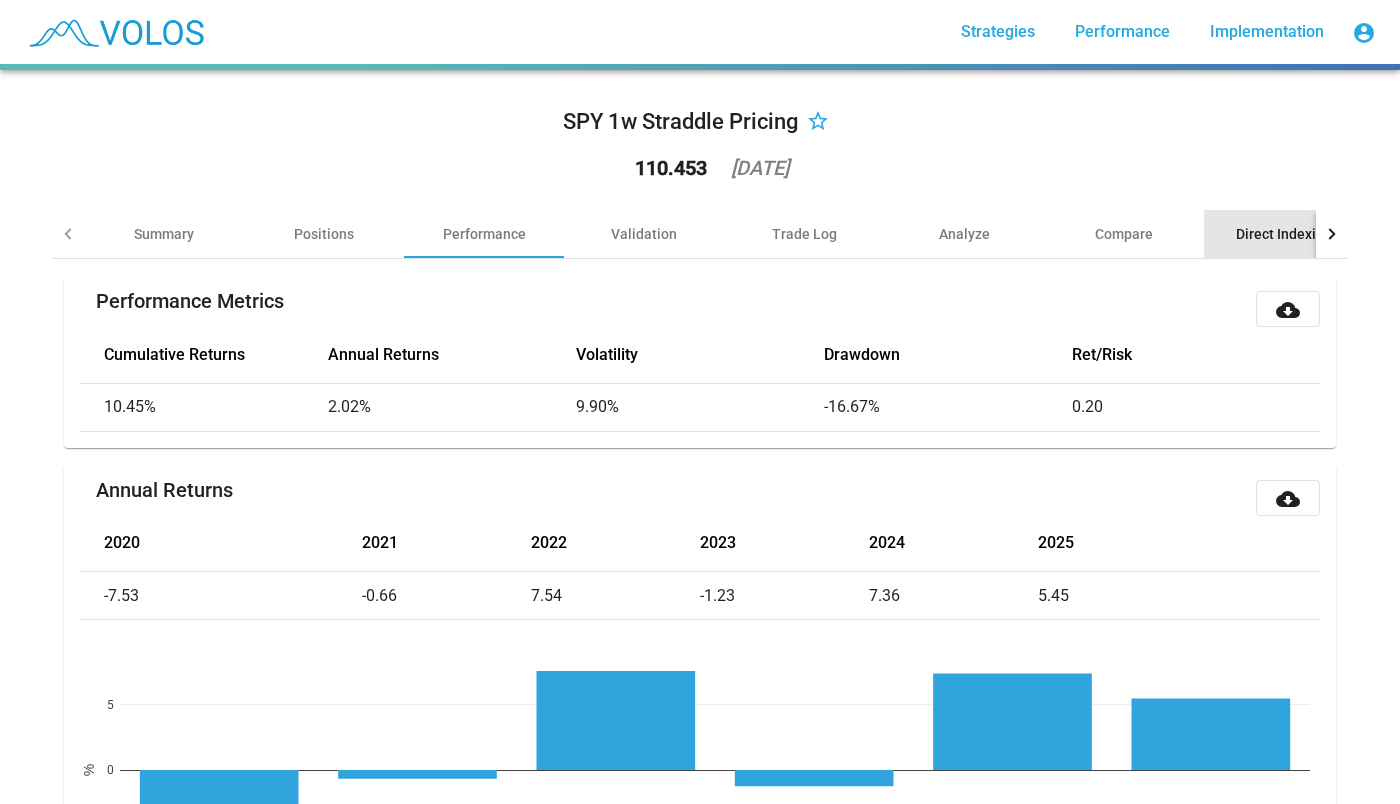 click on "Direct Indexing" at bounding box center [1284, 234] 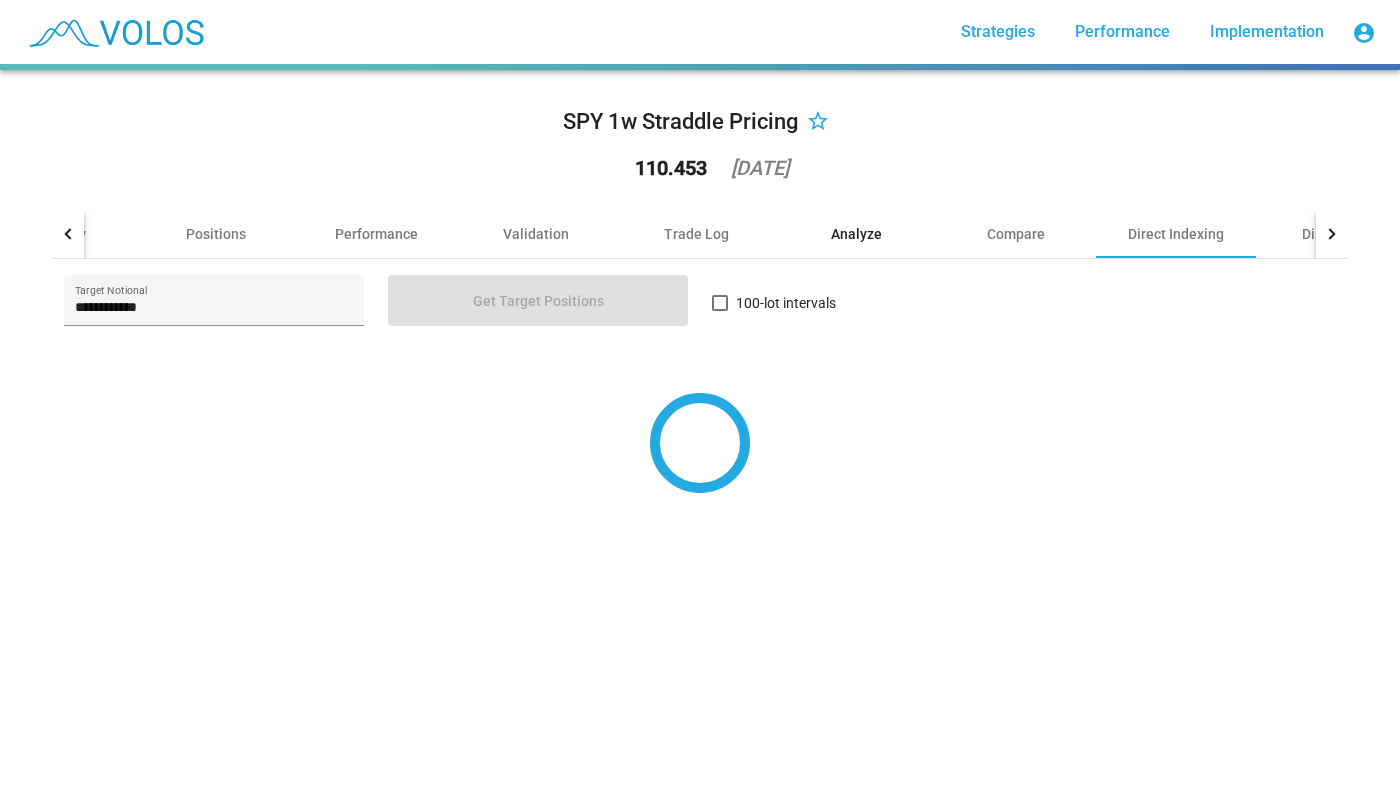 click on "Analyze" at bounding box center (856, 234) 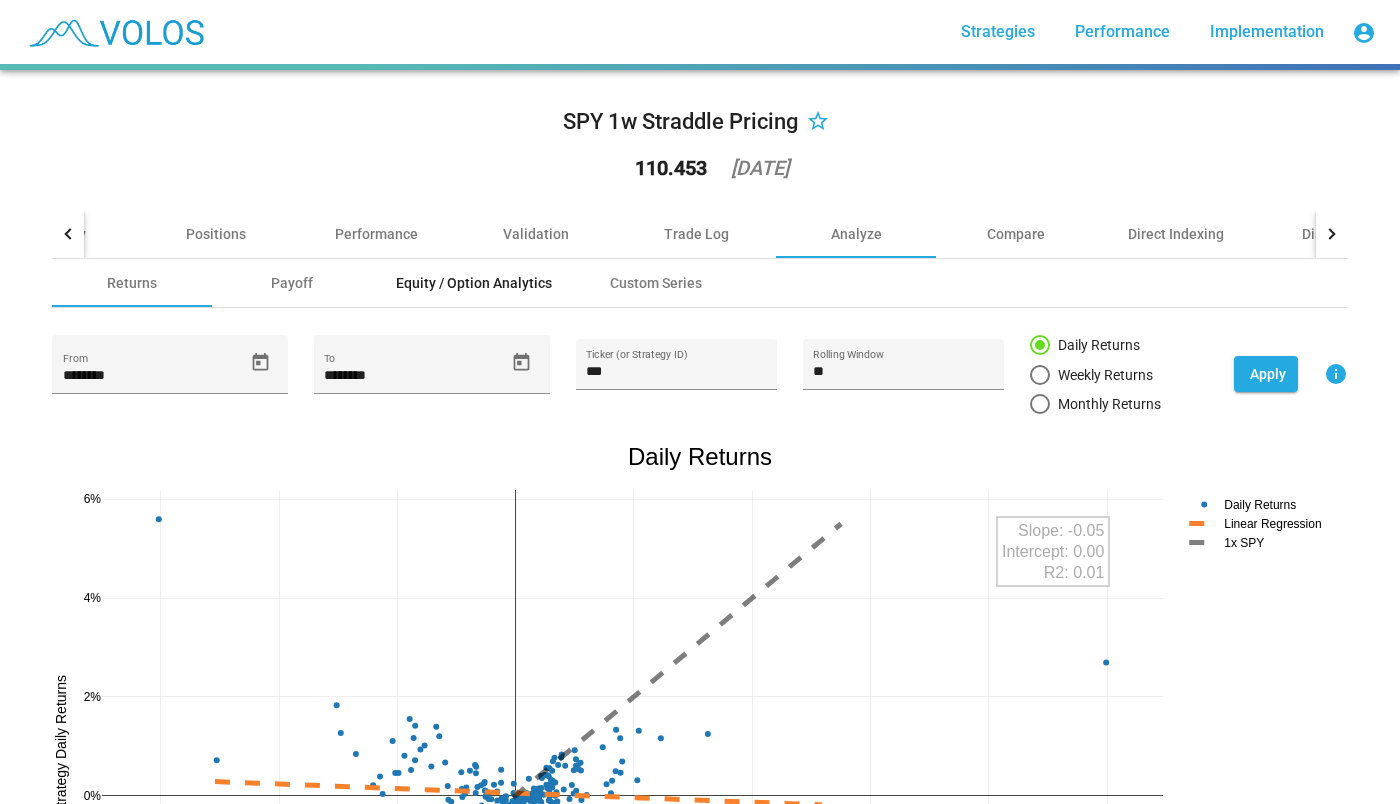click on "Equity / Option Analytics" at bounding box center [474, 283] 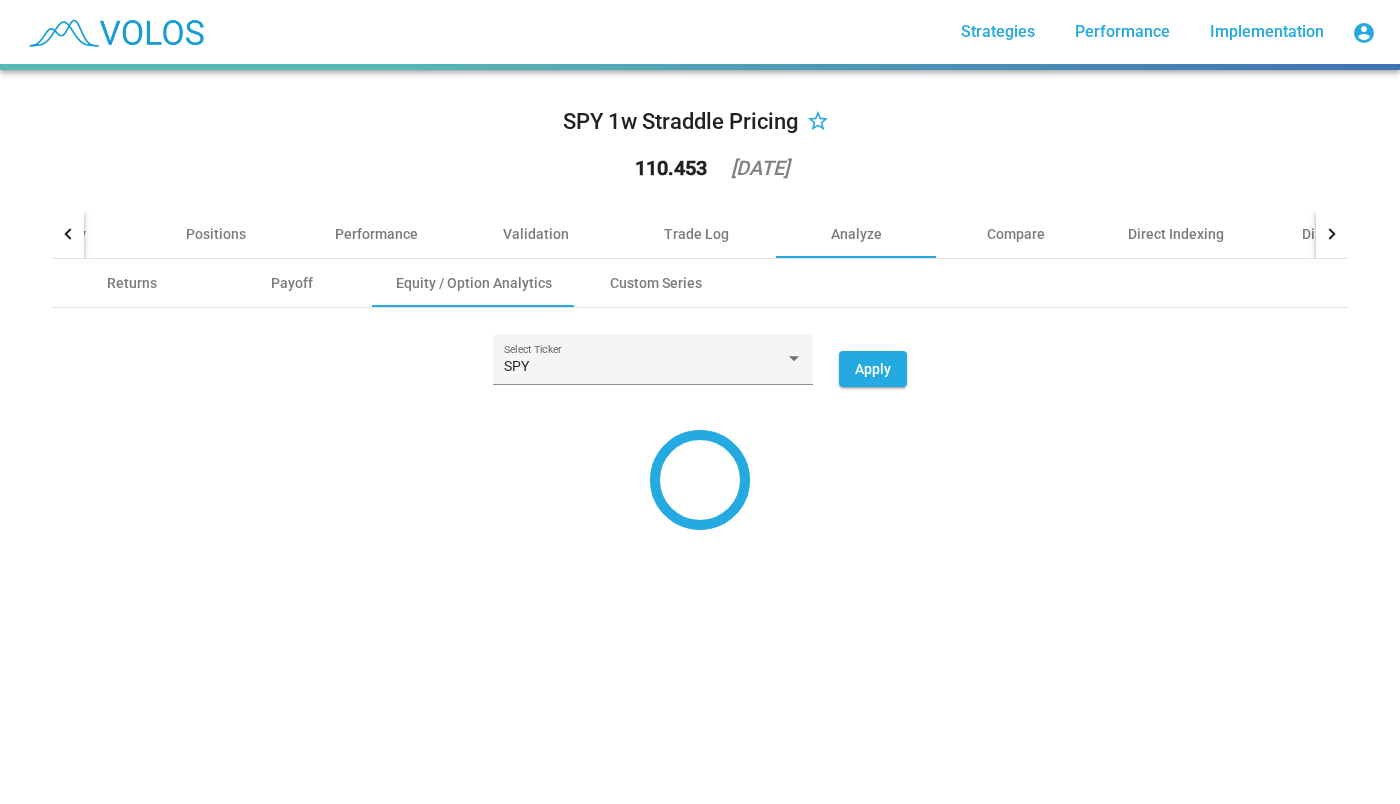 click on "SPY Select Ticker Apply" at bounding box center [700, 369] 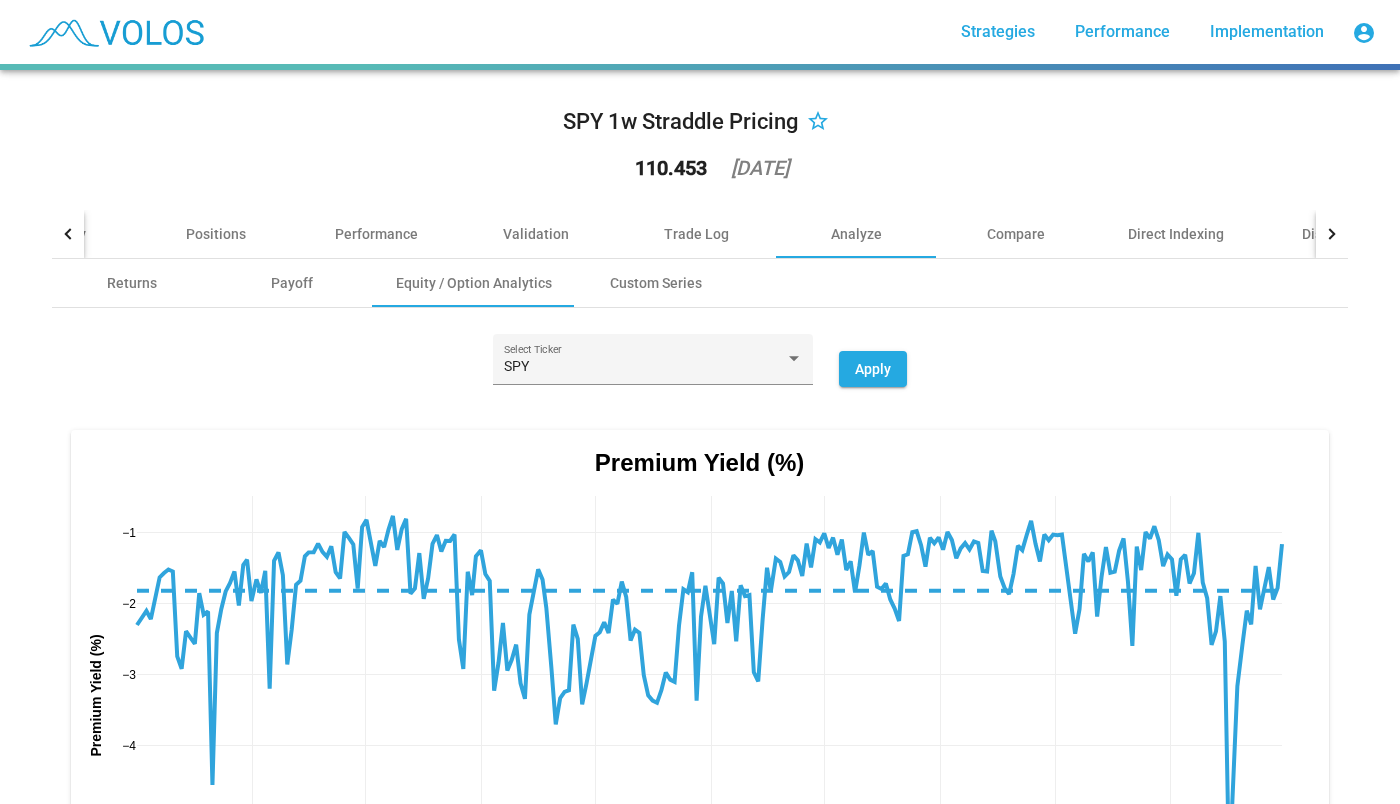 click on "SPY Select Ticker Apply" at bounding box center (700, 369) 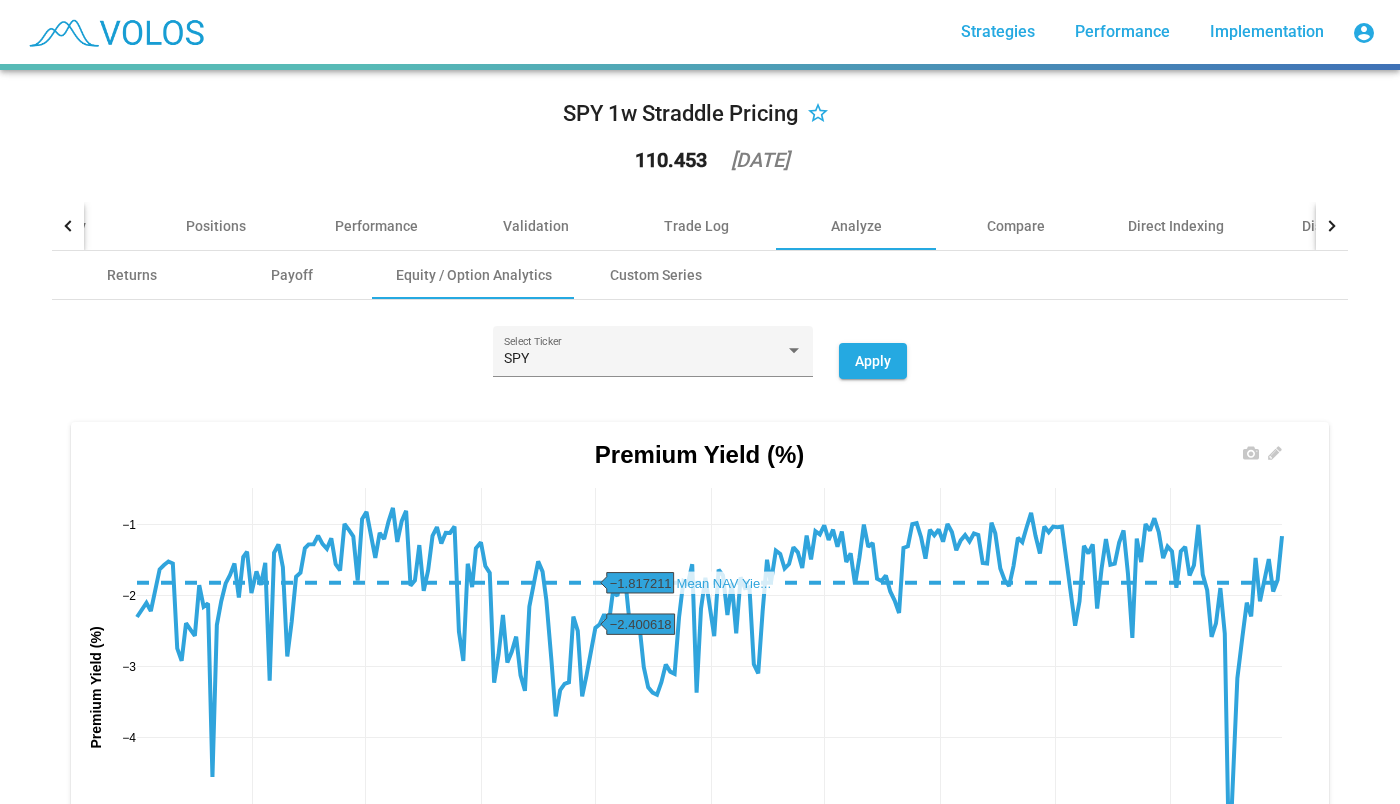 scroll, scrollTop: 0, scrollLeft: 0, axis: both 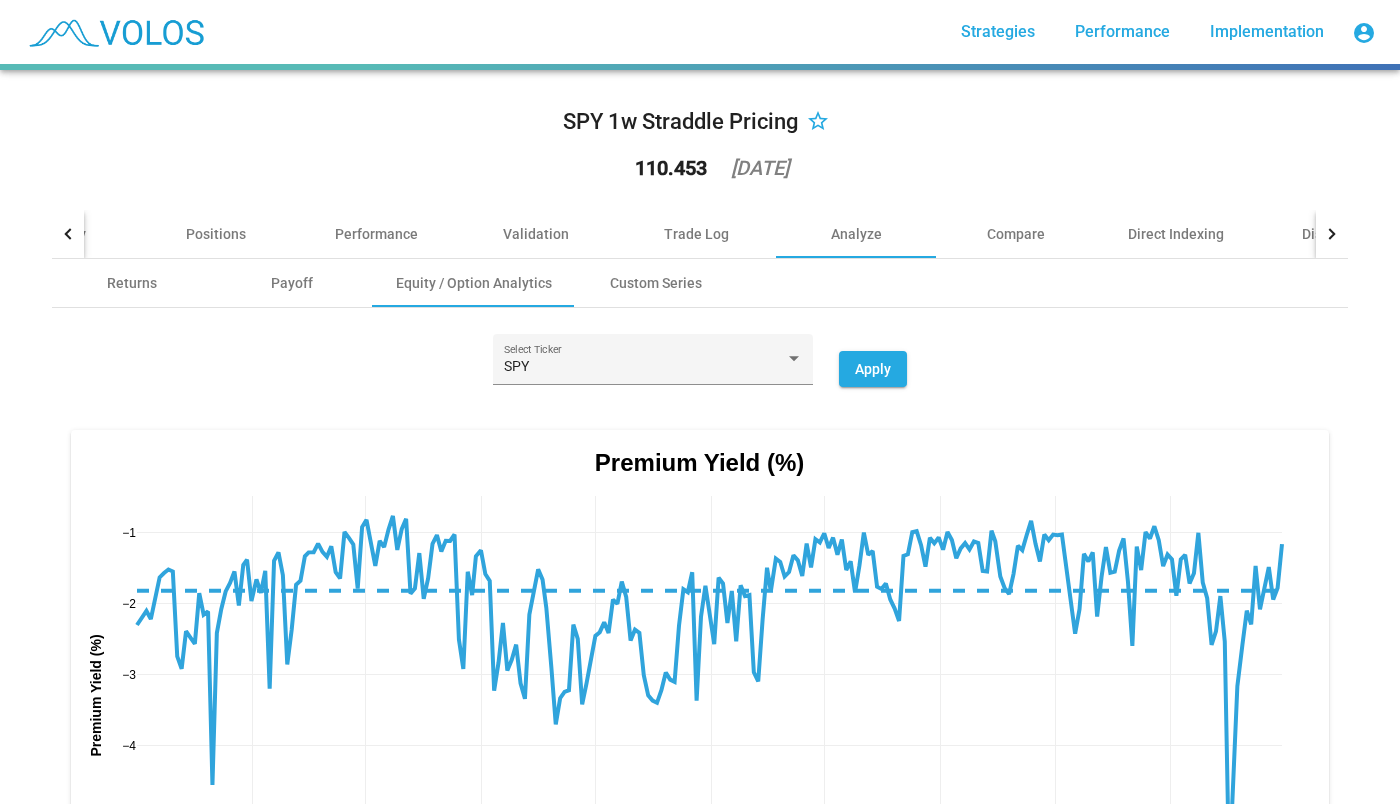 drag, startPoint x: 52, startPoint y: 237, endPoint x: 259, endPoint y: -62, distance: 363.66193 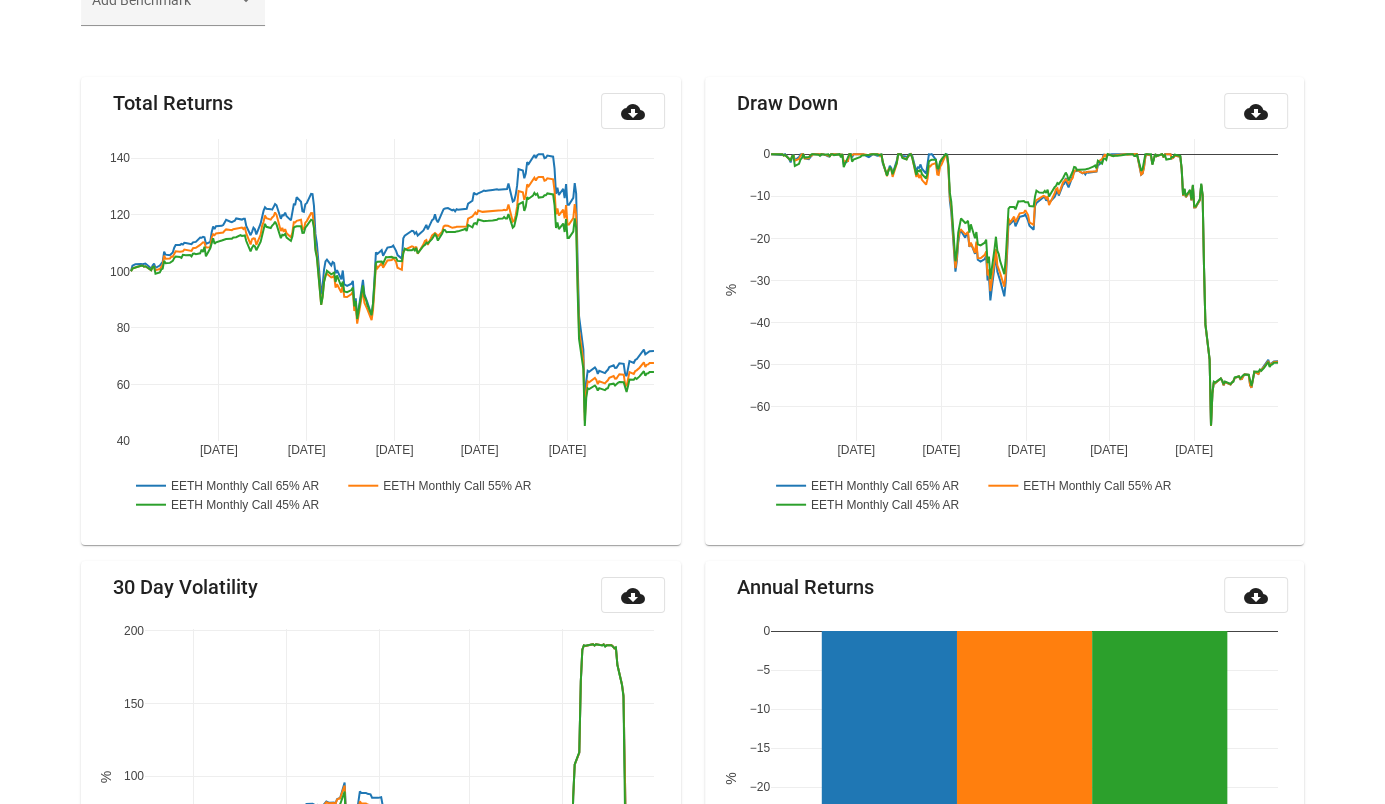 scroll, scrollTop: 234, scrollLeft: 0, axis: vertical 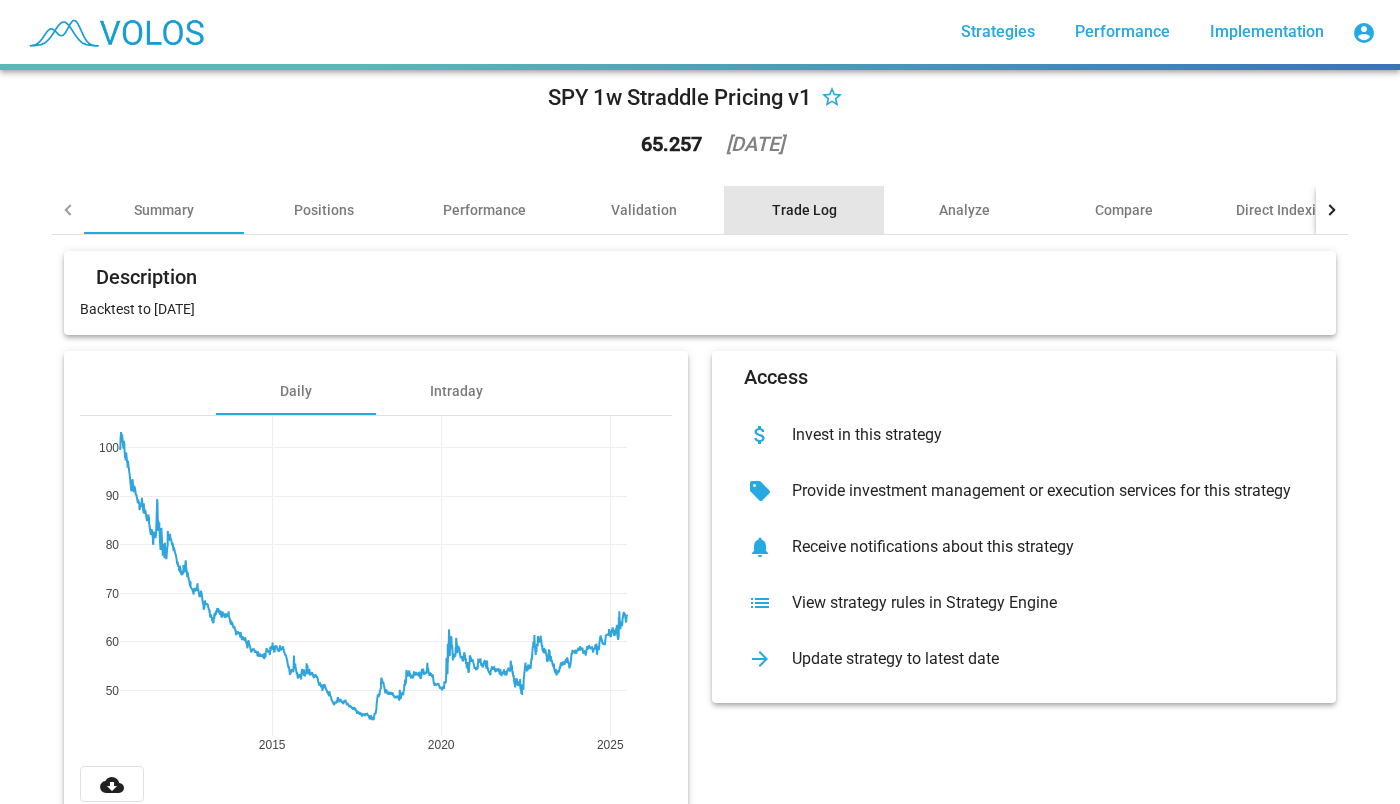 click on "Trade Log" at bounding box center (804, 210) 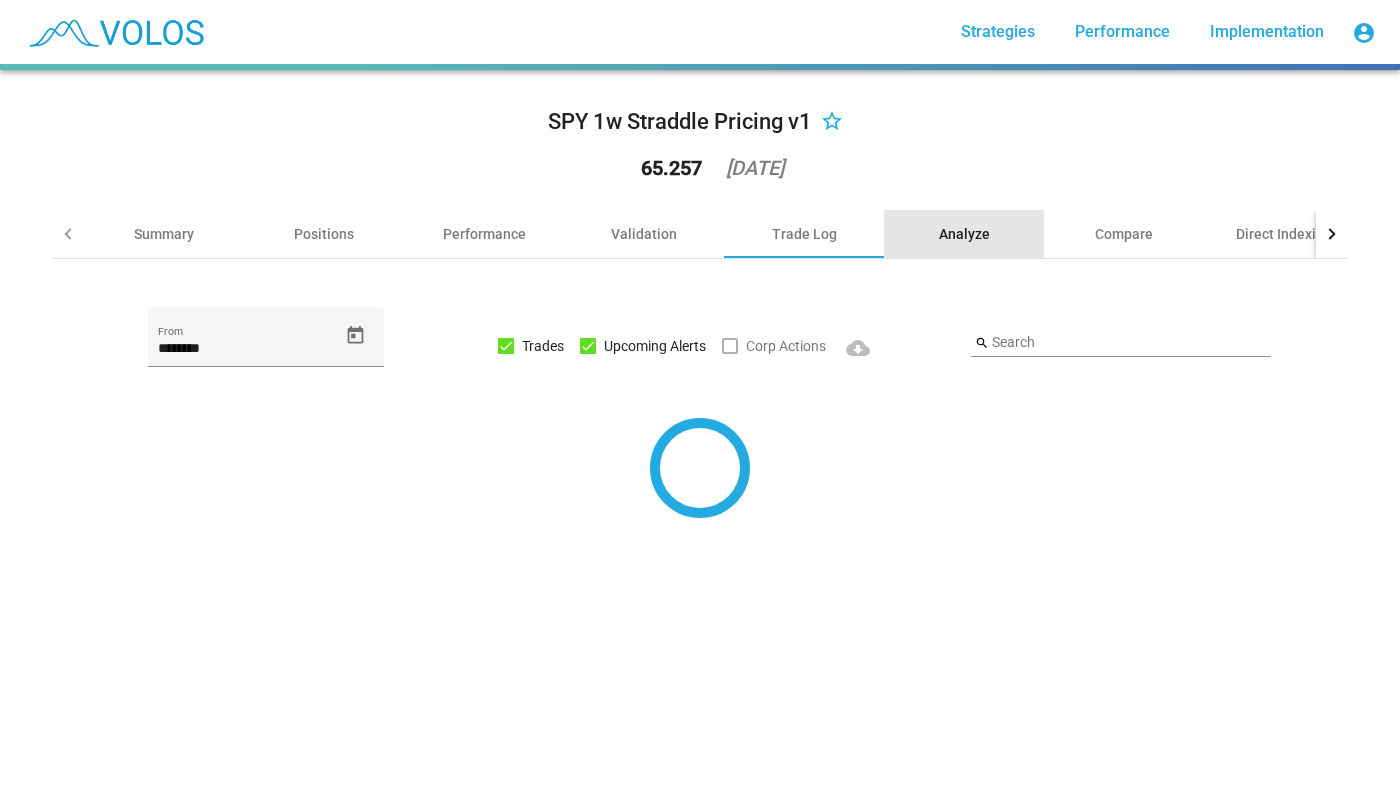 click on "Analyze" at bounding box center (964, 234) 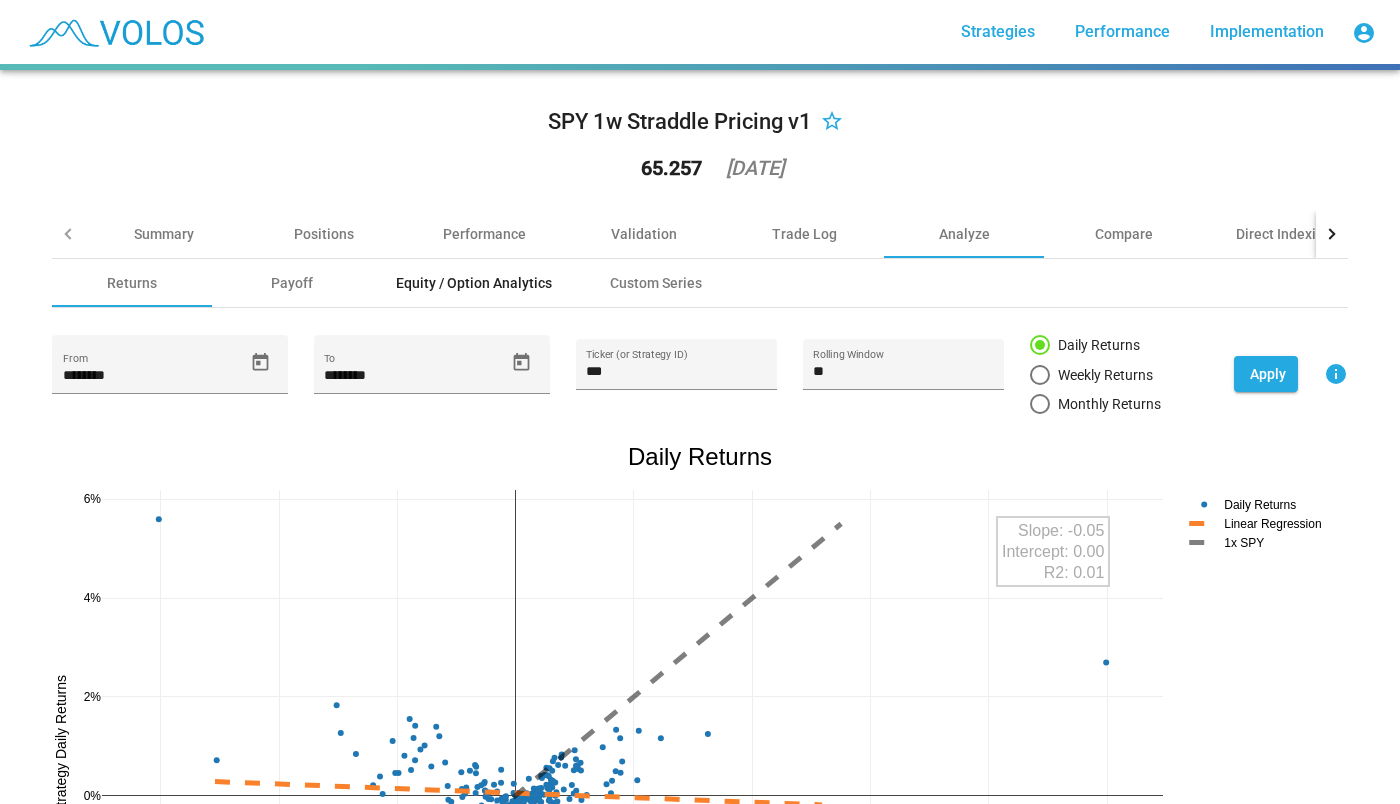 click on "Equity / Option Analytics" at bounding box center (474, 283) 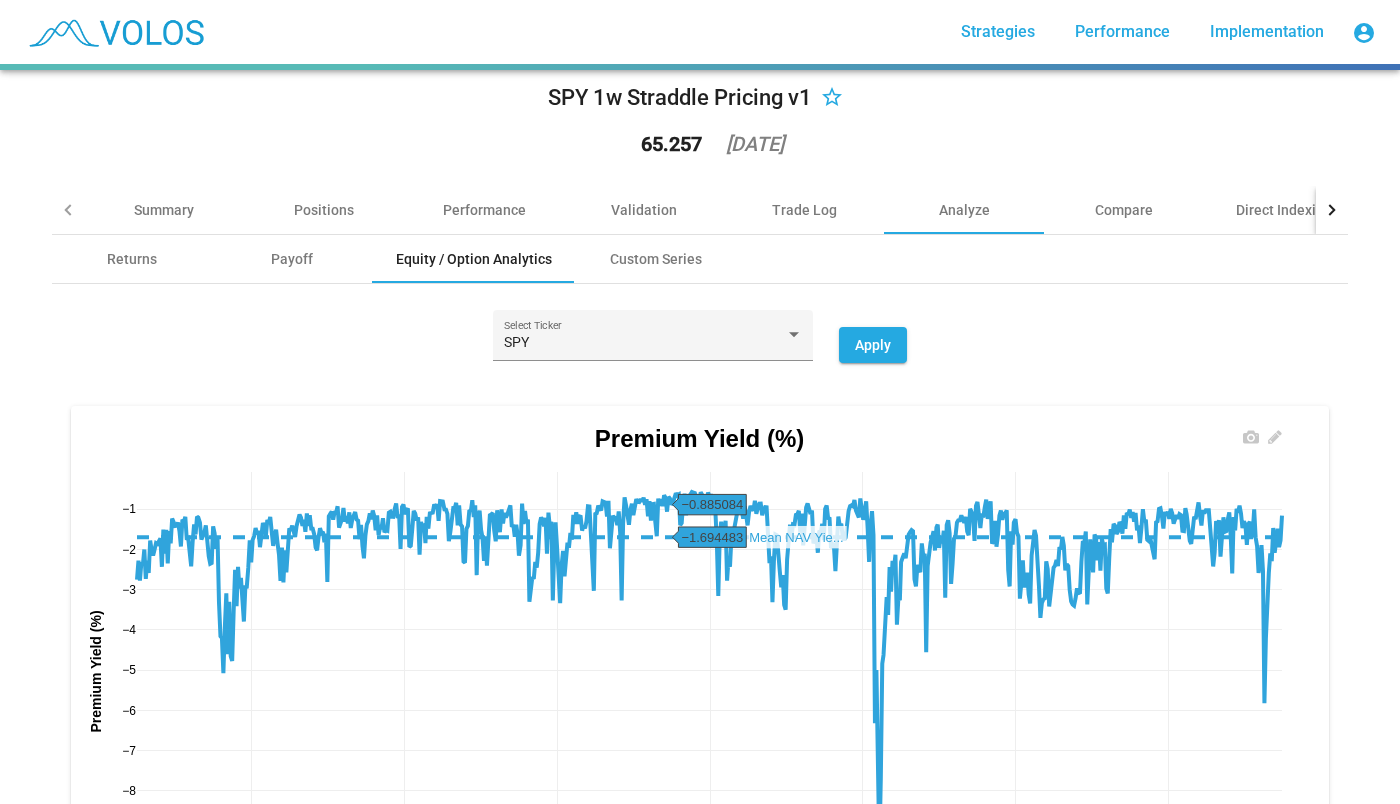 scroll, scrollTop: 0, scrollLeft: 0, axis: both 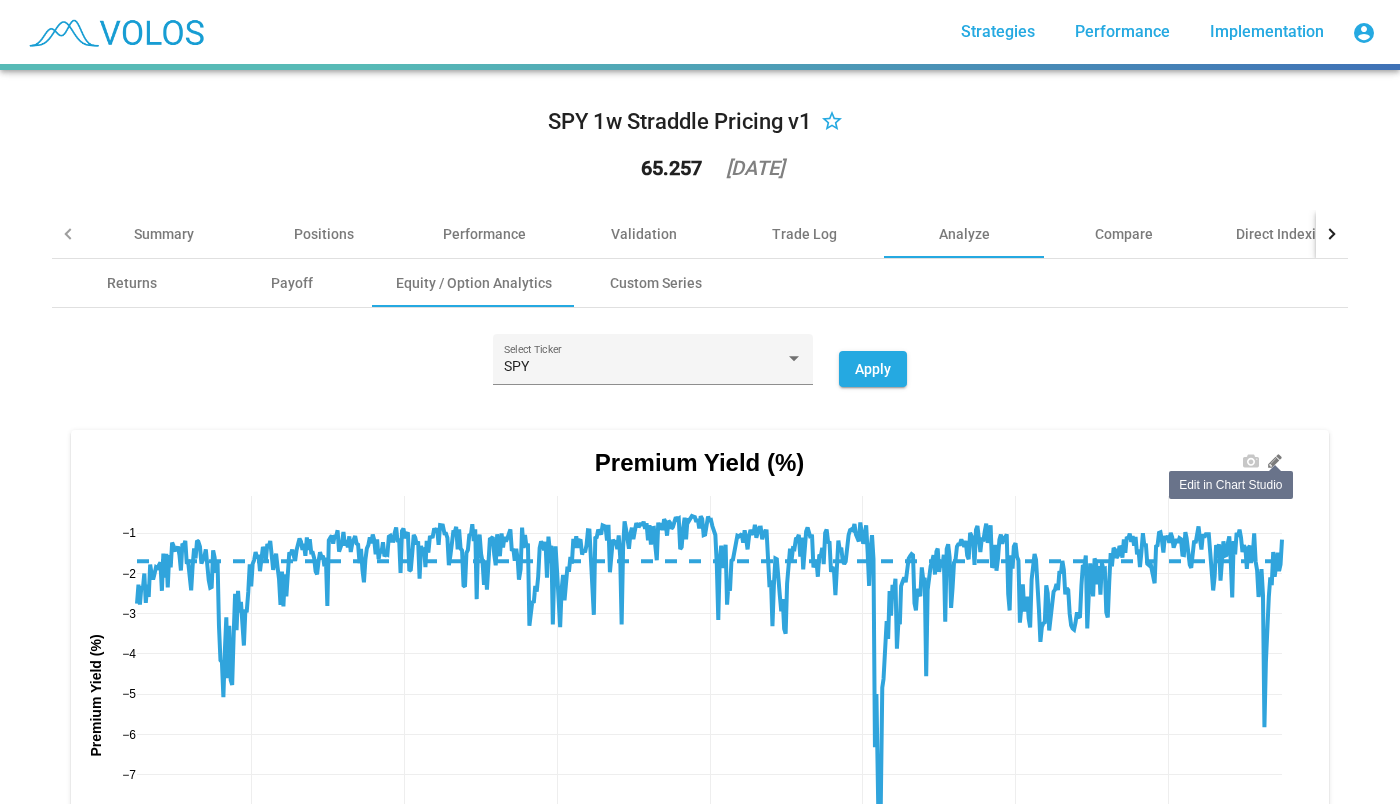 click 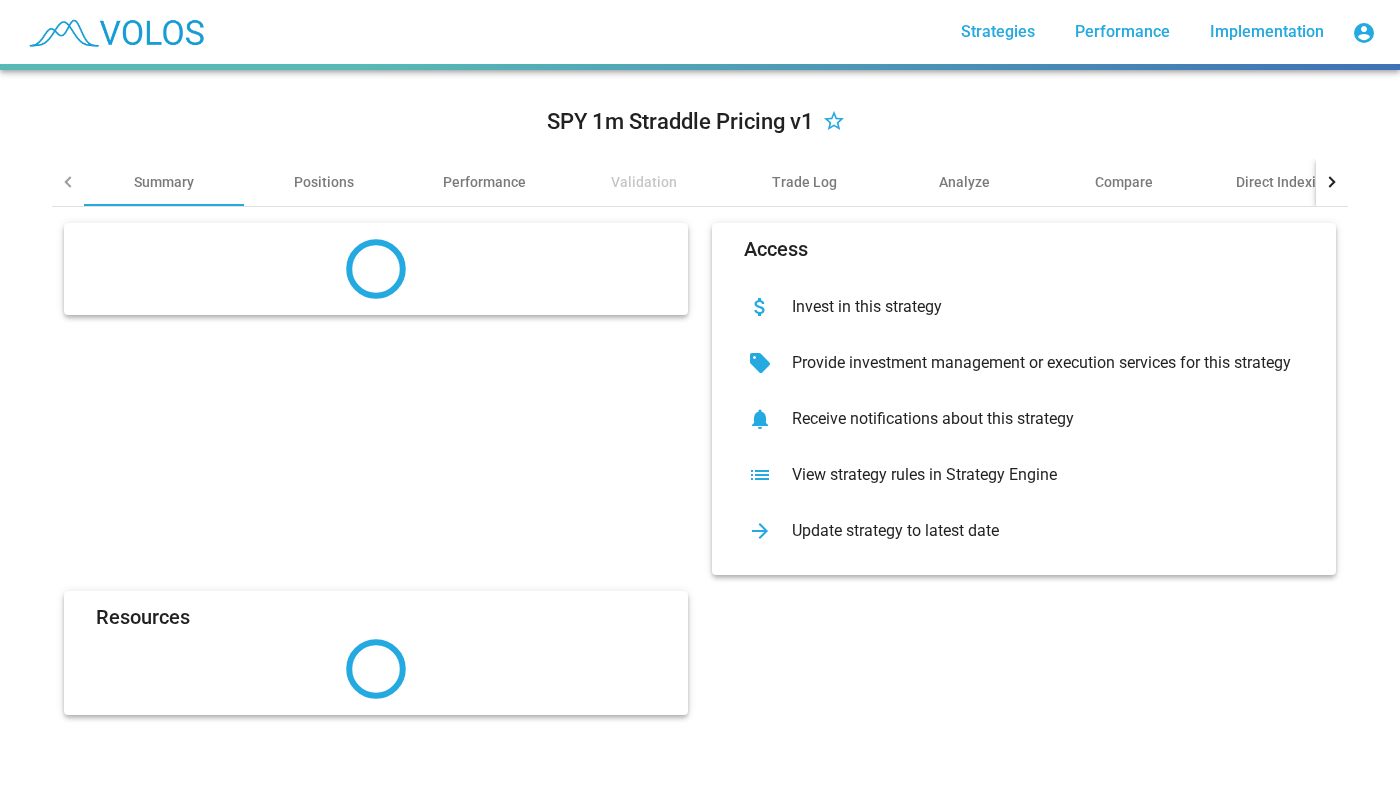 scroll, scrollTop: 0, scrollLeft: 0, axis: both 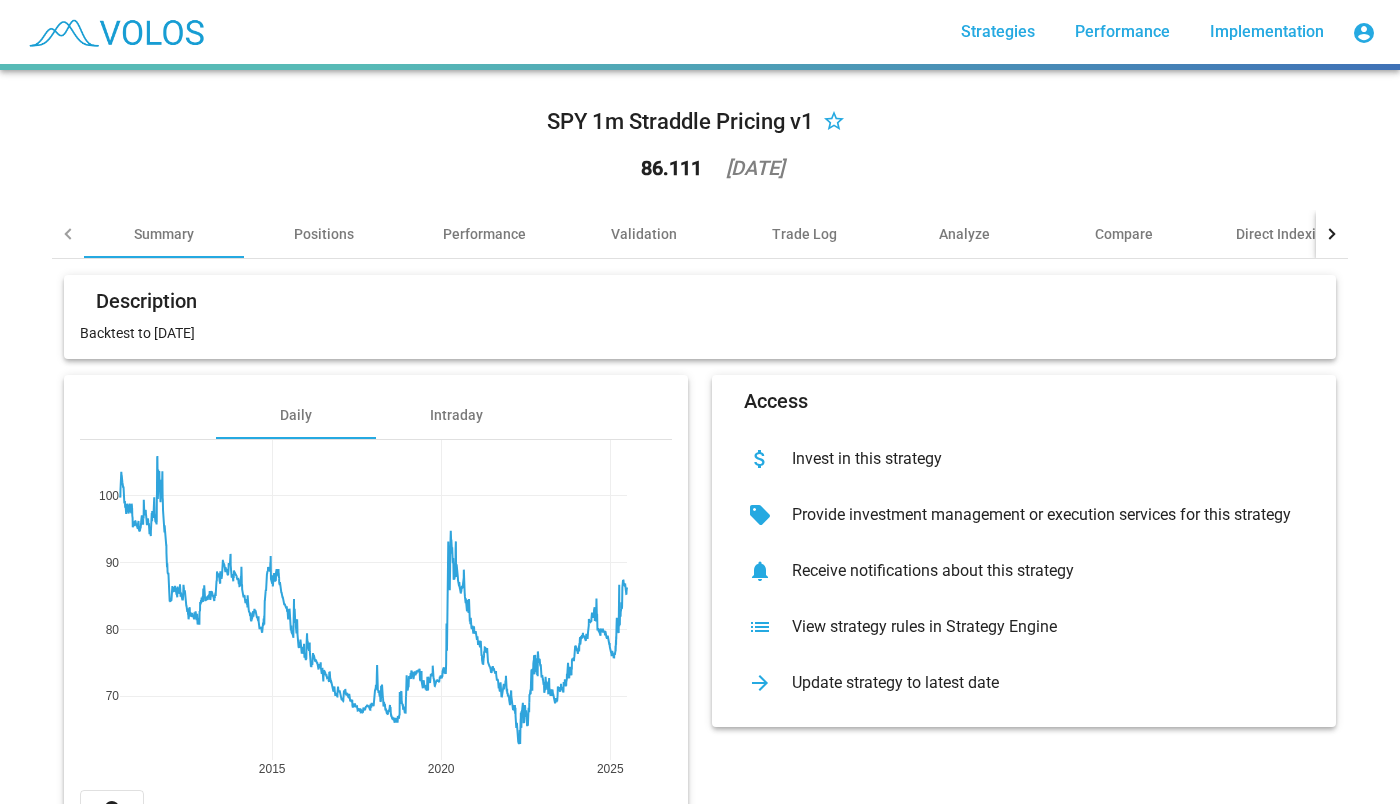 click on "SPY 1m Straddle Pricing v1 star_border 86.111 [DATE] Summary Positions Performance Validation Trade Log Analyze Compare Direct Indexing Disclaimer Description  Backtest to [DATE]  Daily Intraday 2015 2020 2025 70 80 90 100 cloud_download Access attach_money Invest in this strategy sell Provide investment management or execution services for this strategy notifications Receive notifications about this strategy list View strategy rules in Strategy Engine arrow_forward Update strategy to latest date" 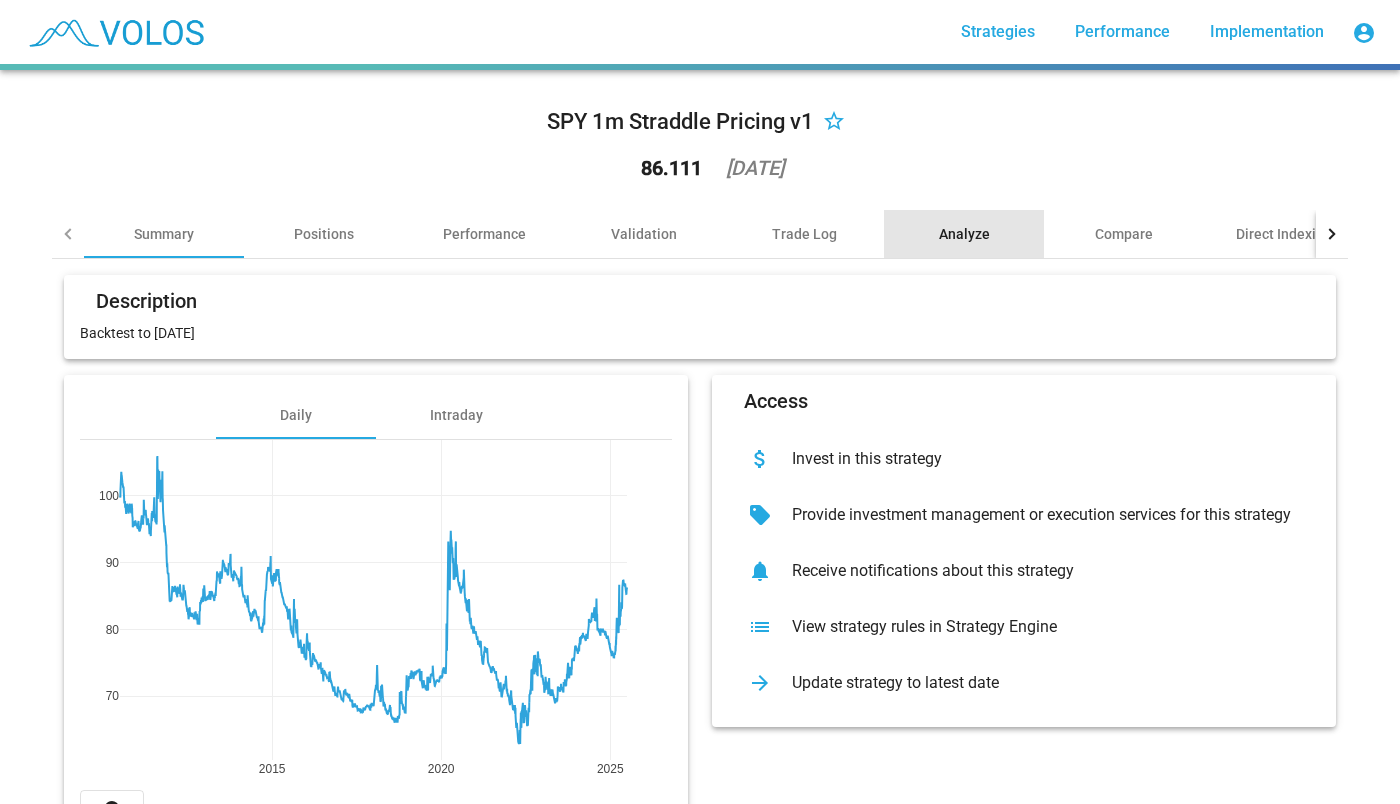 click on "Analyze" at bounding box center [964, 234] 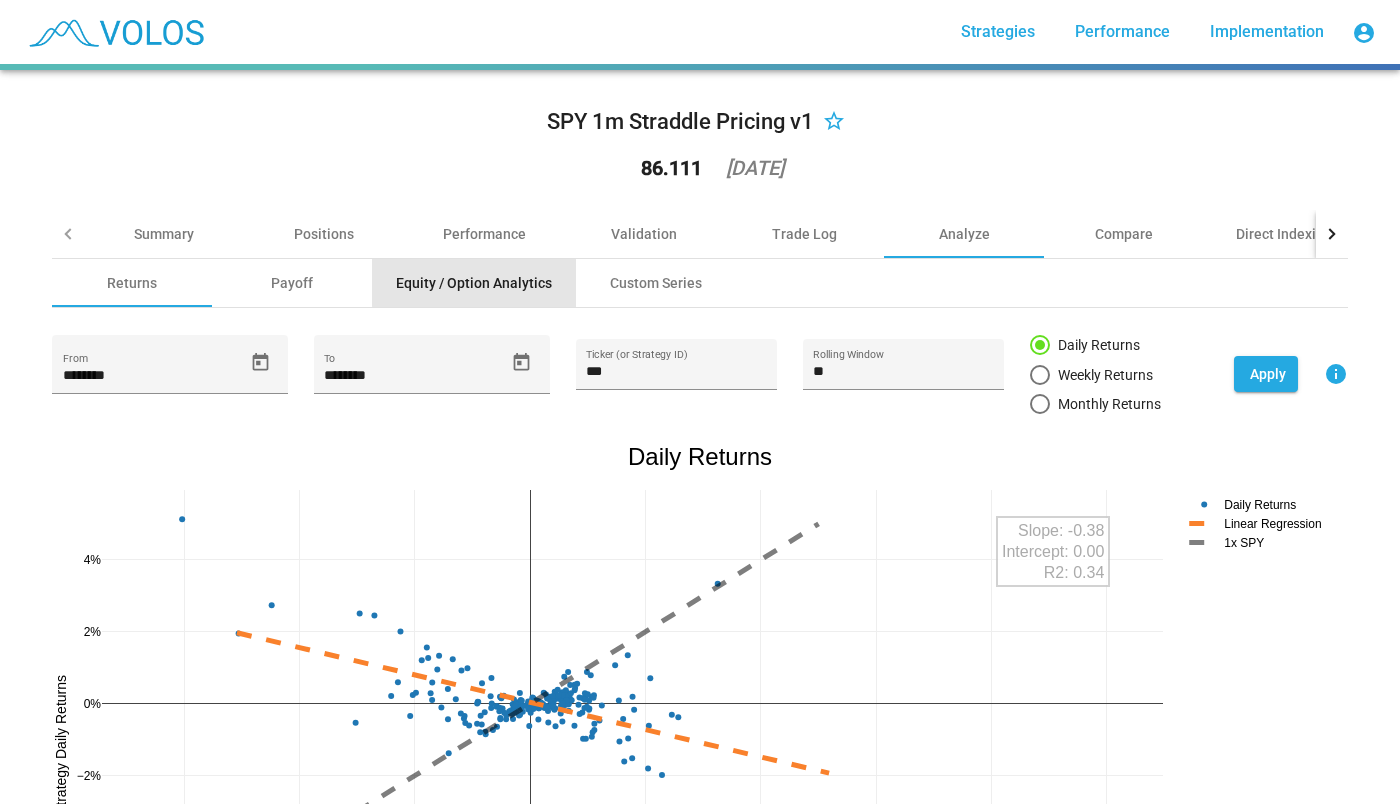 click on "Equity / Option Analytics" at bounding box center [474, 283] 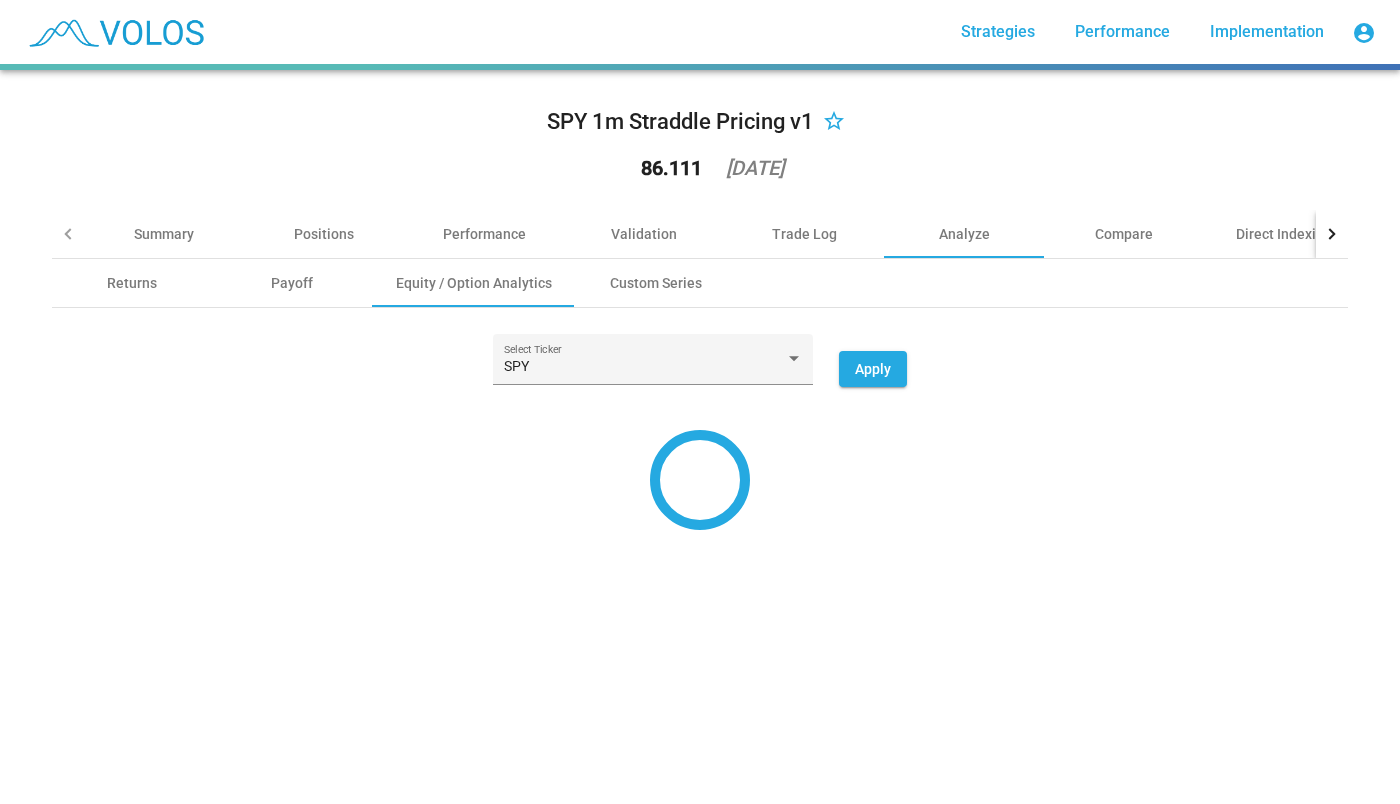 click on "SPY Select Ticker Apply" at bounding box center (700, 369) 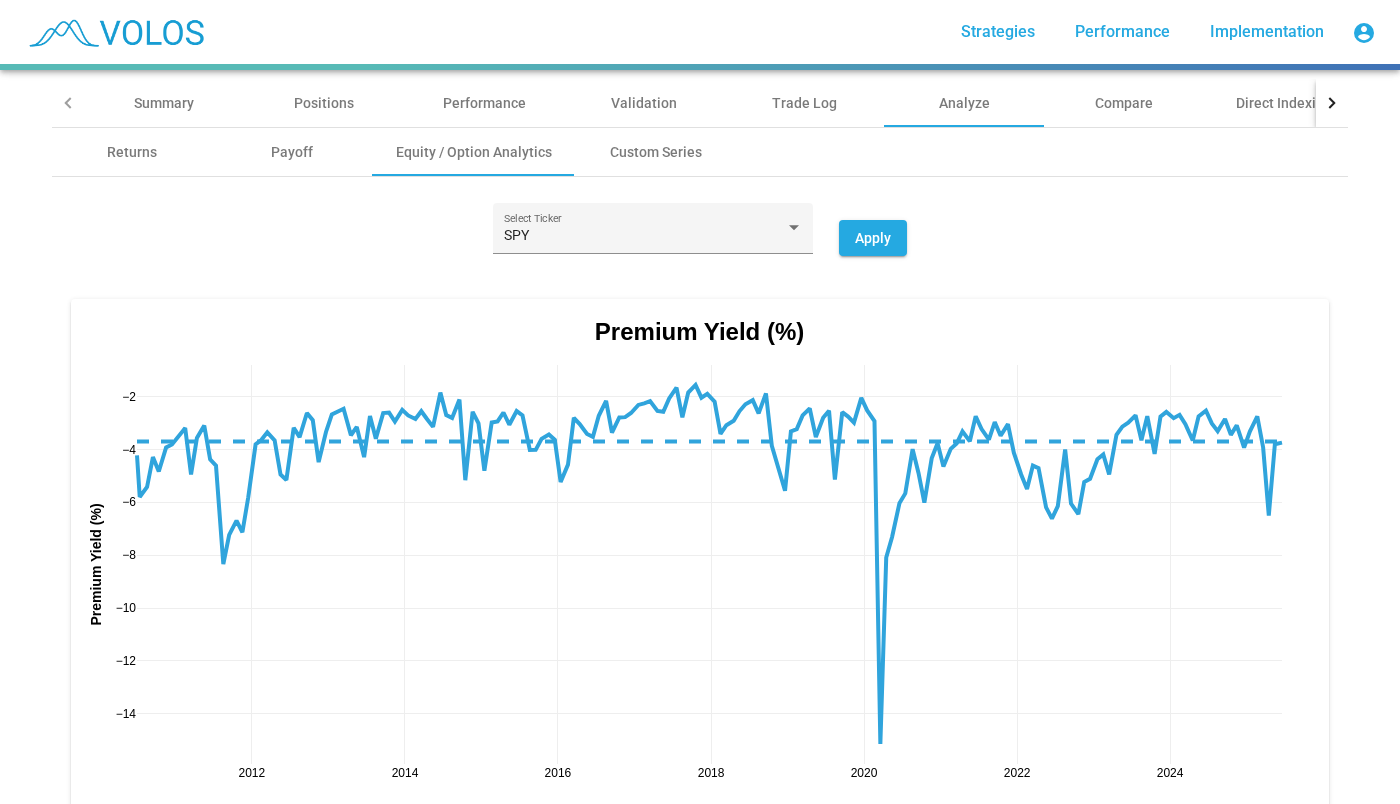 scroll, scrollTop: 171, scrollLeft: 0, axis: vertical 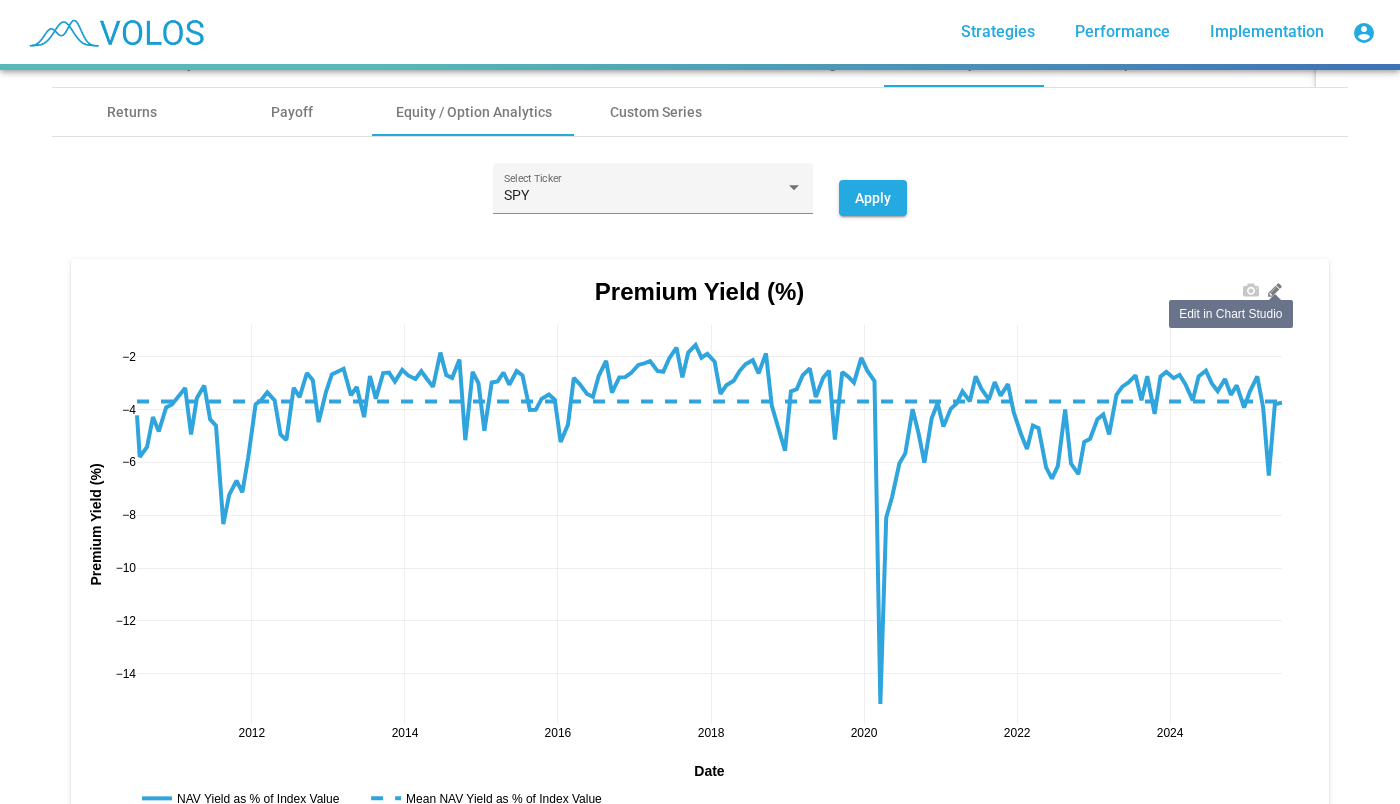 click 